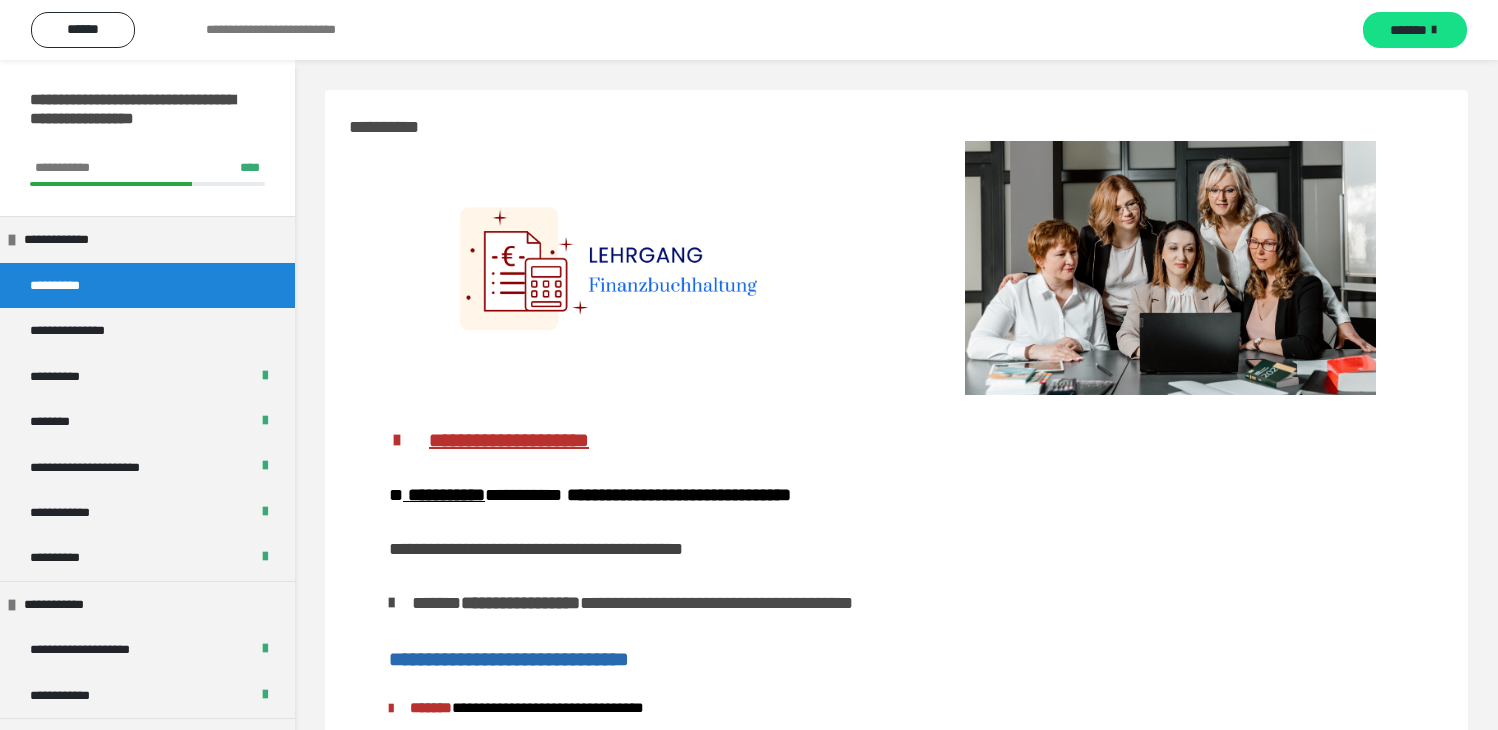 scroll, scrollTop: 0, scrollLeft: 0, axis: both 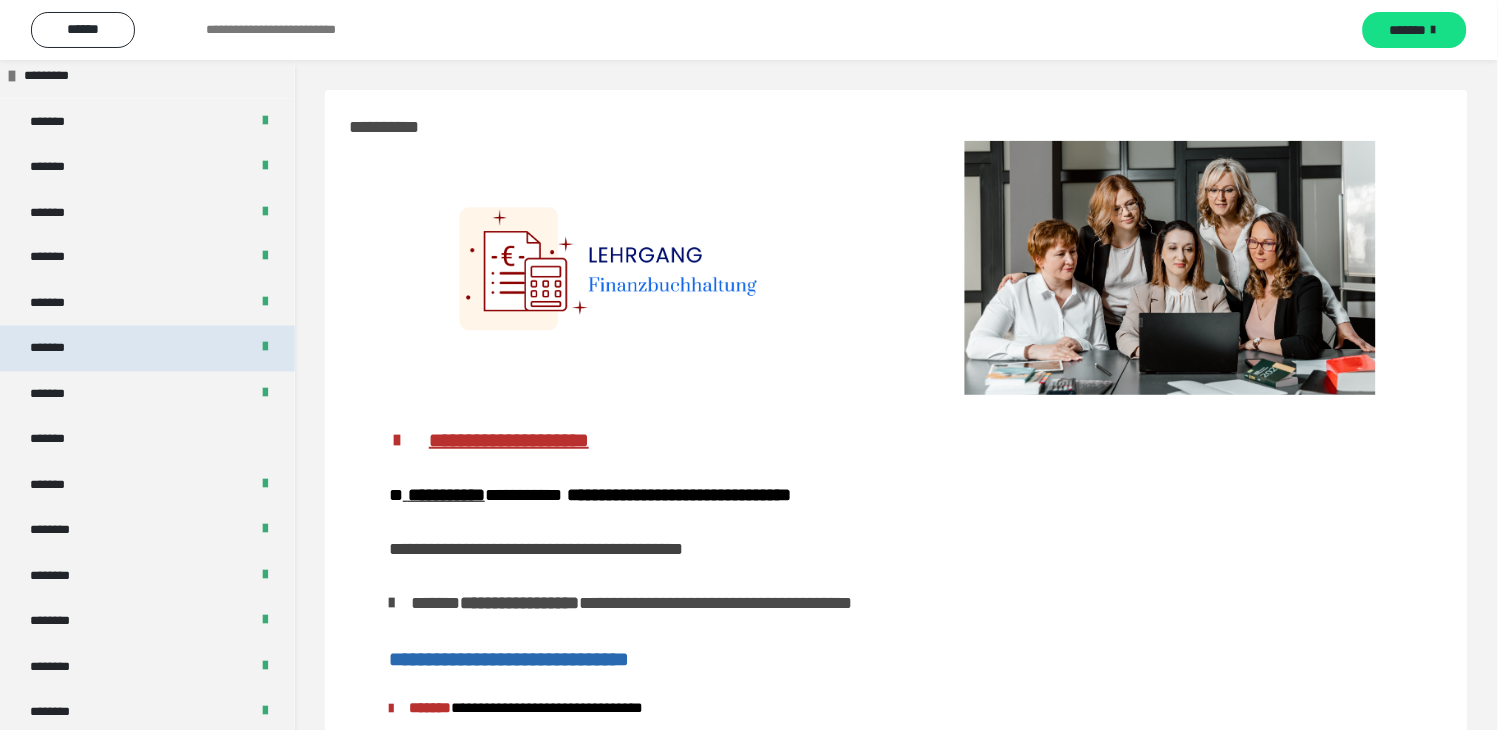 click on "*******" at bounding box center (147, 348) 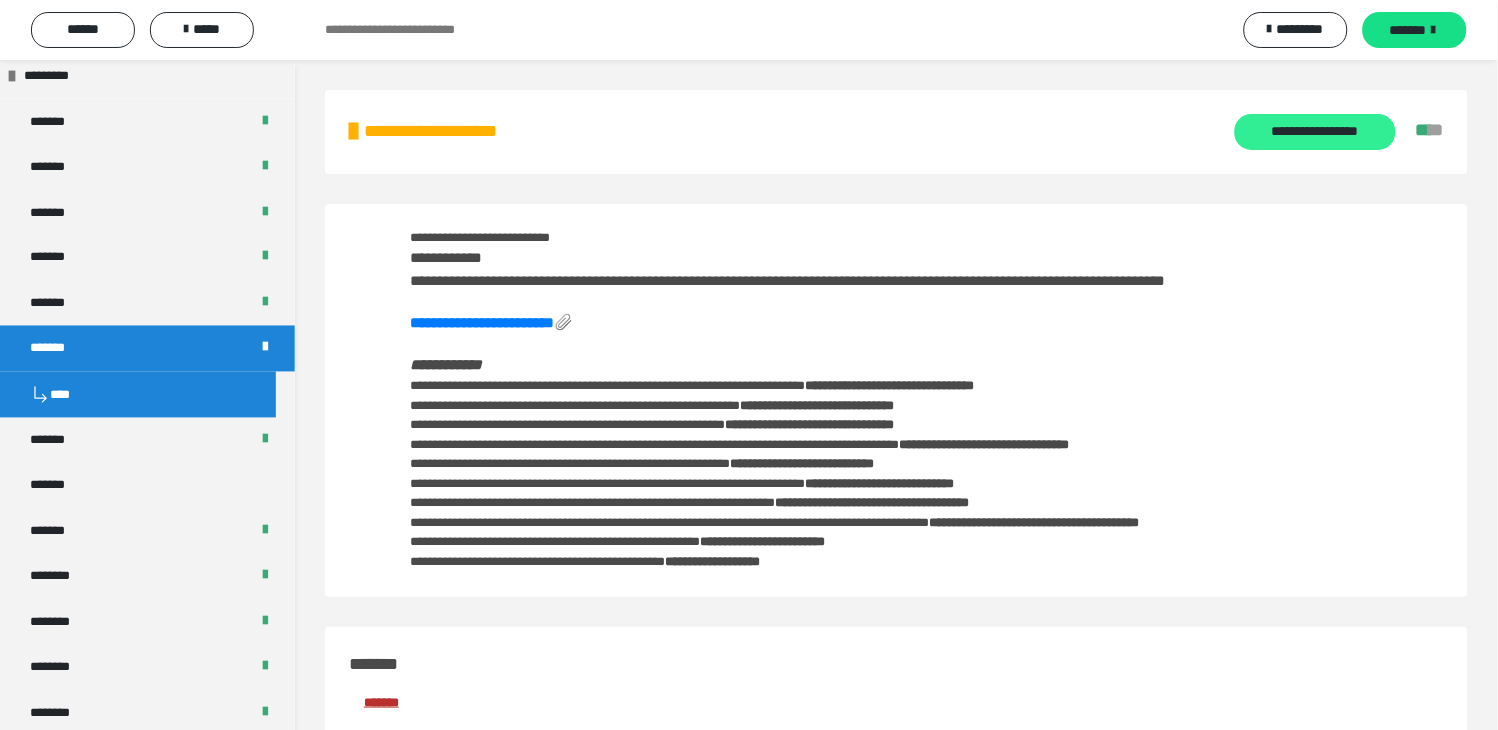 click on "**********" at bounding box center (1315, 132) 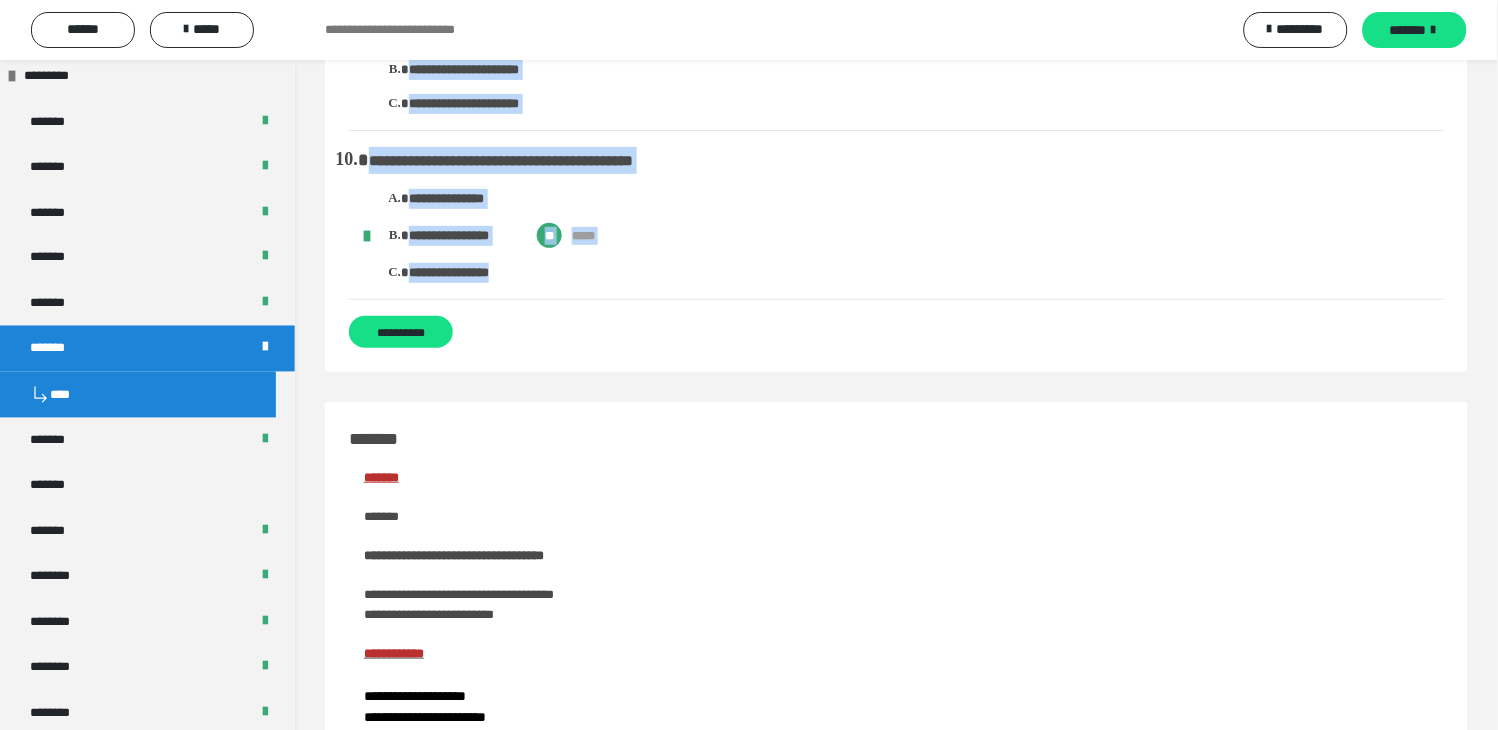 scroll, scrollTop: 1555, scrollLeft: 0, axis: vertical 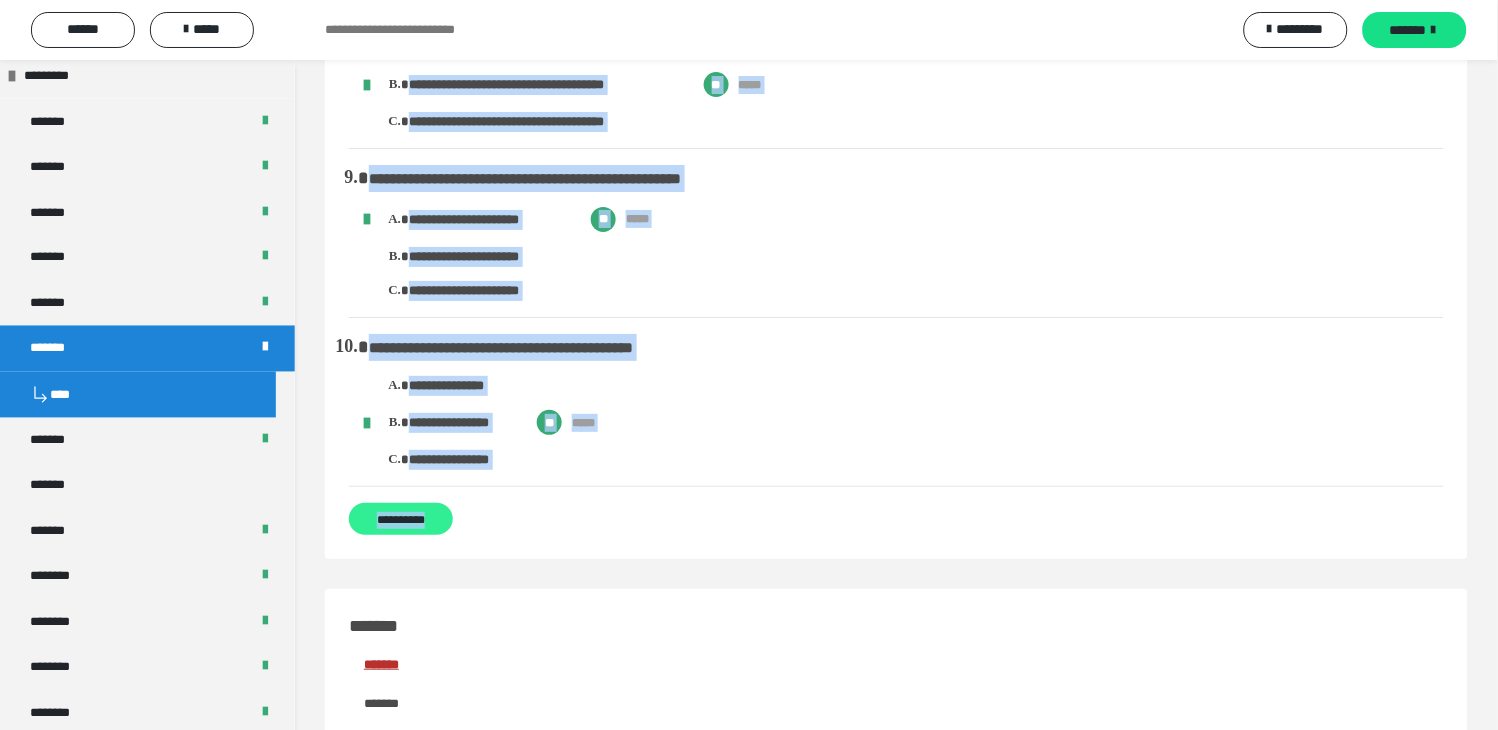 drag, startPoint x: 347, startPoint y: 112, endPoint x: 435, endPoint y: 527, distance: 424.22754 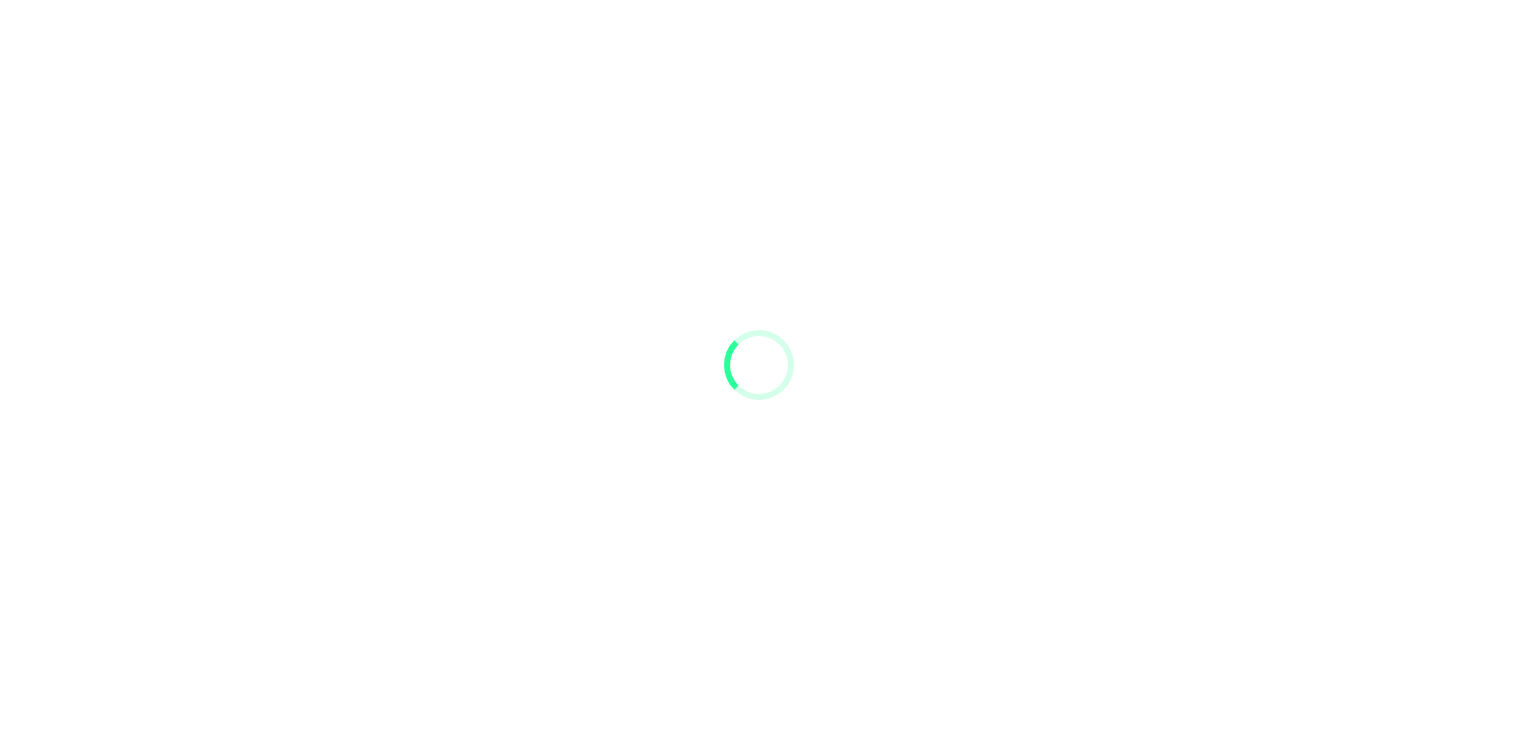 scroll, scrollTop: 0, scrollLeft: 0, axis: both 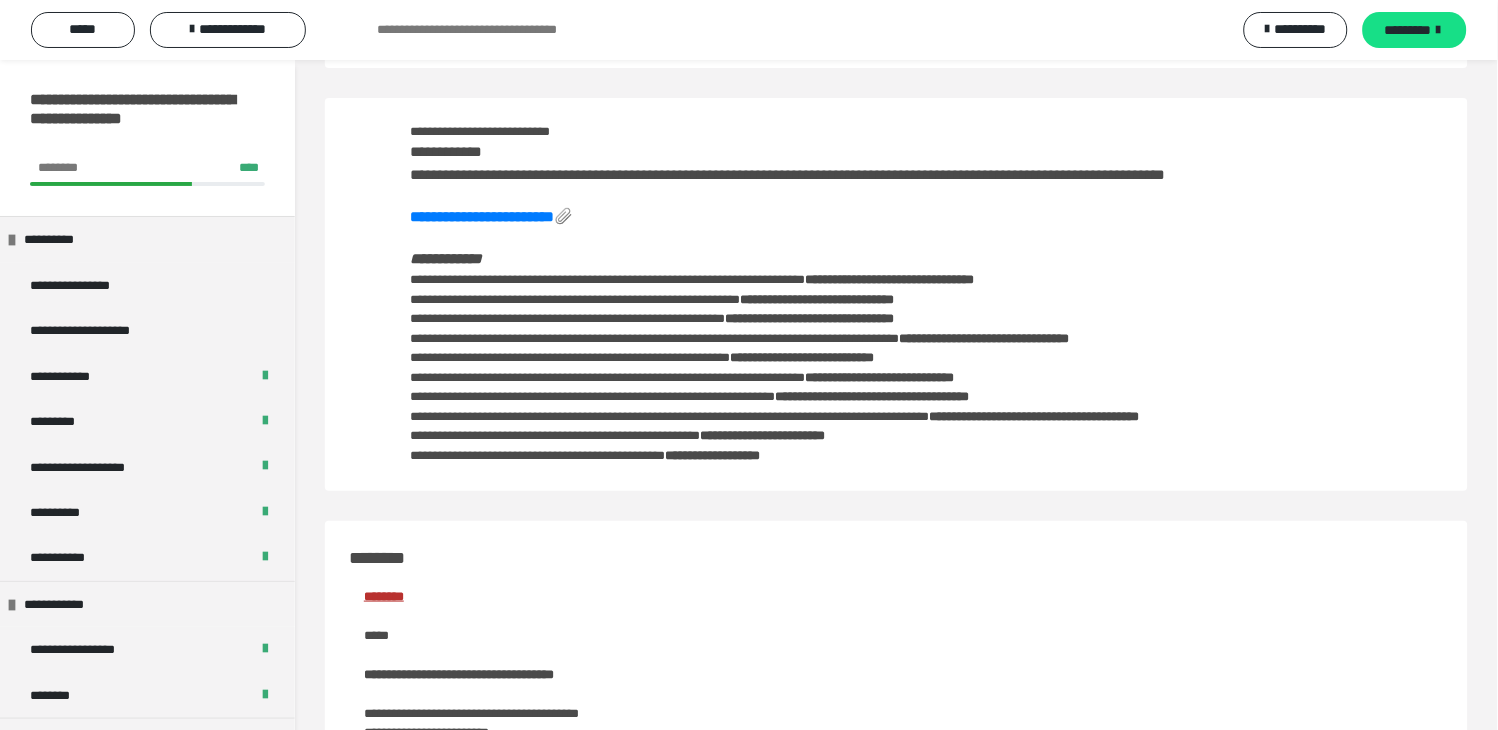 click on "**********" at bounding box center [1299, 25] 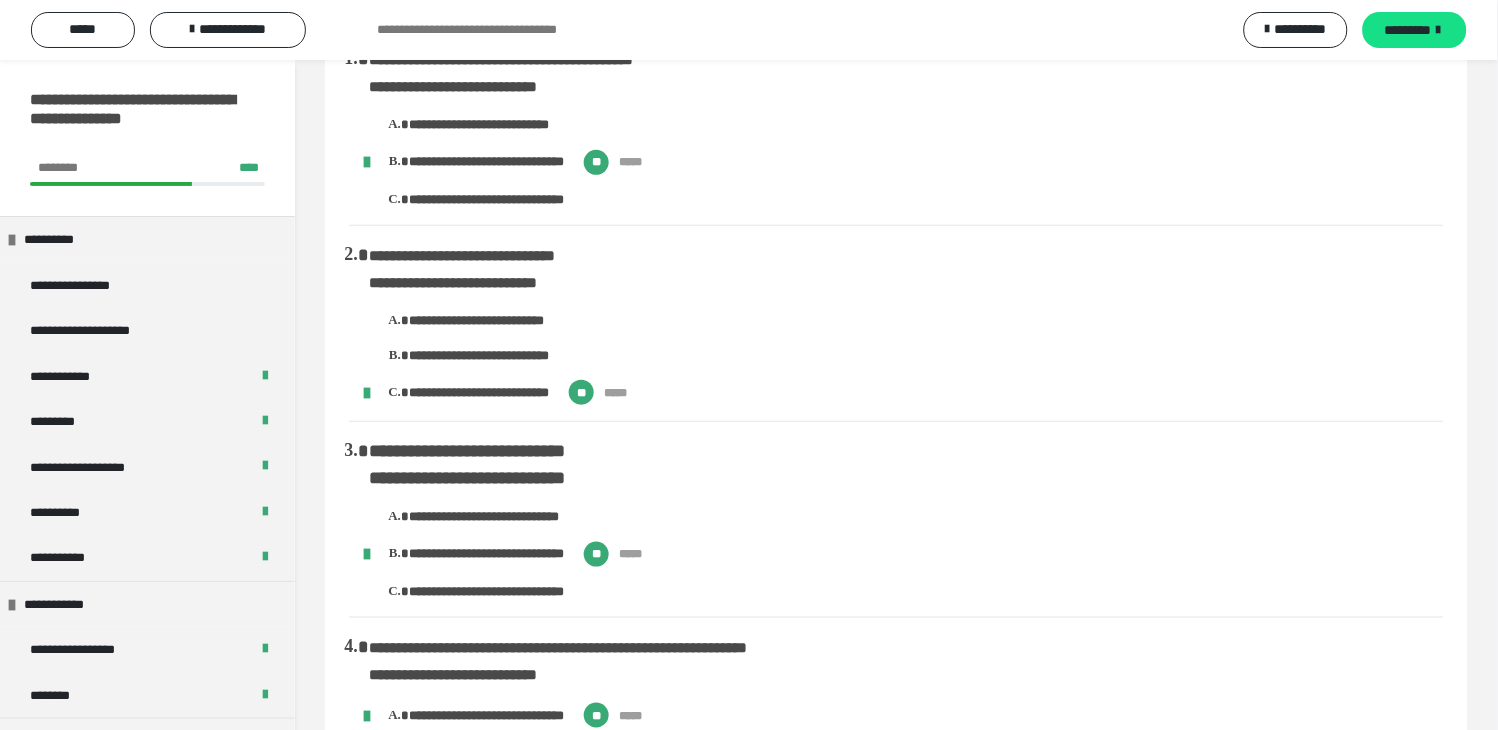 scroll, scrollTop: 0, scrollLeft: 0, axis: both 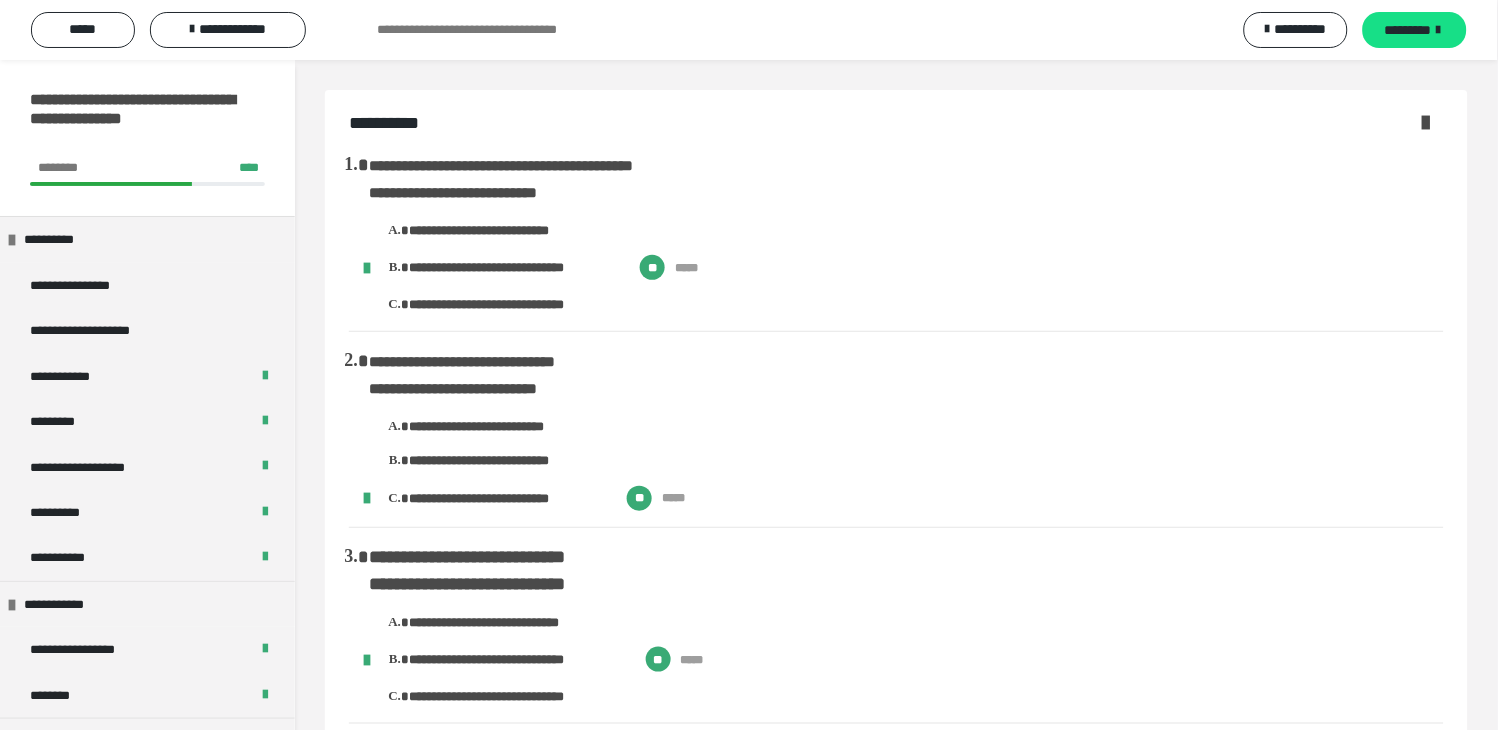 click on "**********" at bounding box center [897, 123] 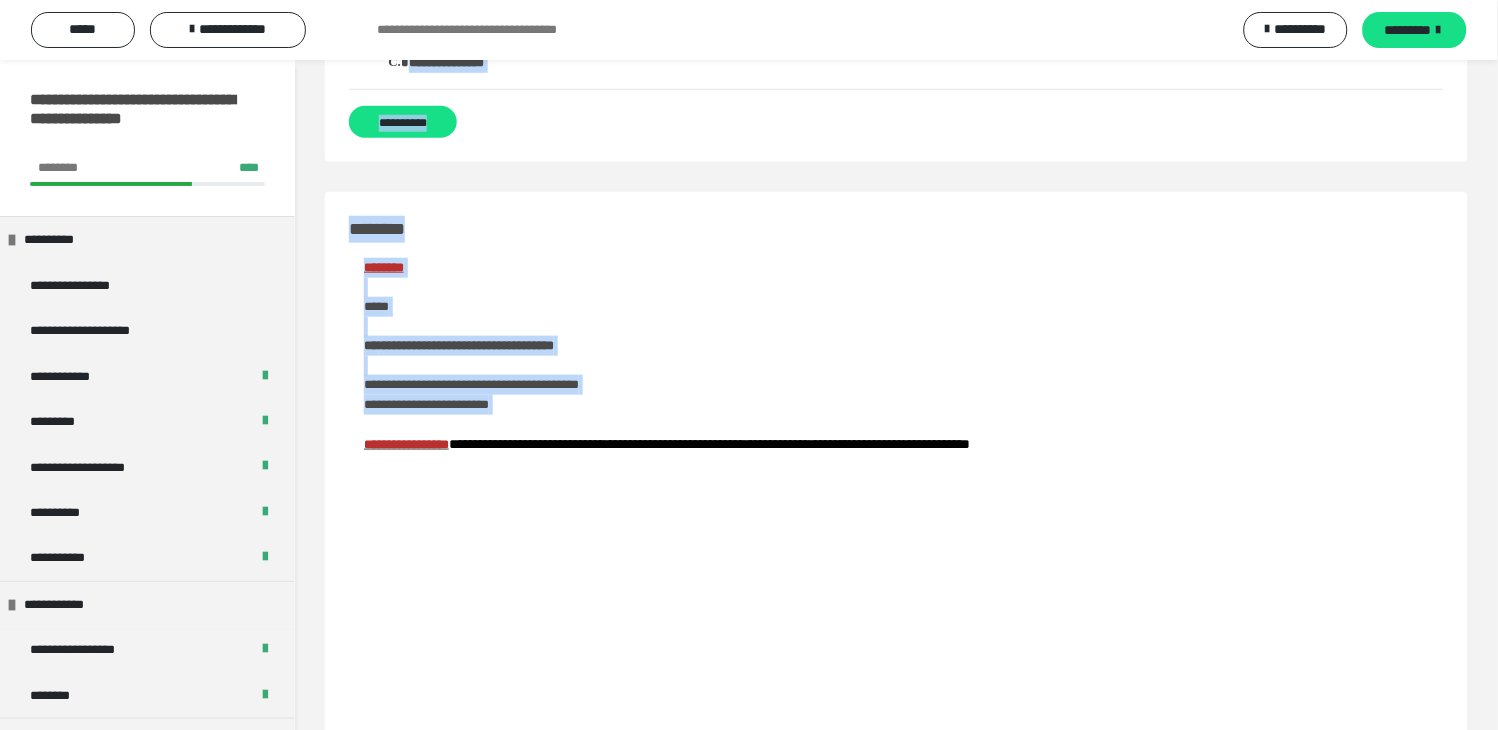 scroll, scrollTop: 1666, scrollLeft: 0, axis: vertical 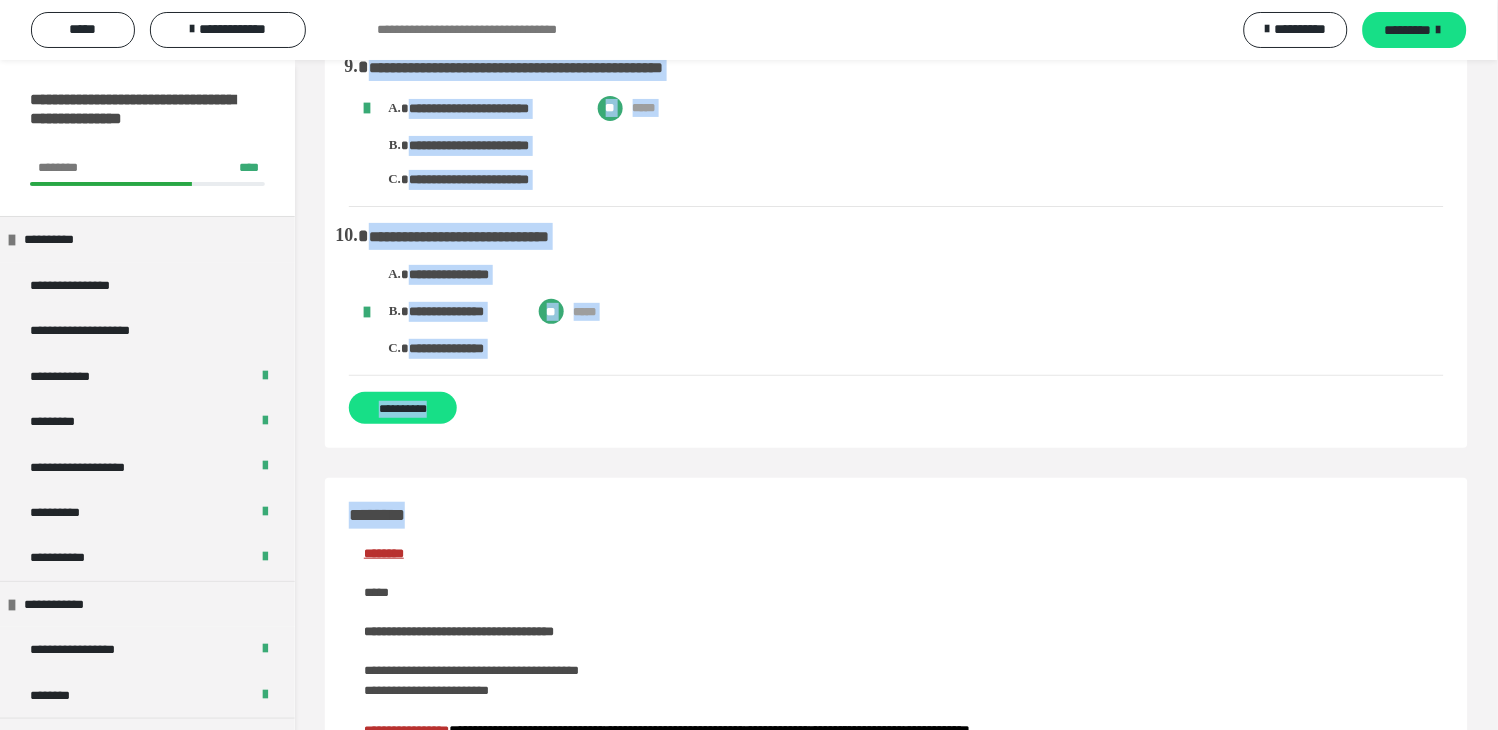 drag, startPoint x: 348, startPoint y: 123, endPoint x: 513, endPoint y: 451, distance: 367.16345 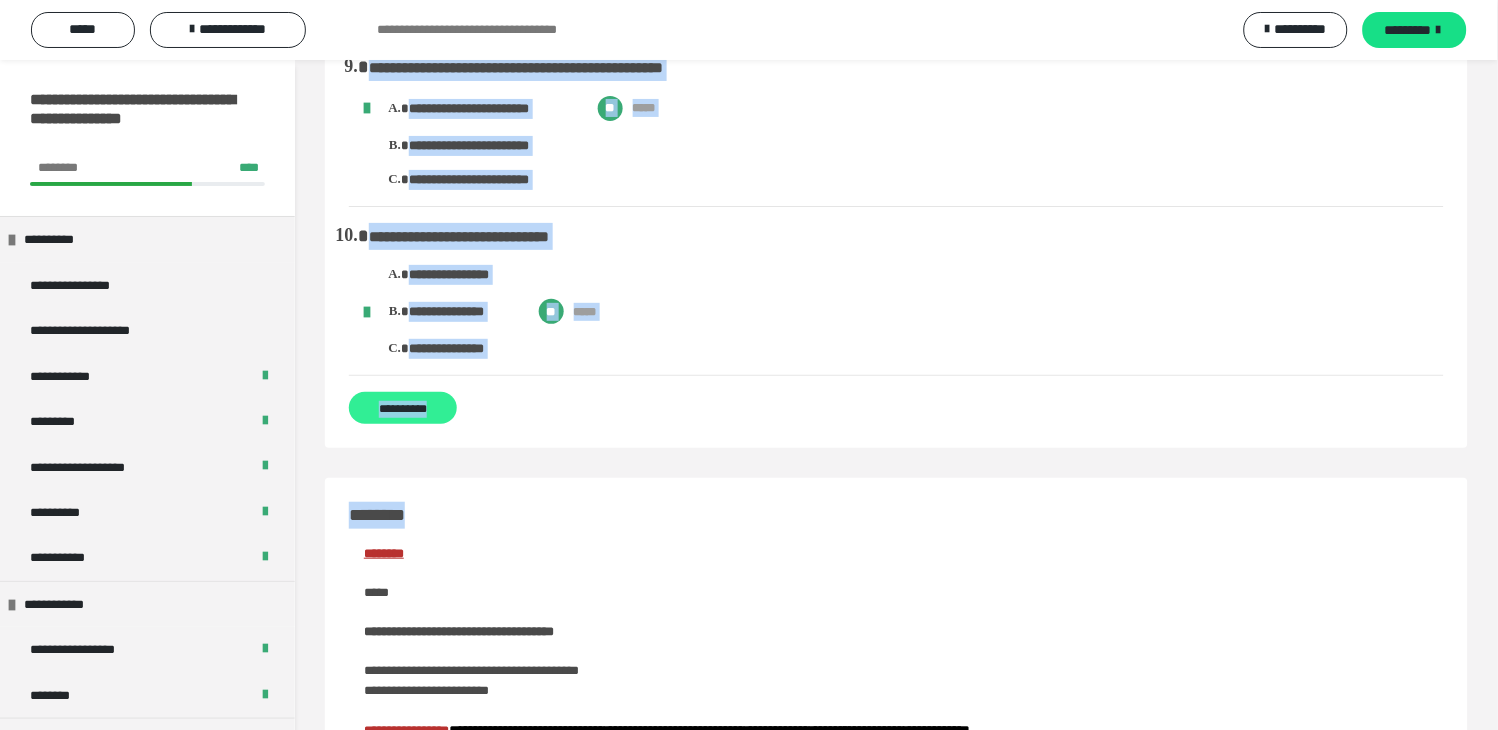 type 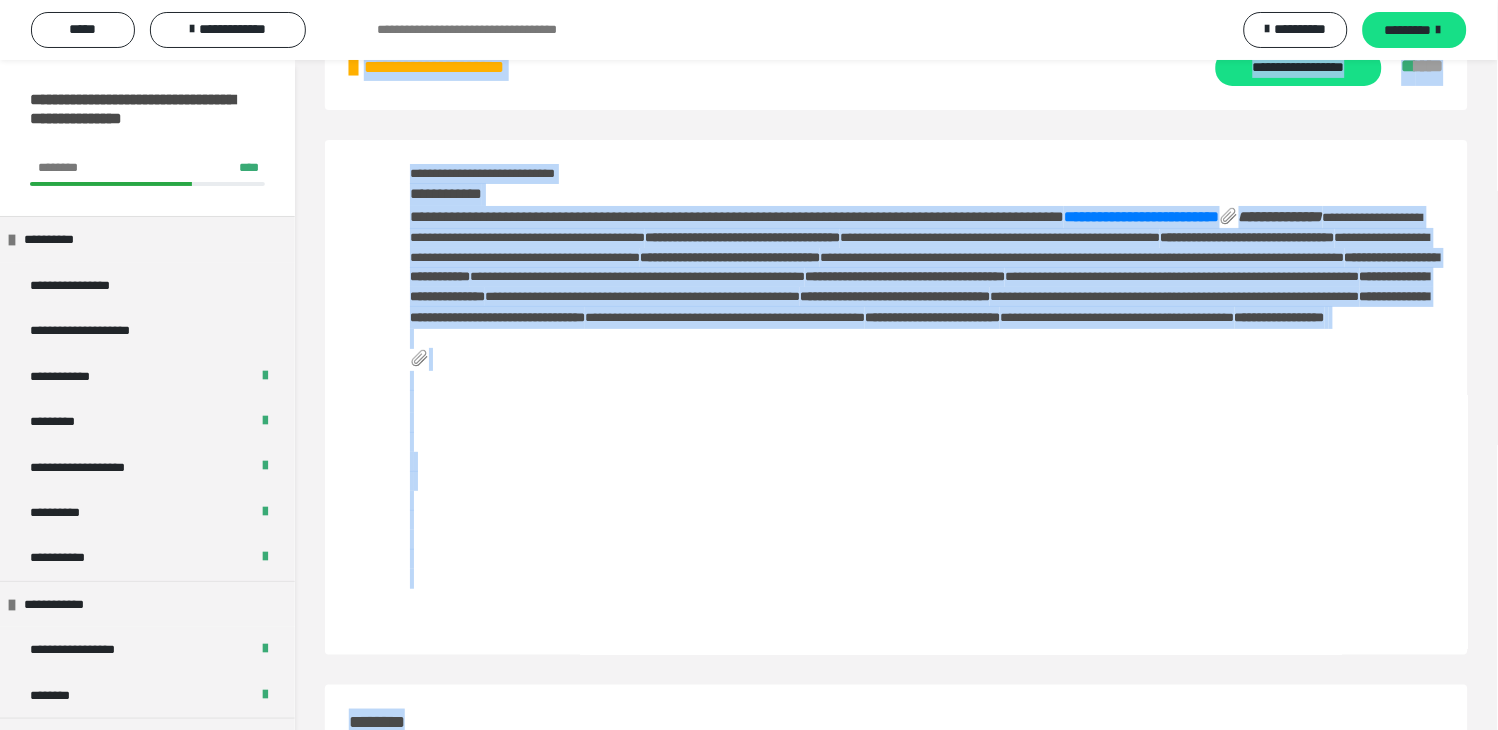 scroll, scrollTop: 0, scrollLeft: 0, axis: both 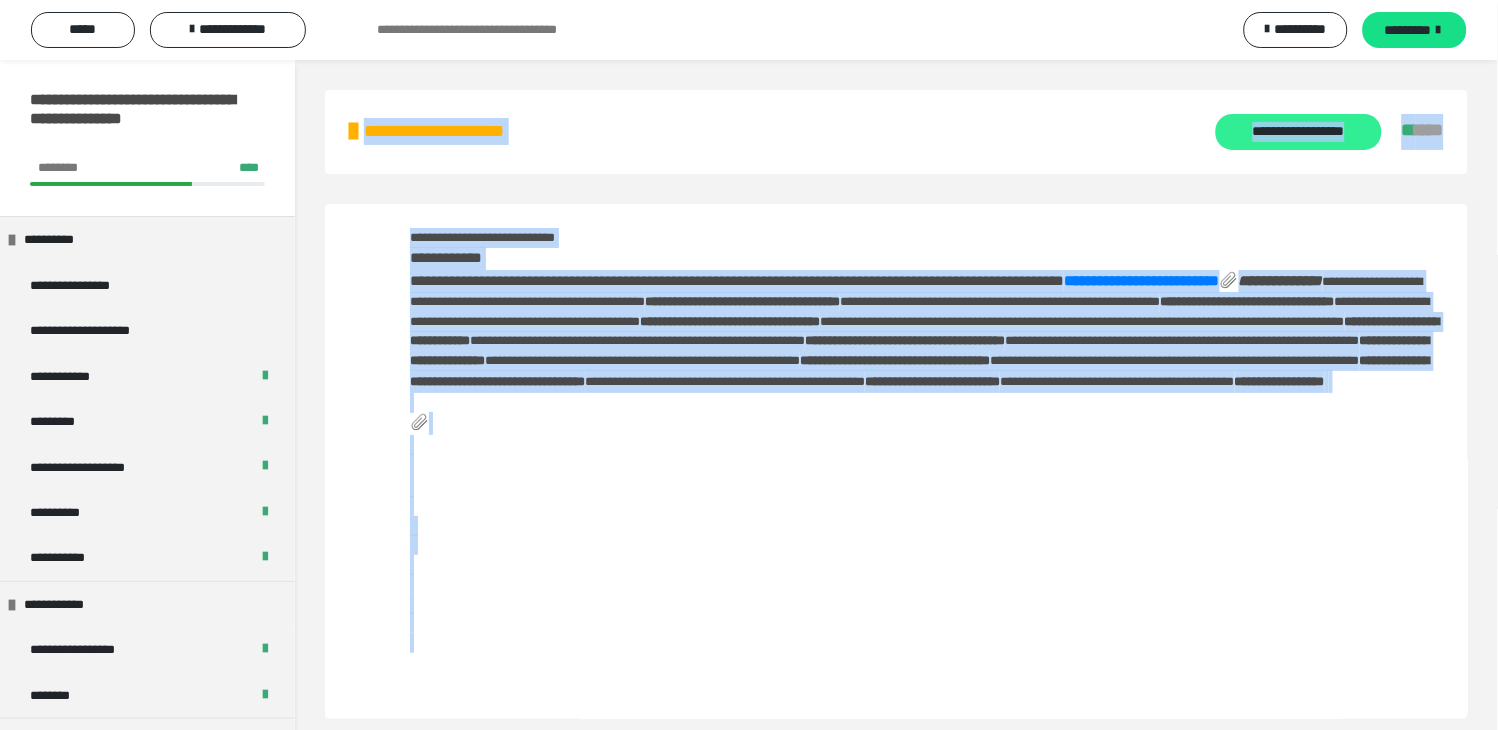 click on "**********" at bounding box center (1299, 131) 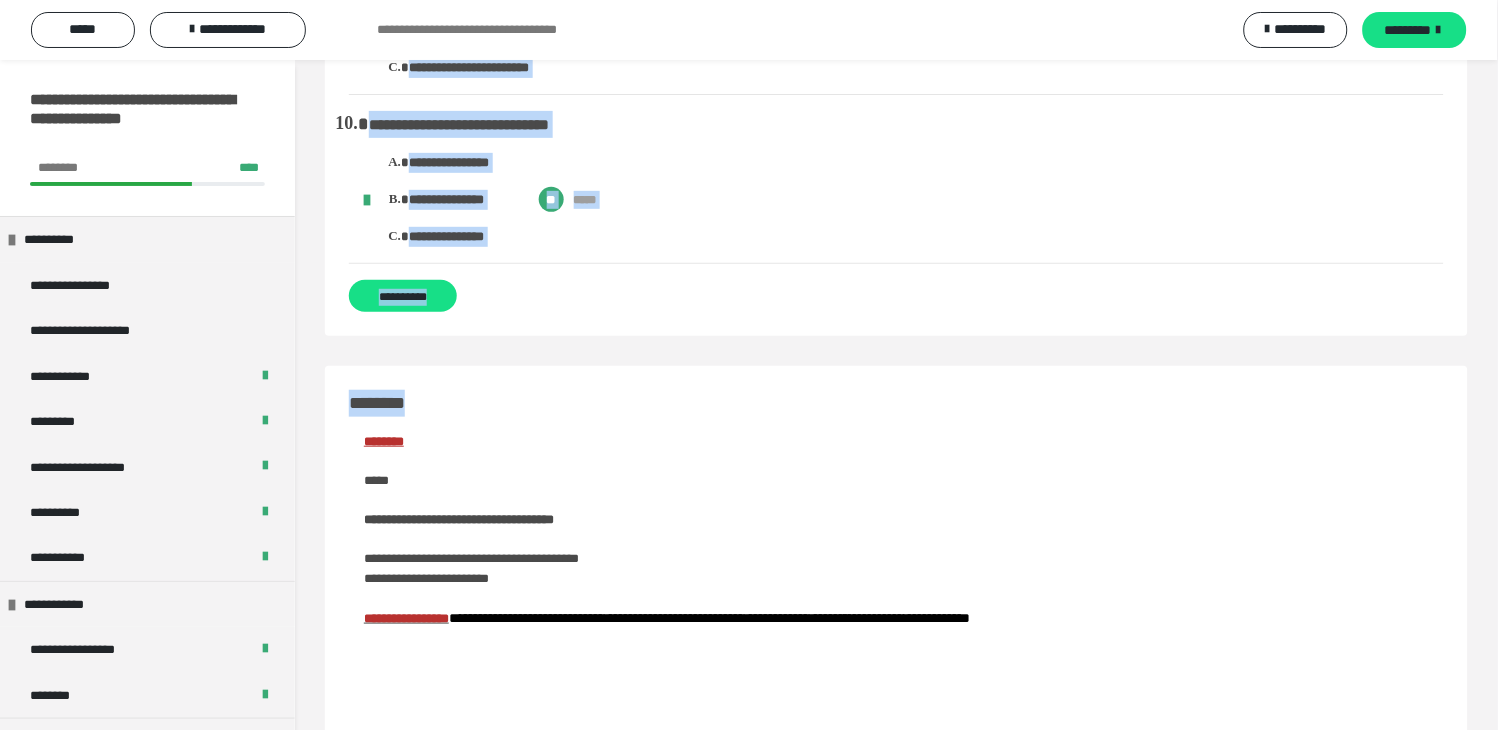 scroll, scrollTop: 1777, scrollLeft: 0, axis: vertical 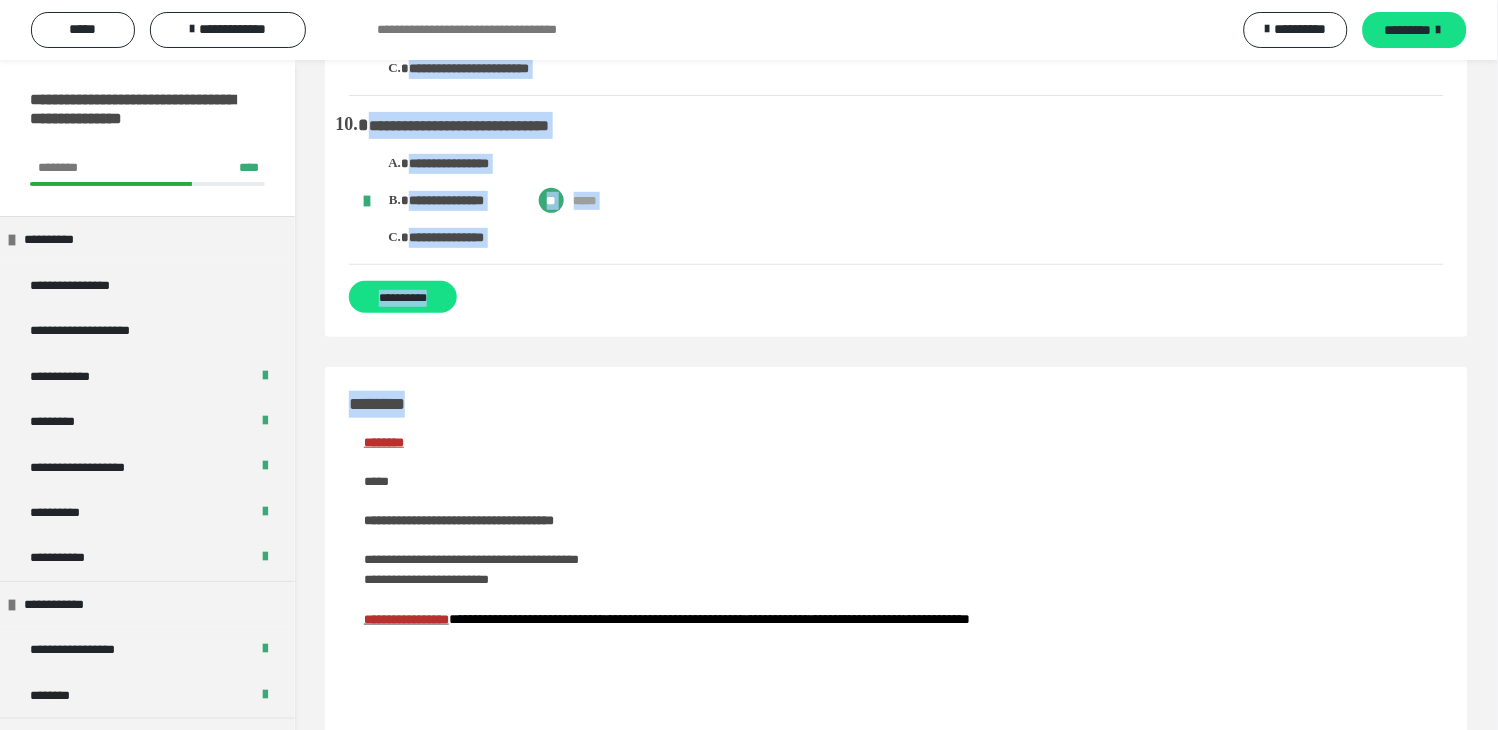 copy on "**********" 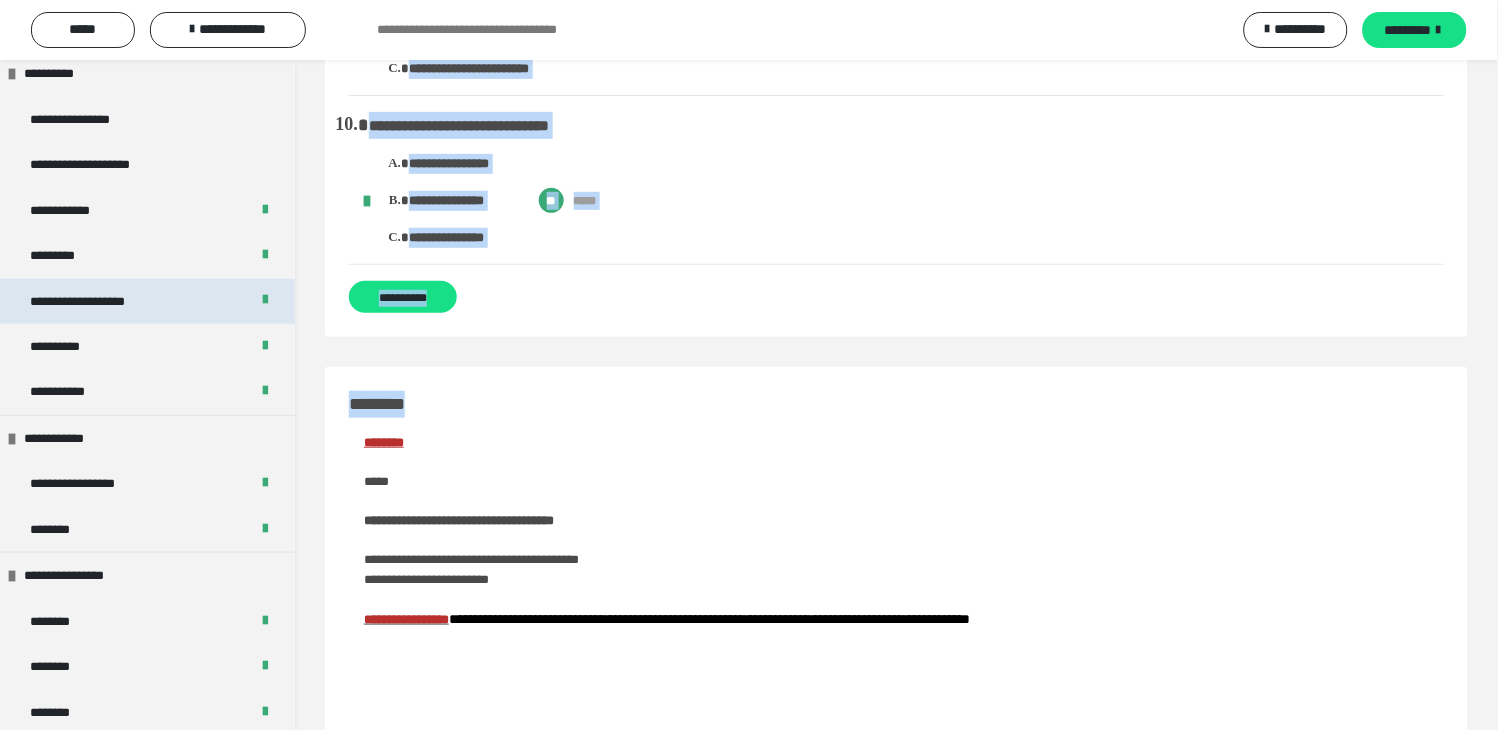 scroll, scrollTop: 555, scrollLeft: 0, axis: vertical 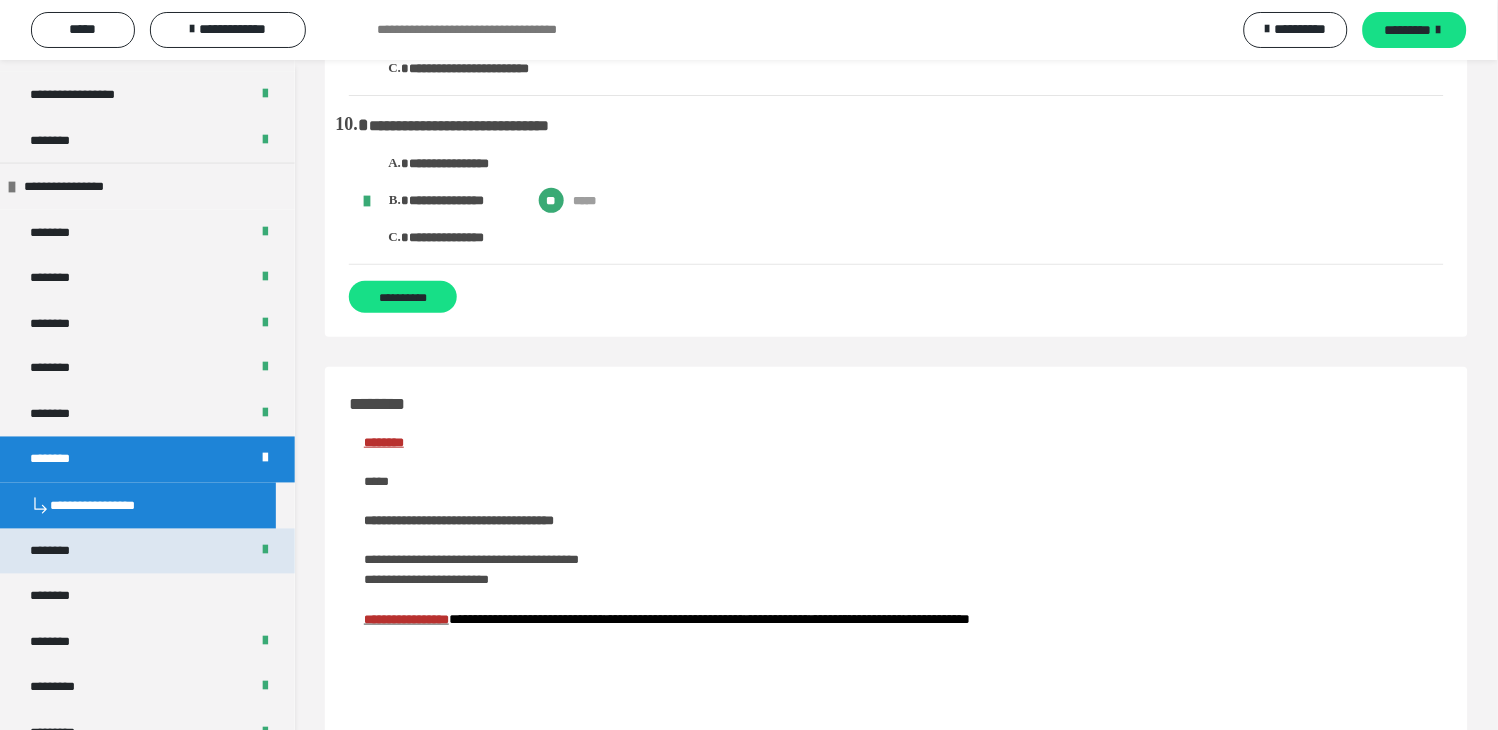 click on "********" at bounding box center (147, 551) 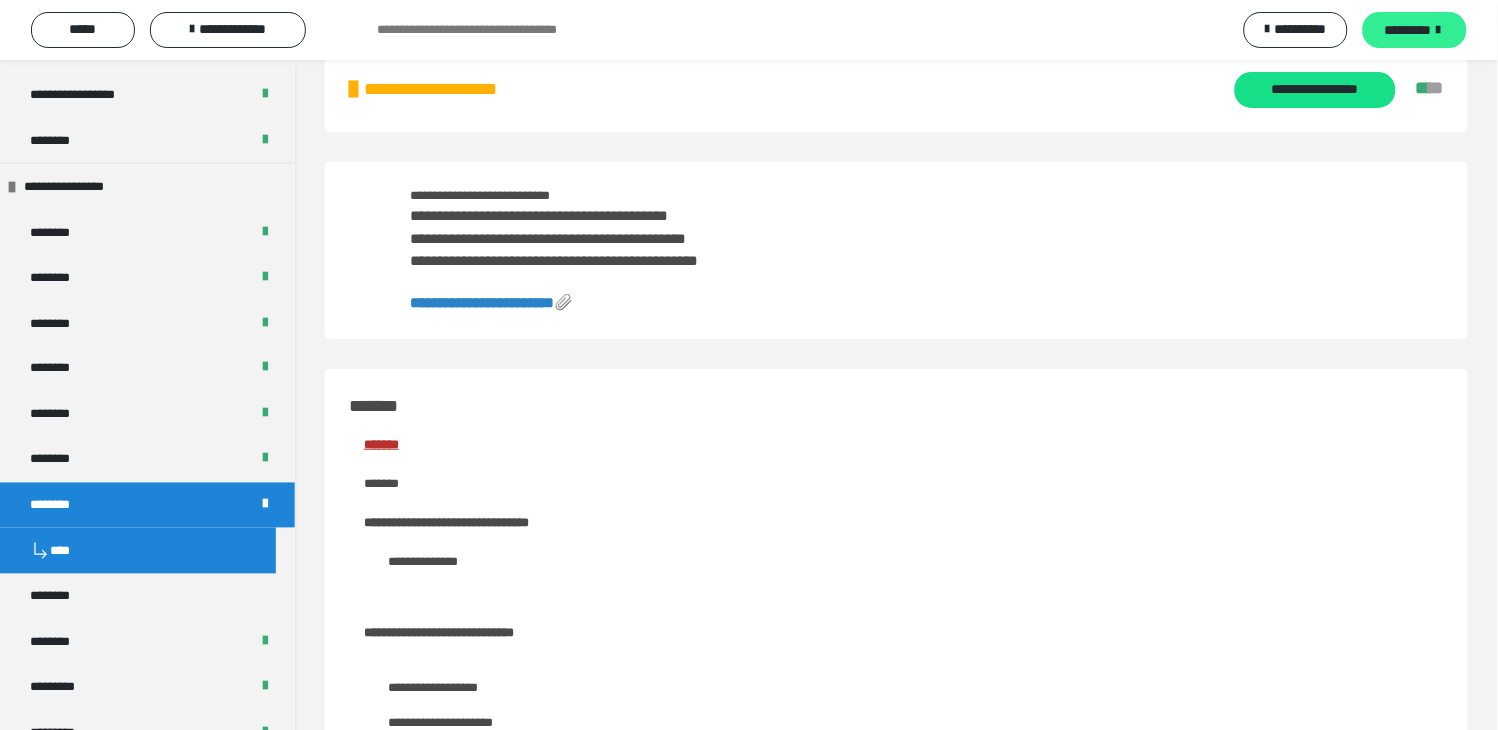 scroll, scrollTop: 216, scrollLeft: 0, axis: vertical 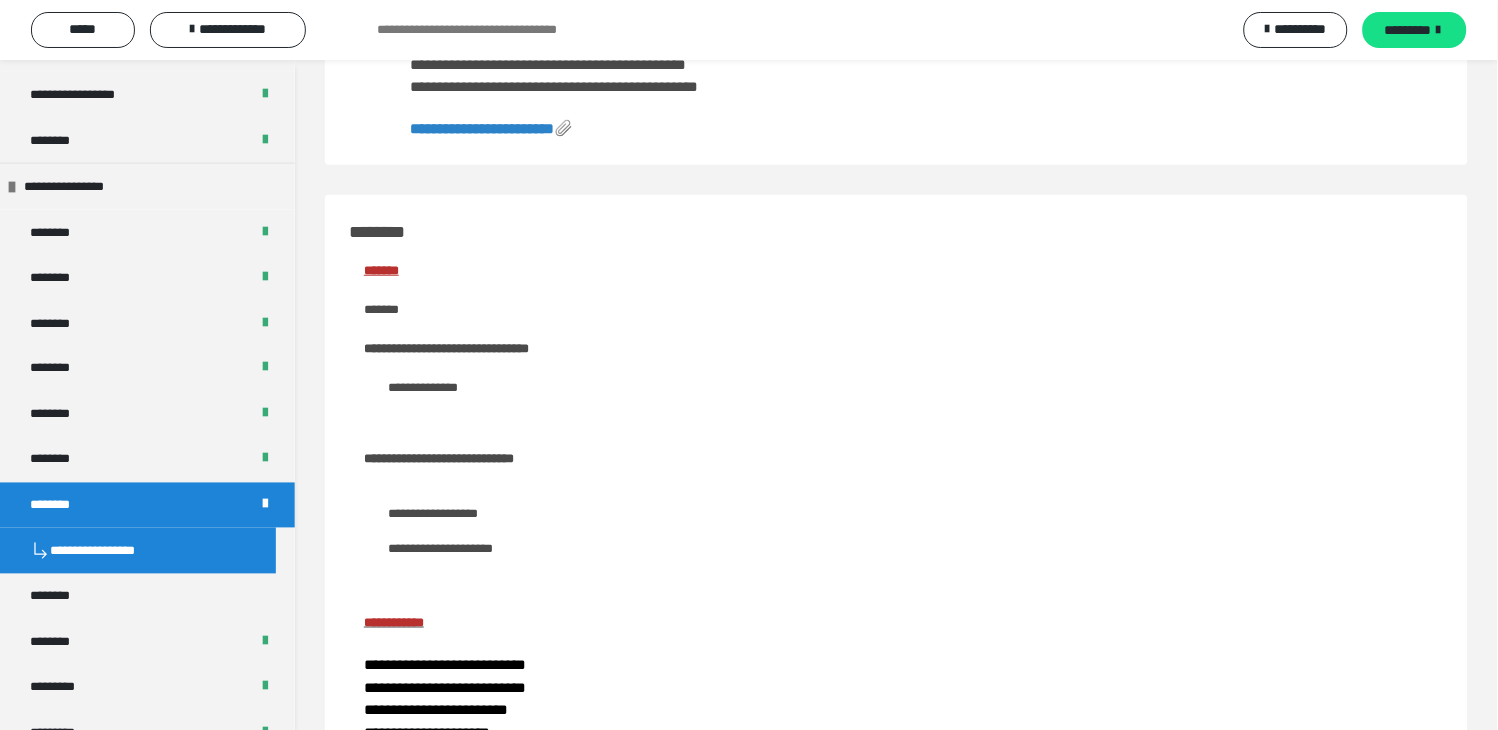 click on "**********" at bounding box center [1299, -85] 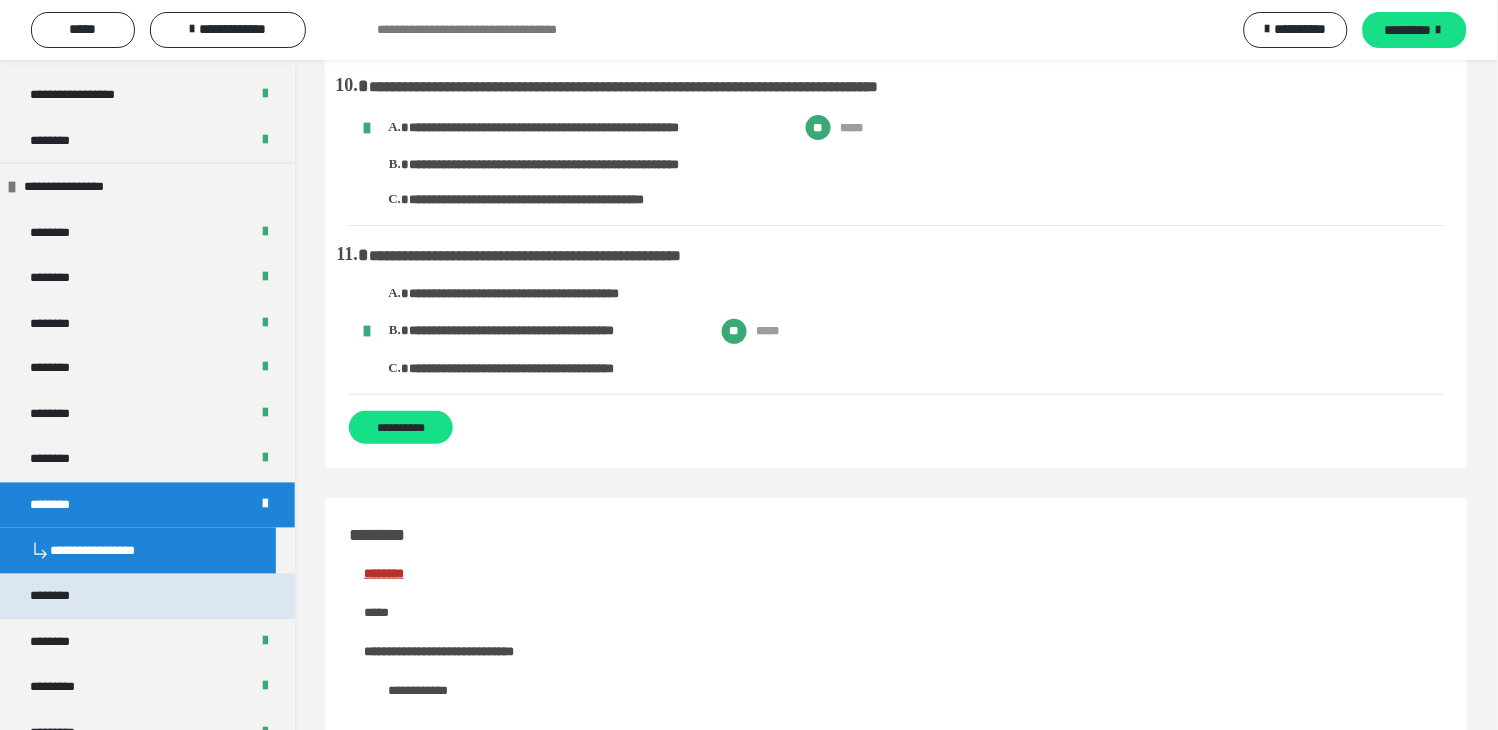scroll, scrollTop: 1777, scrollLeft: 0, axis: vertical 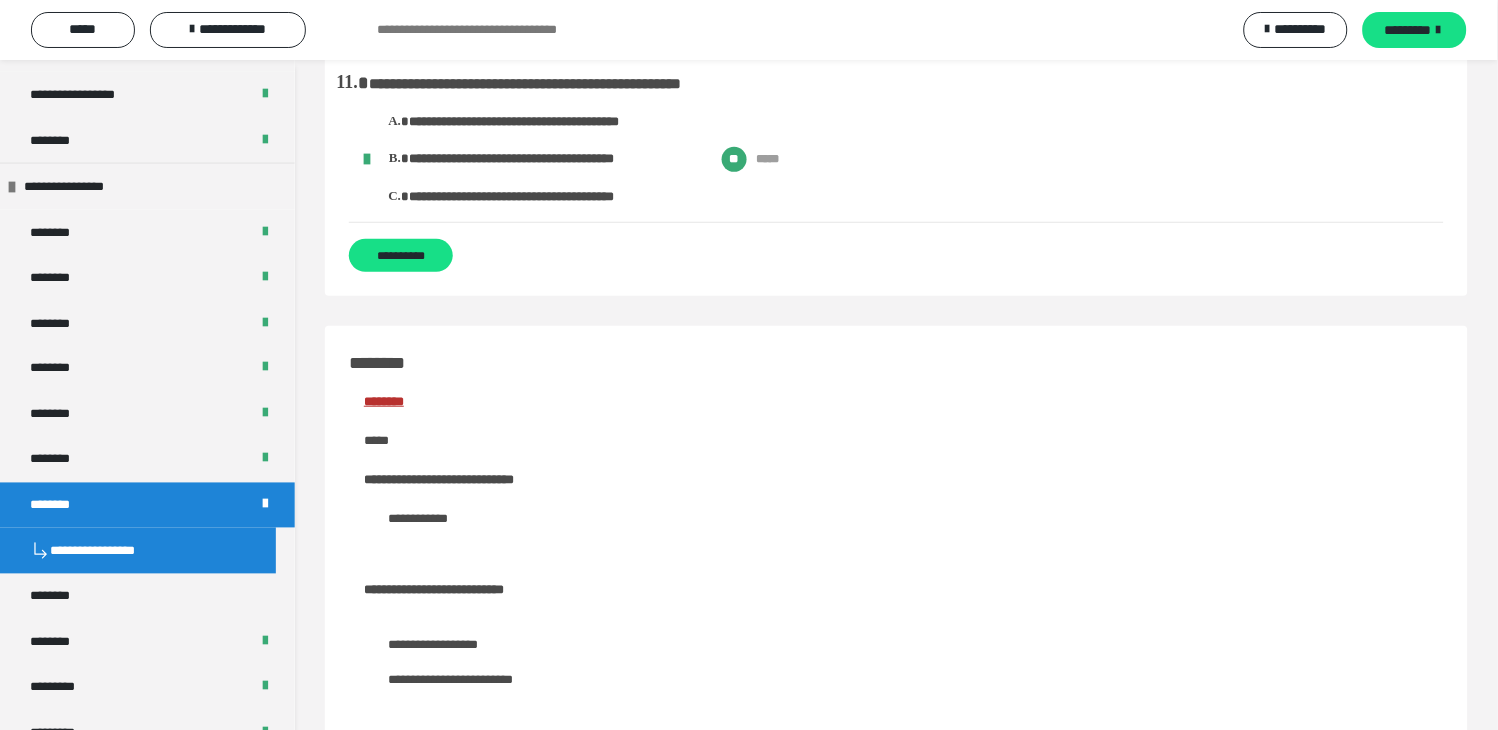 drag, startPoint x: 63, startPoint y: 598, endPoint x: 277, endPoint y: 538, distance: 222.2521 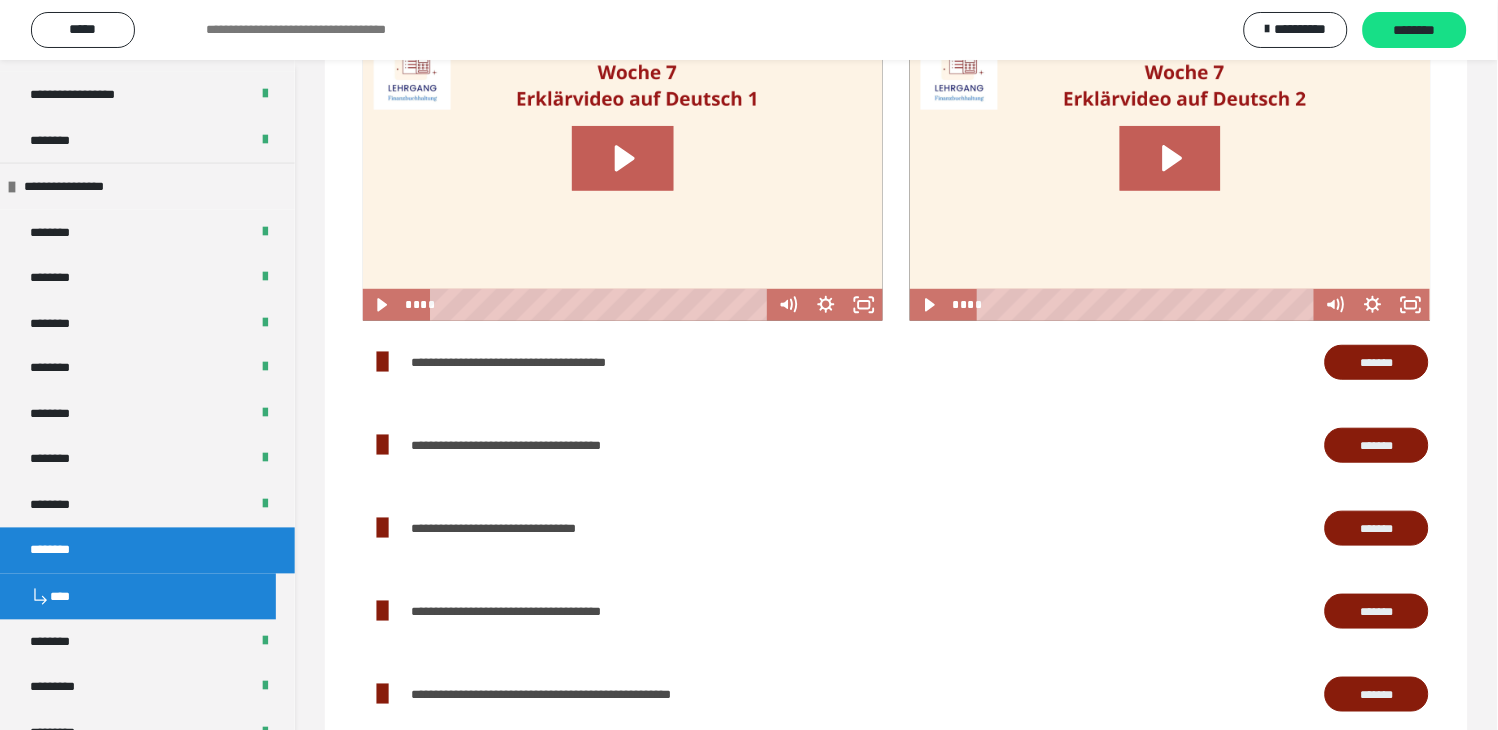 scroll, scrollTop: 0, scrollLeft: 0, axis: both 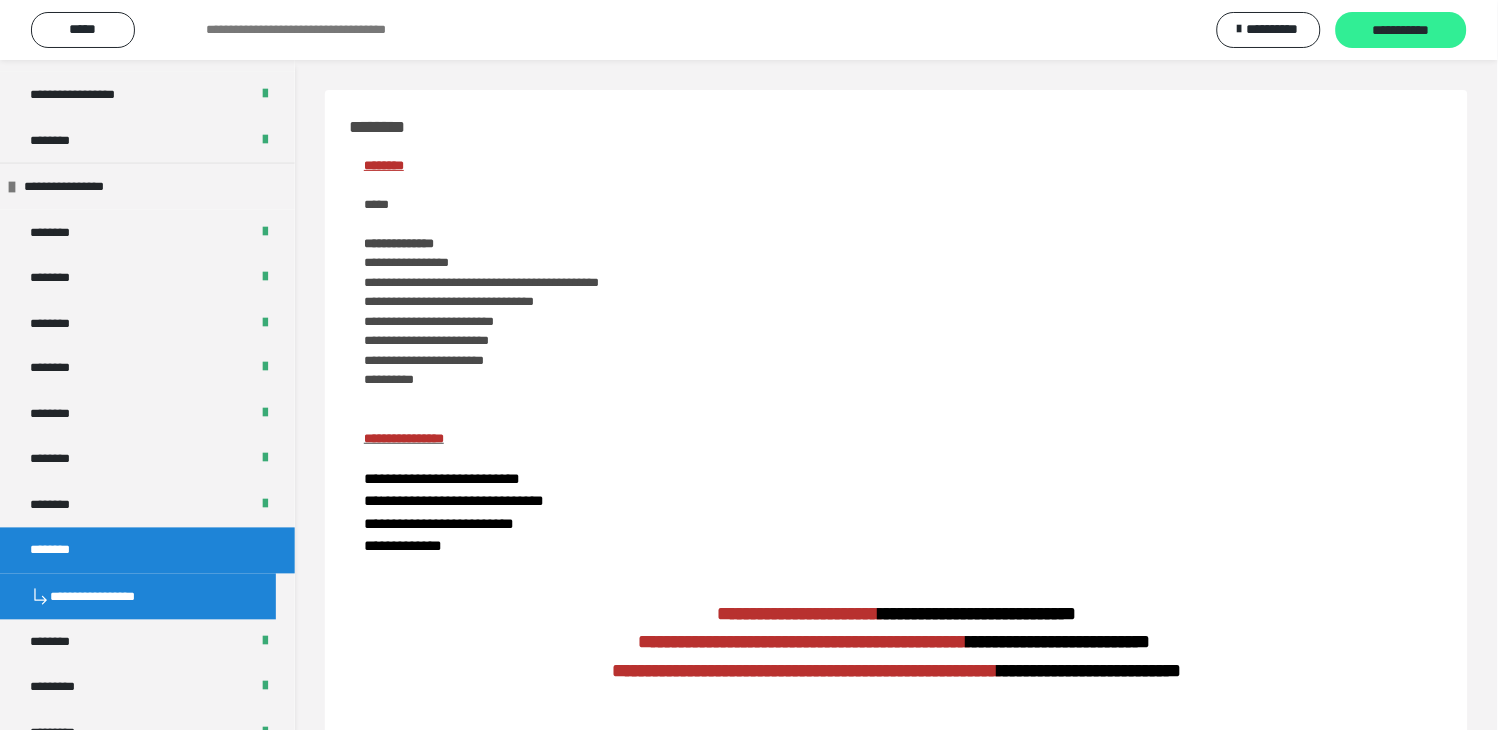 click on "**********" at bounding box center (1401, 30) 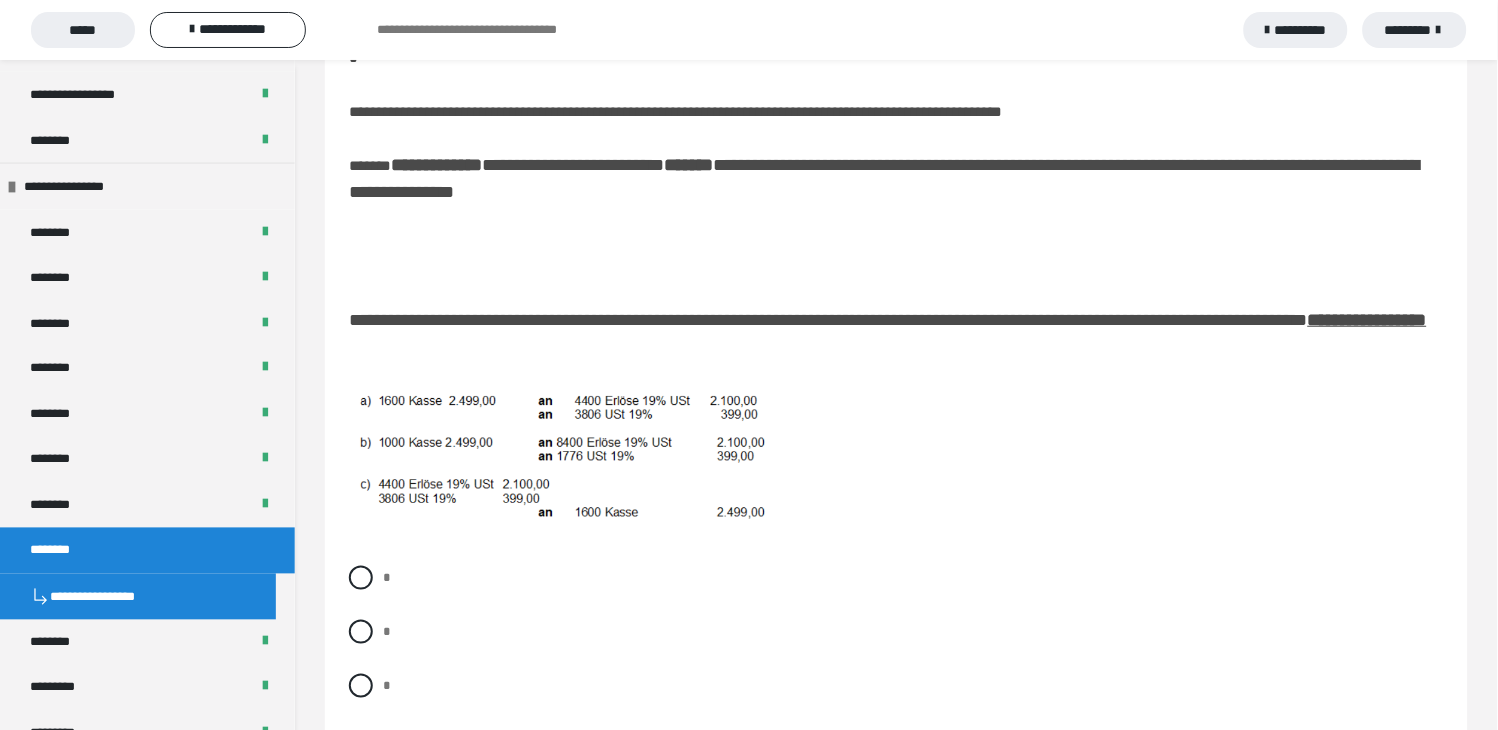 scroll, scrollTop: 111, scrollLeft: 0, axis: vertical 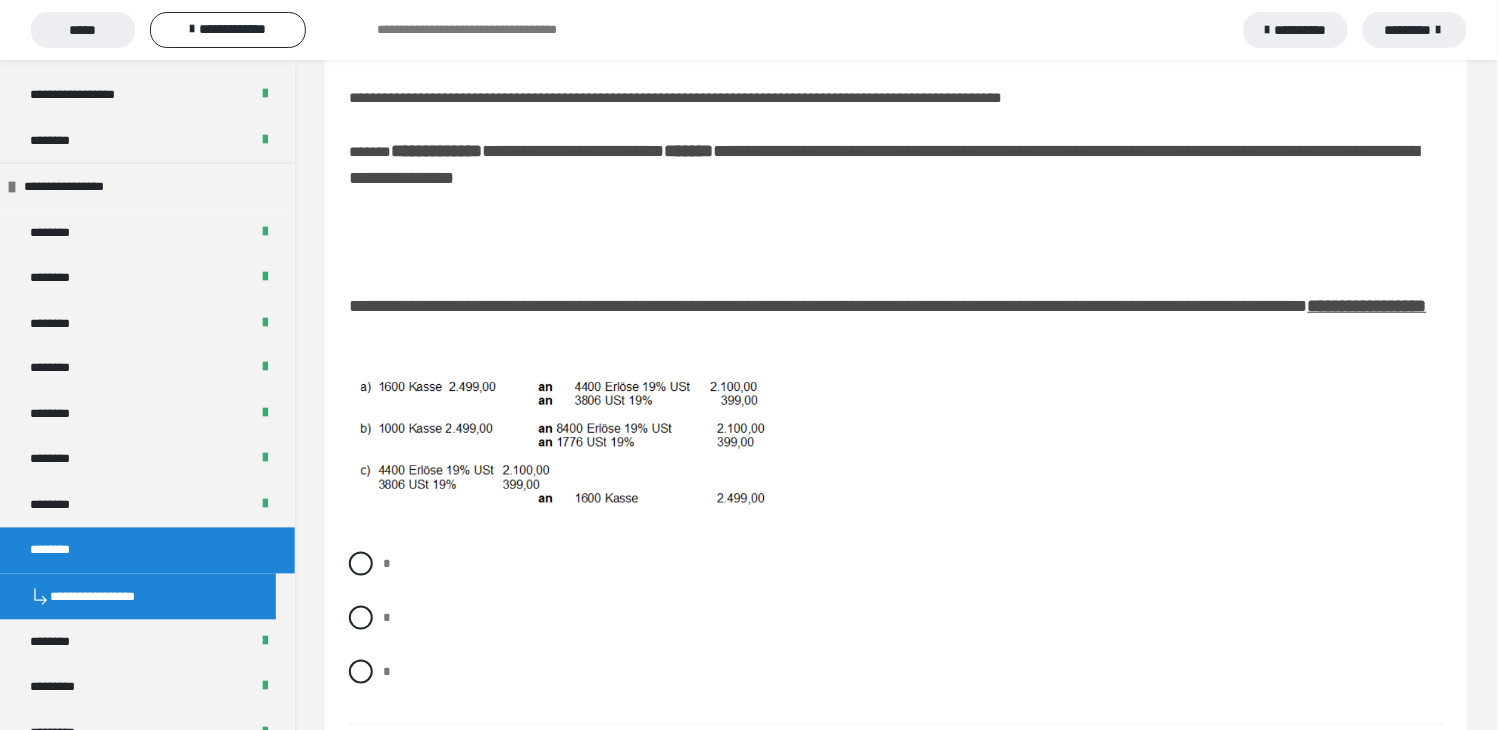 click at bounding box center (361, 564) 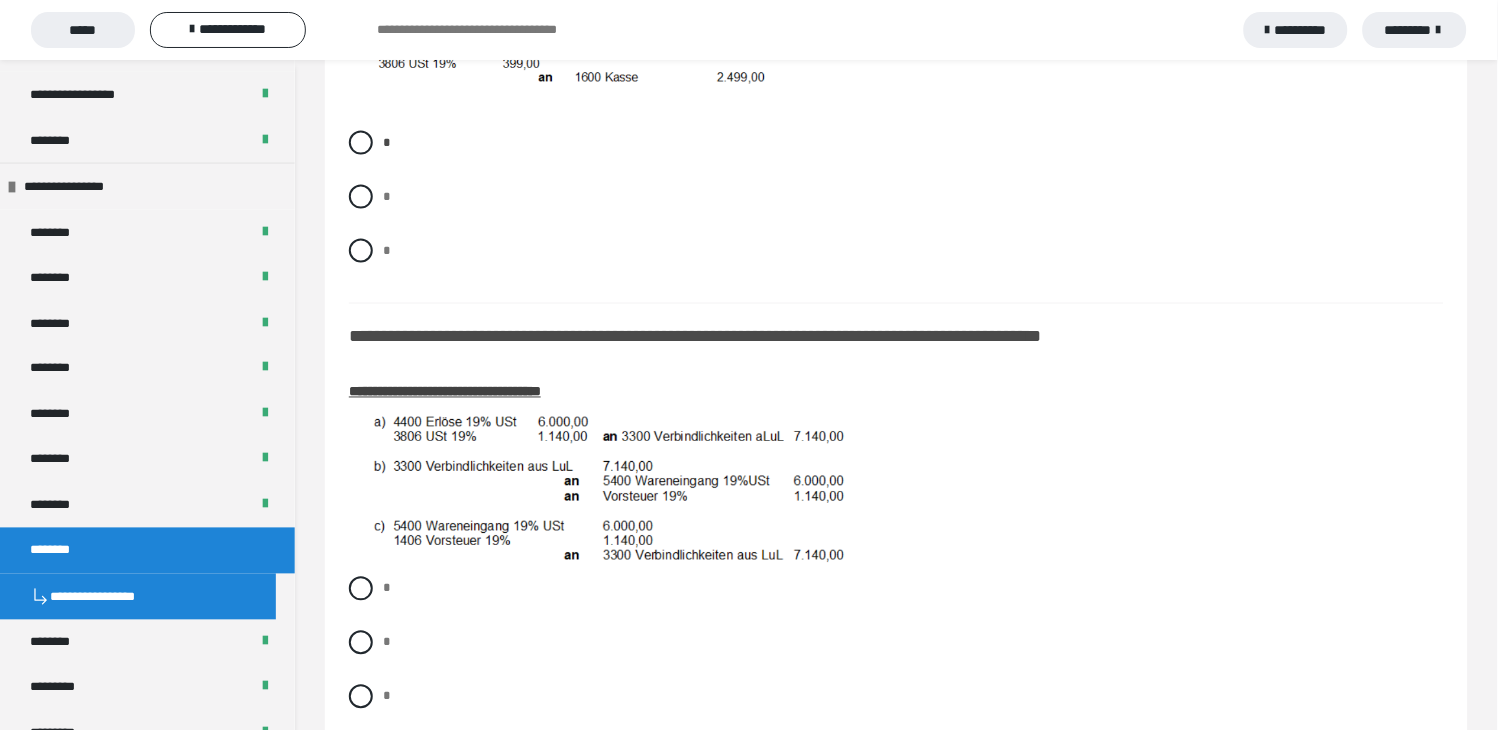 scroll, scrollTop: 555, scrollLeft: 0, axis: vertical 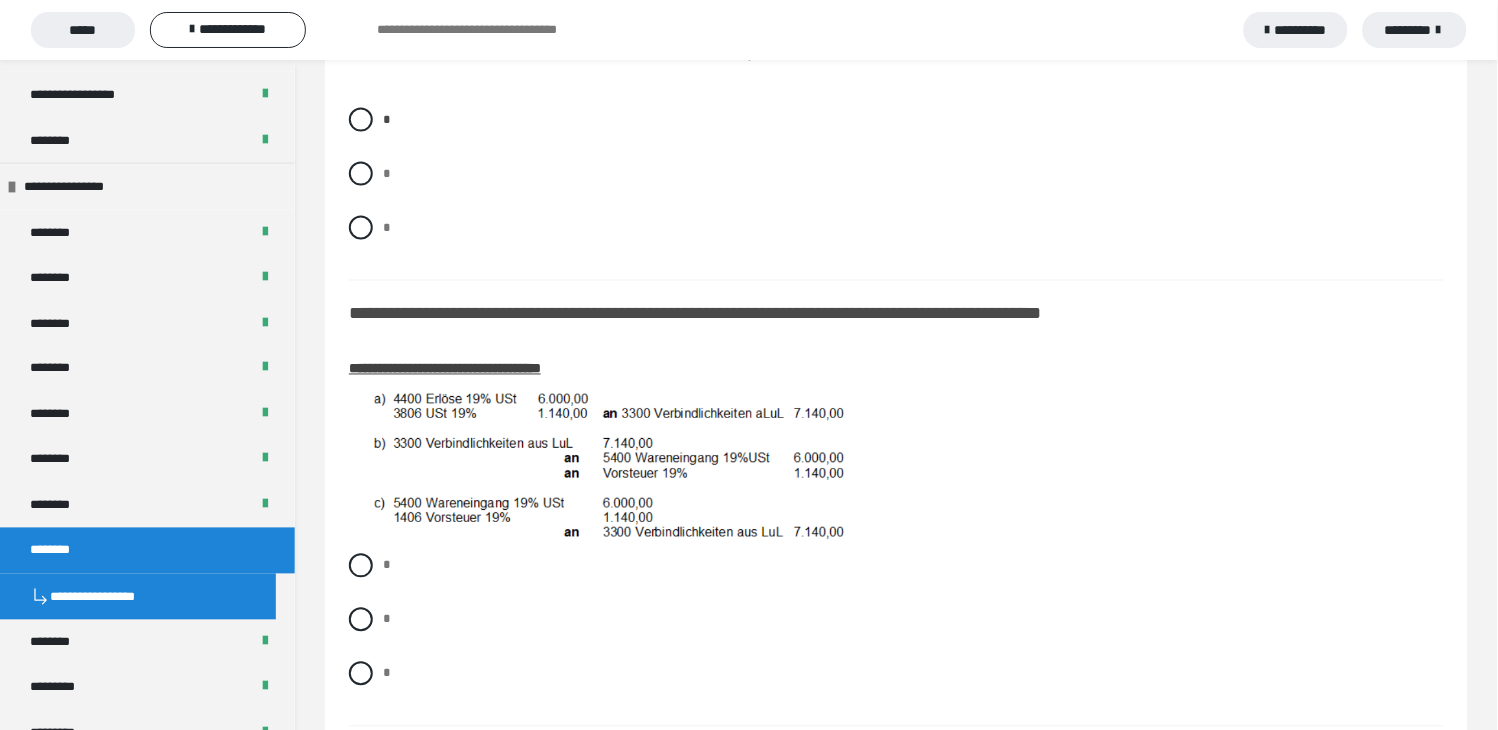 drag, startPoint x: 360, startPoint y: 680, endPoint x: 371, endPoint y: 645, distance: 36.687874 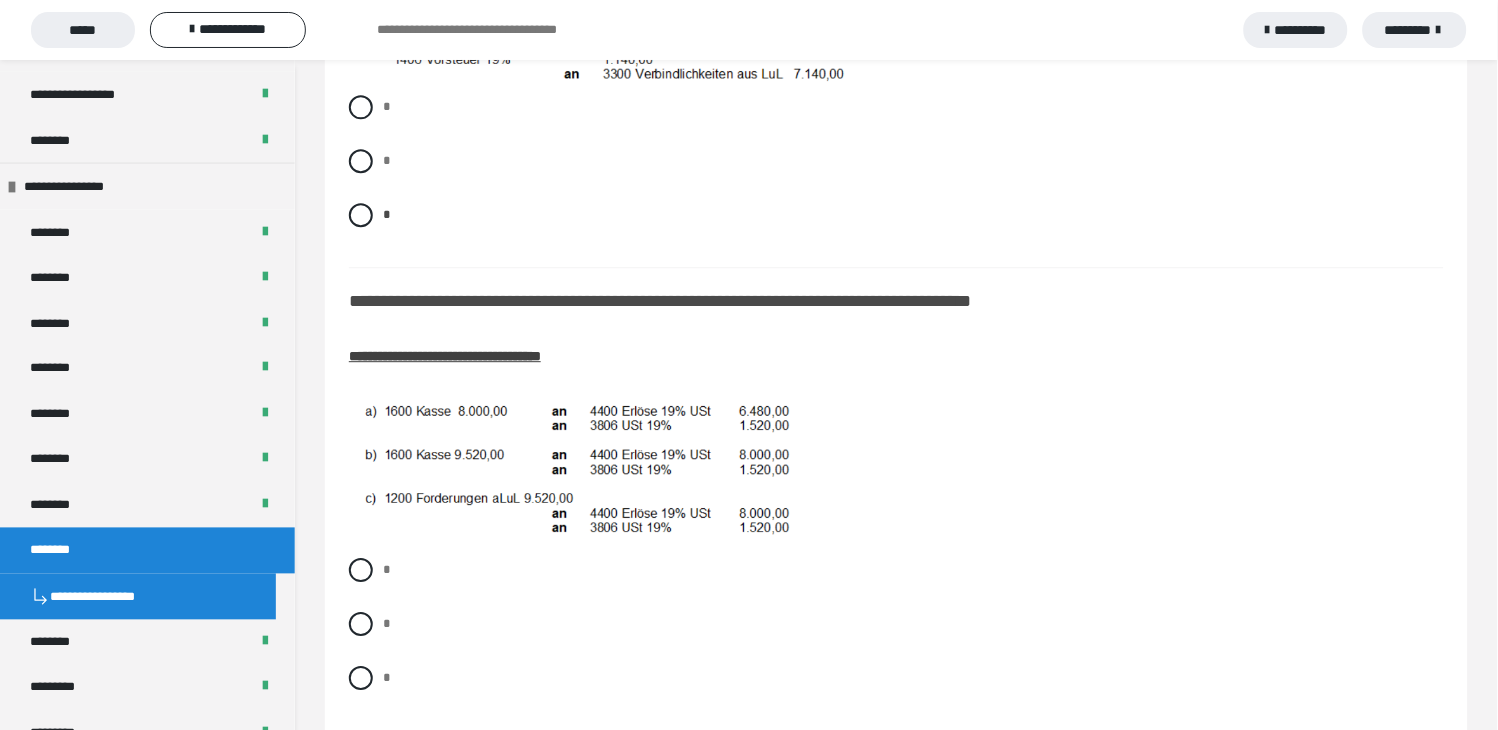 scroll, scrollTop: 1111, scrollLeft: 0, axis: vertical 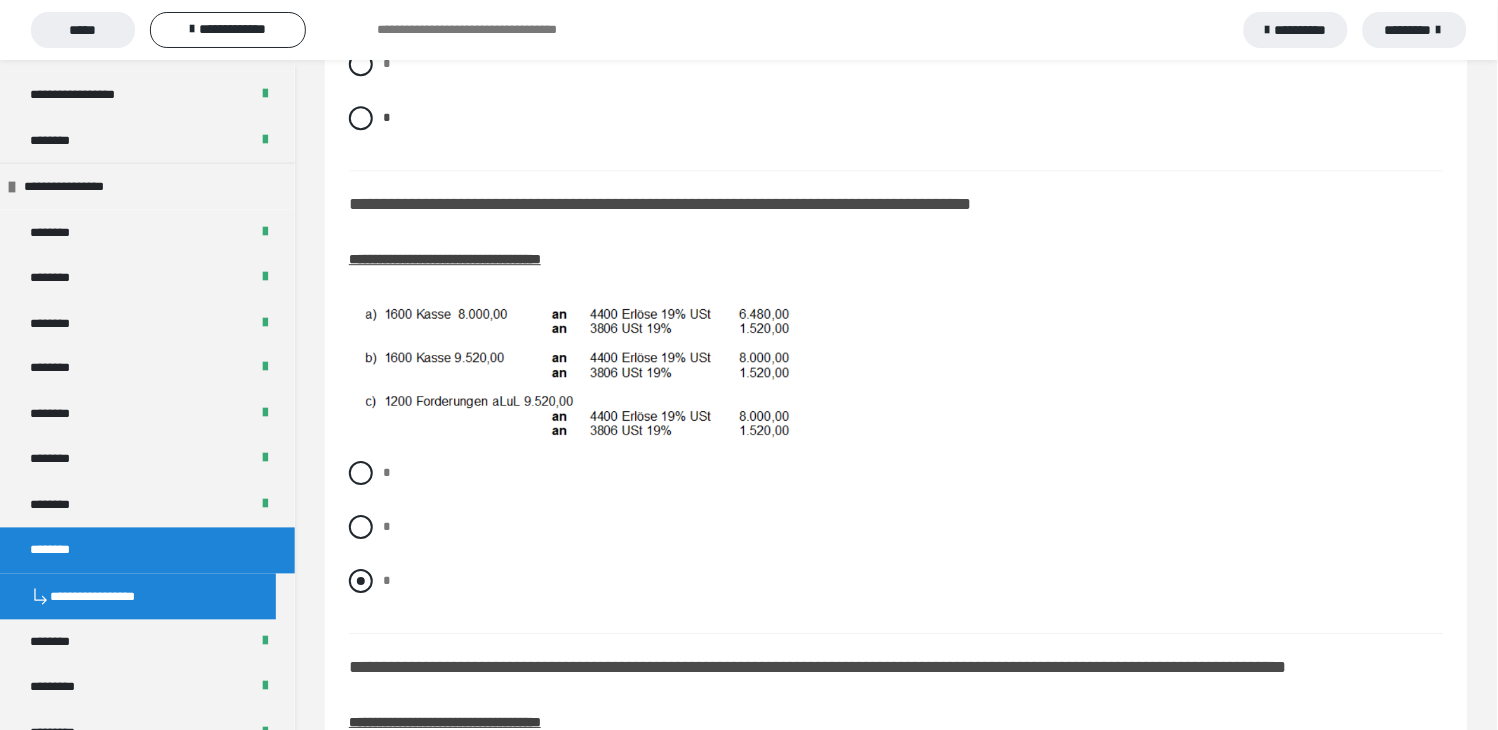click at bounding box center [361, 581] 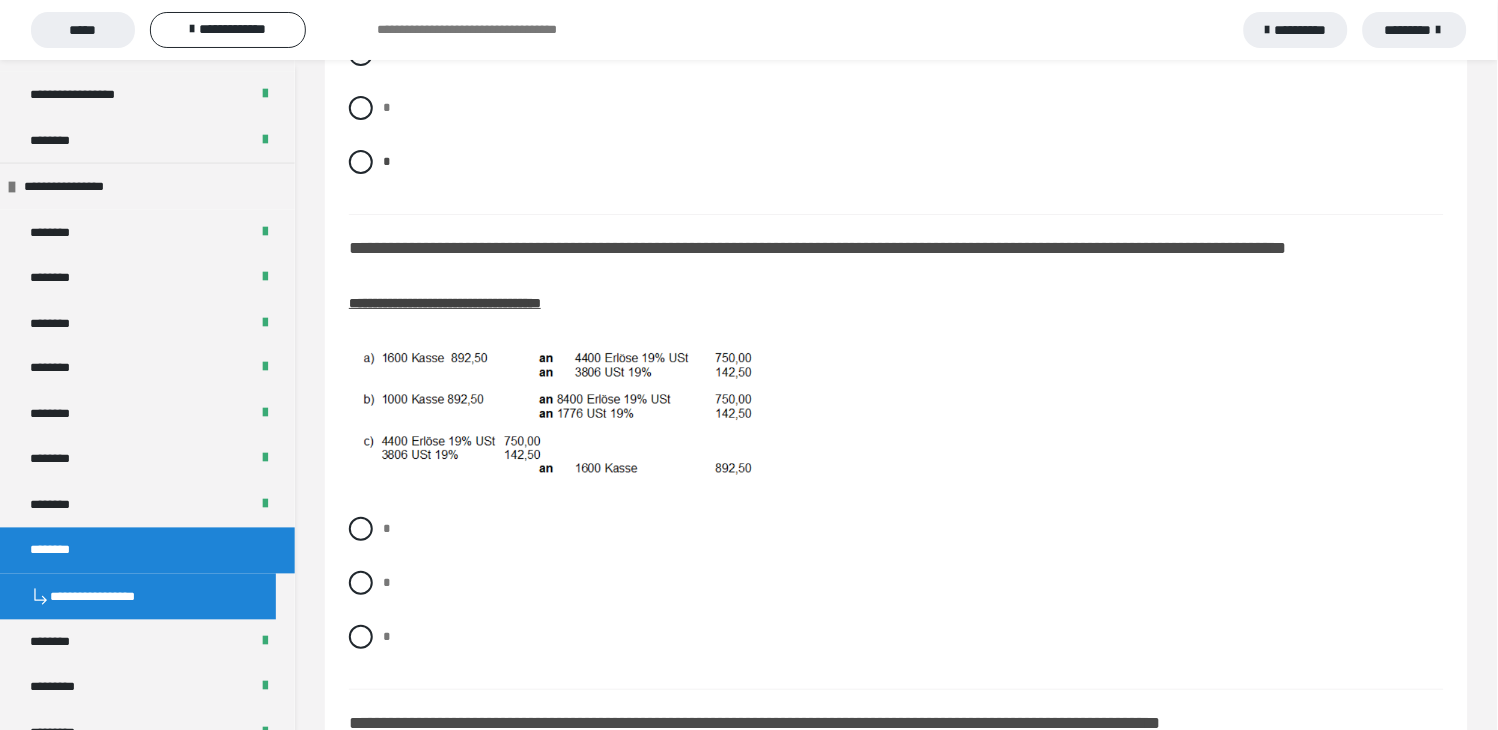 scroll, scrollTop: 1555, scrollLeft: 0, axis: vertical 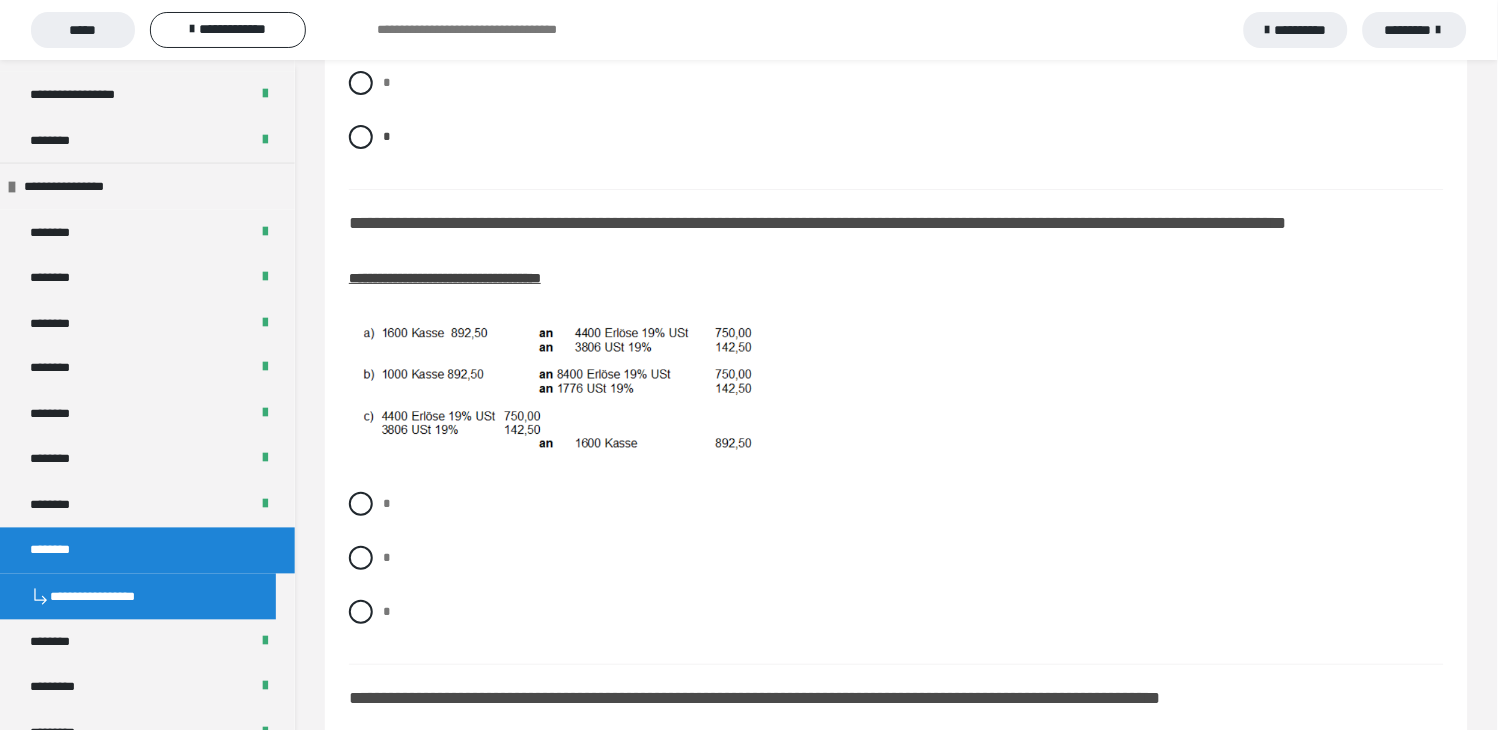 drag, startPoint x: 360, startPoint y: 517, endPoint x: 458, endPoint y: 480, distance: 104.75209 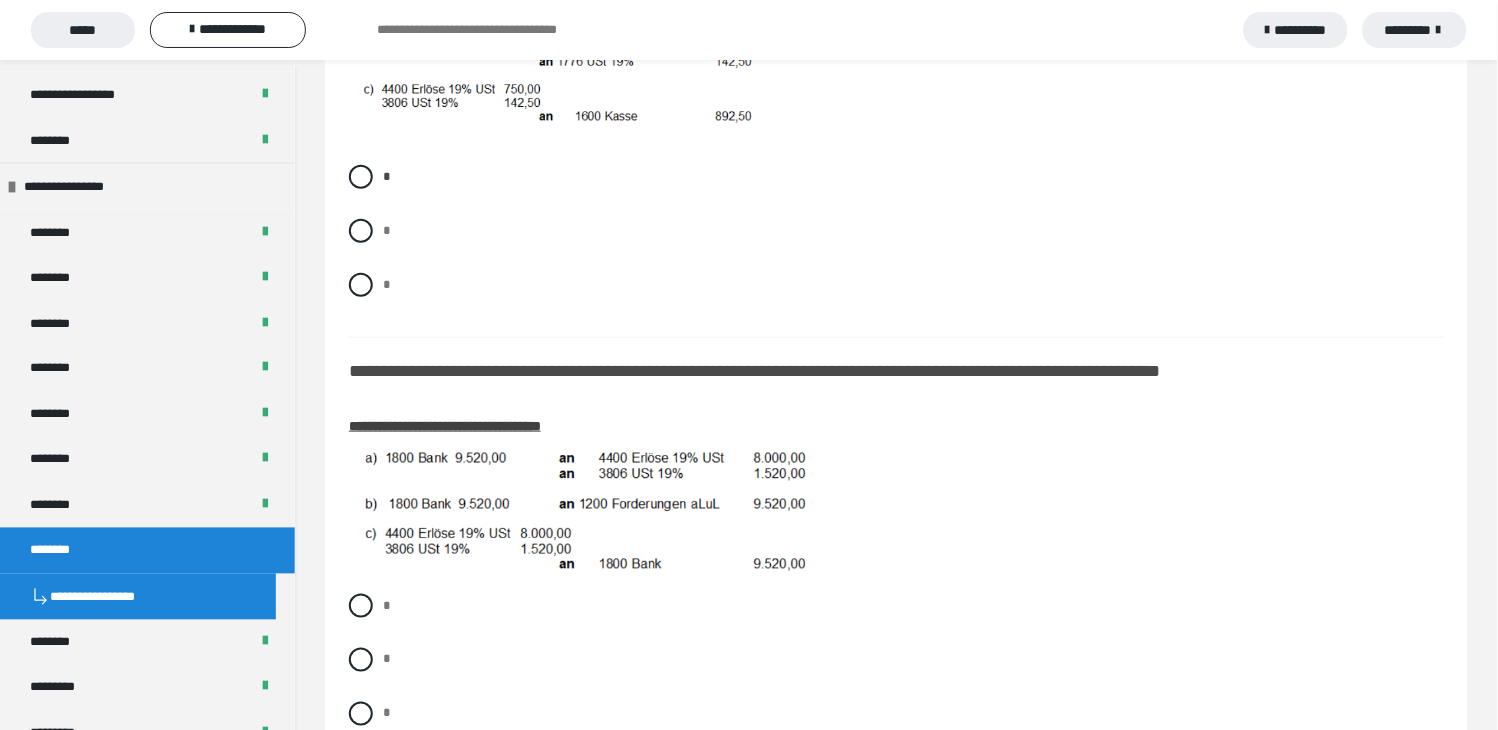 scroll, scrollTop: 1888, scrollLeft: 0, axis: vertical 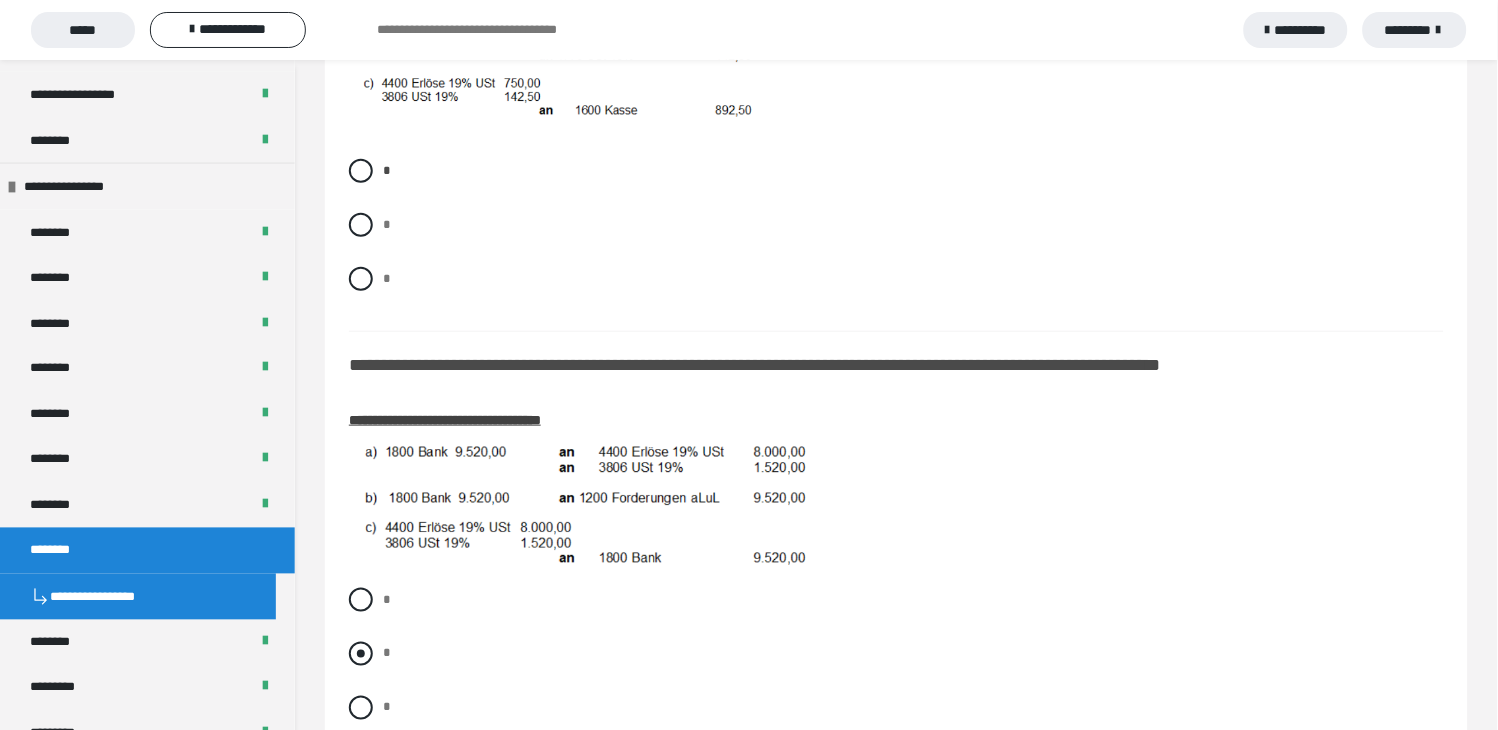 click at bounding box center [361, 654] 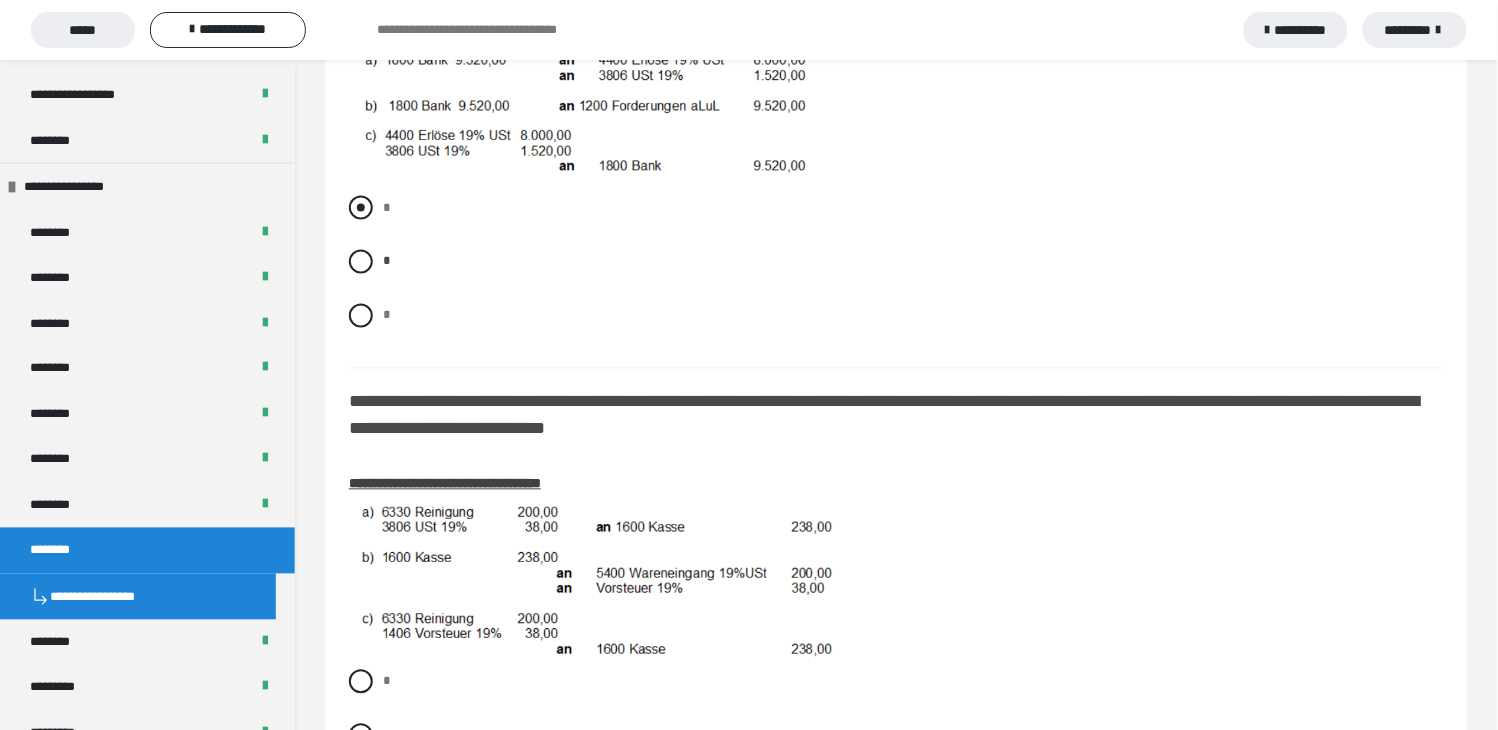 scroll, scrollTop: 2333, scrollLeft: 0, axis: vertical 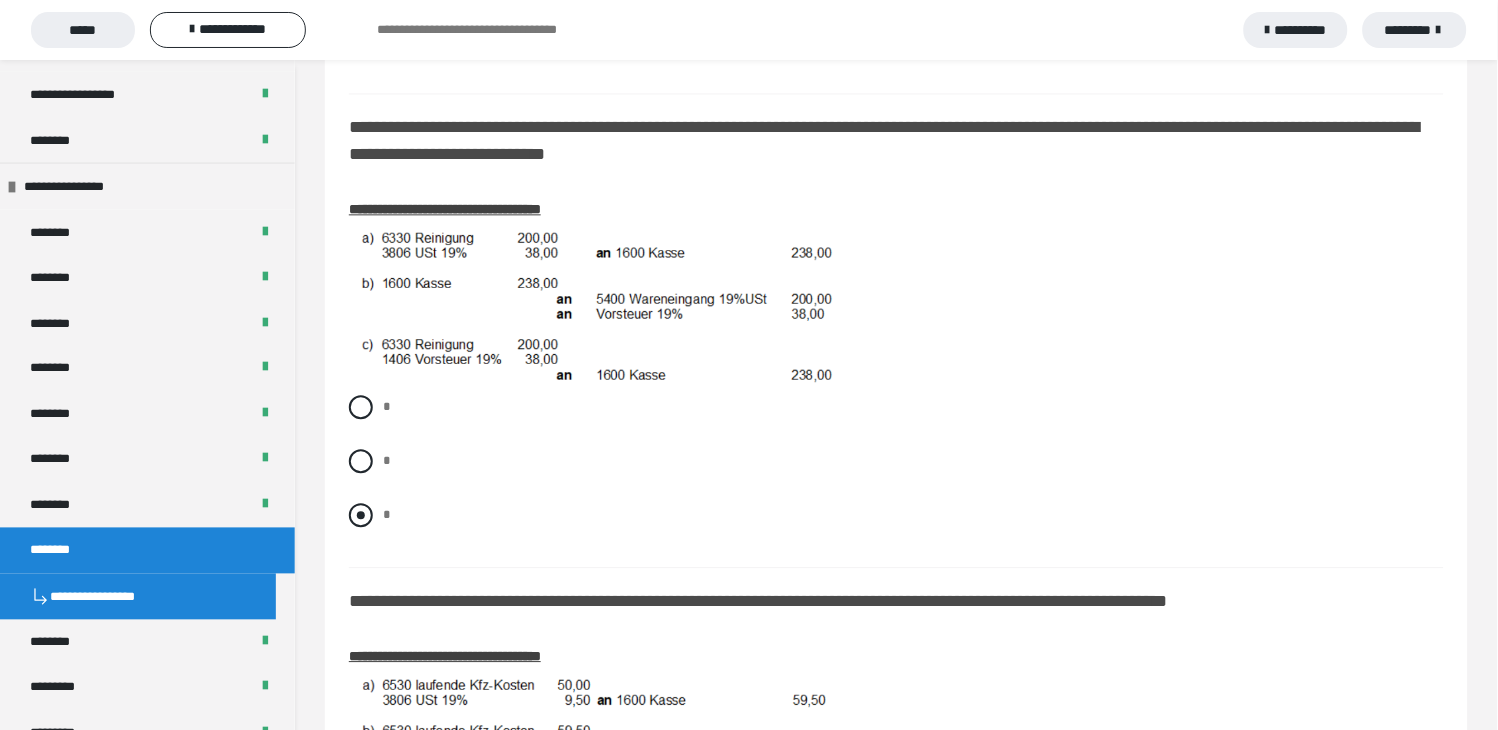 click at bounding box center (361, 515) 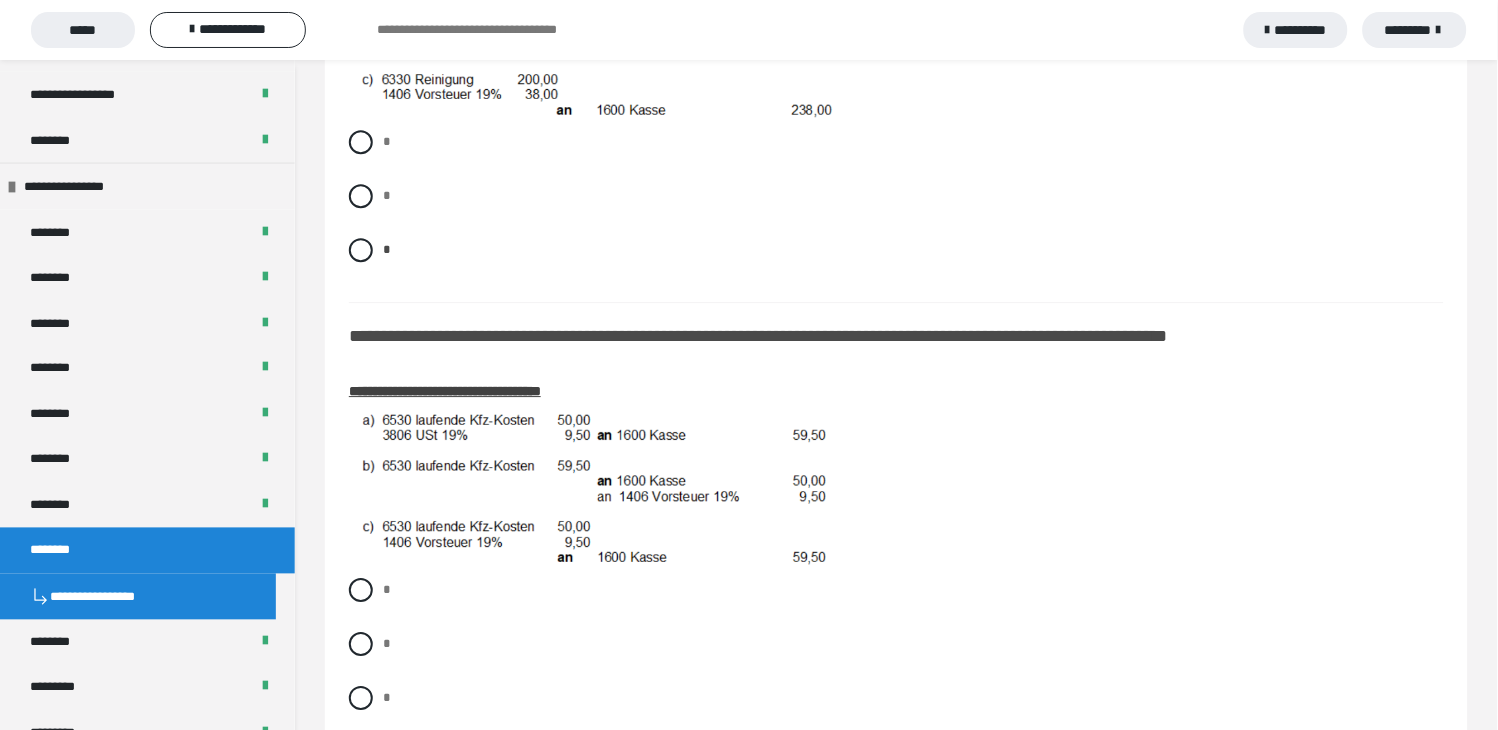 scroll, scrollTop: 2888, scrollLeft: 0, axis: vertical 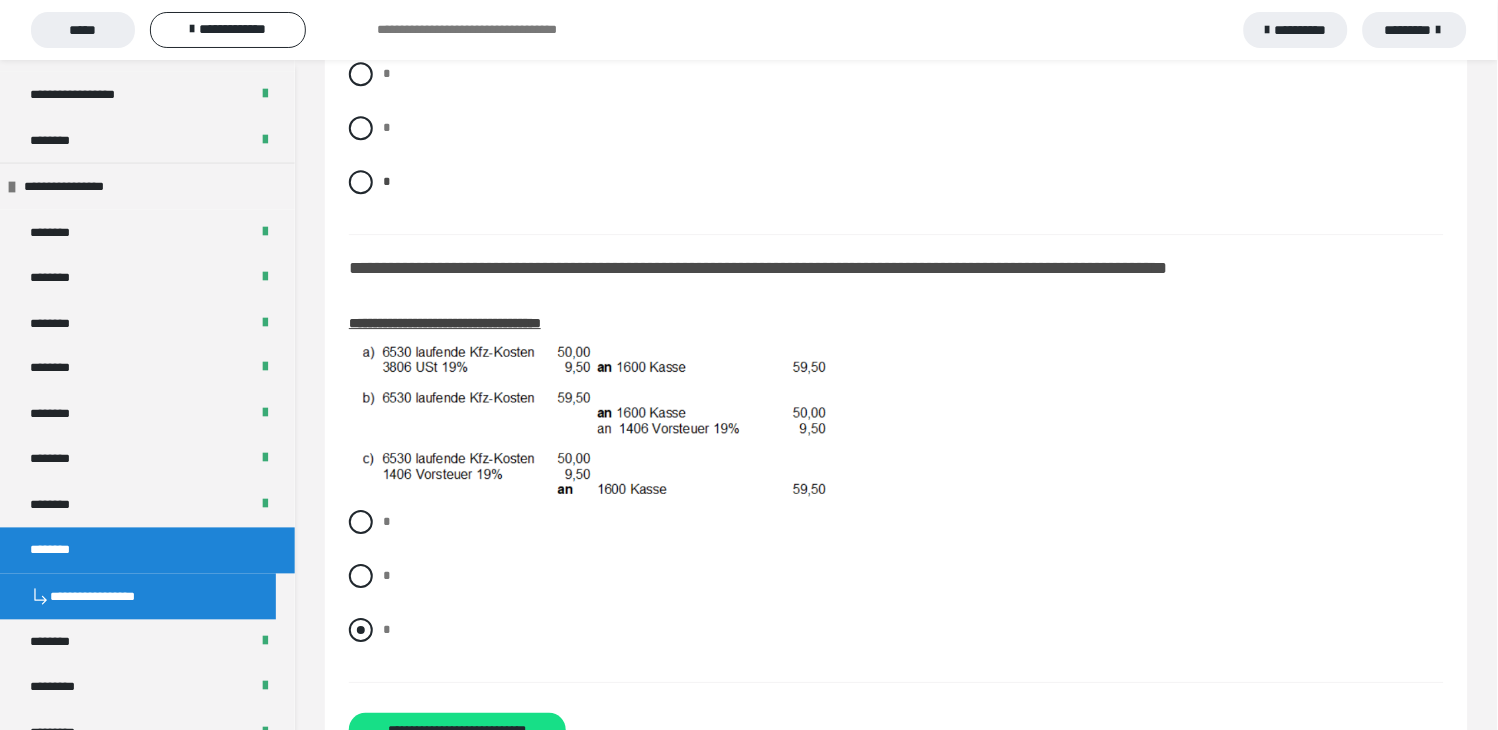 click at bounding box center (361, 630) 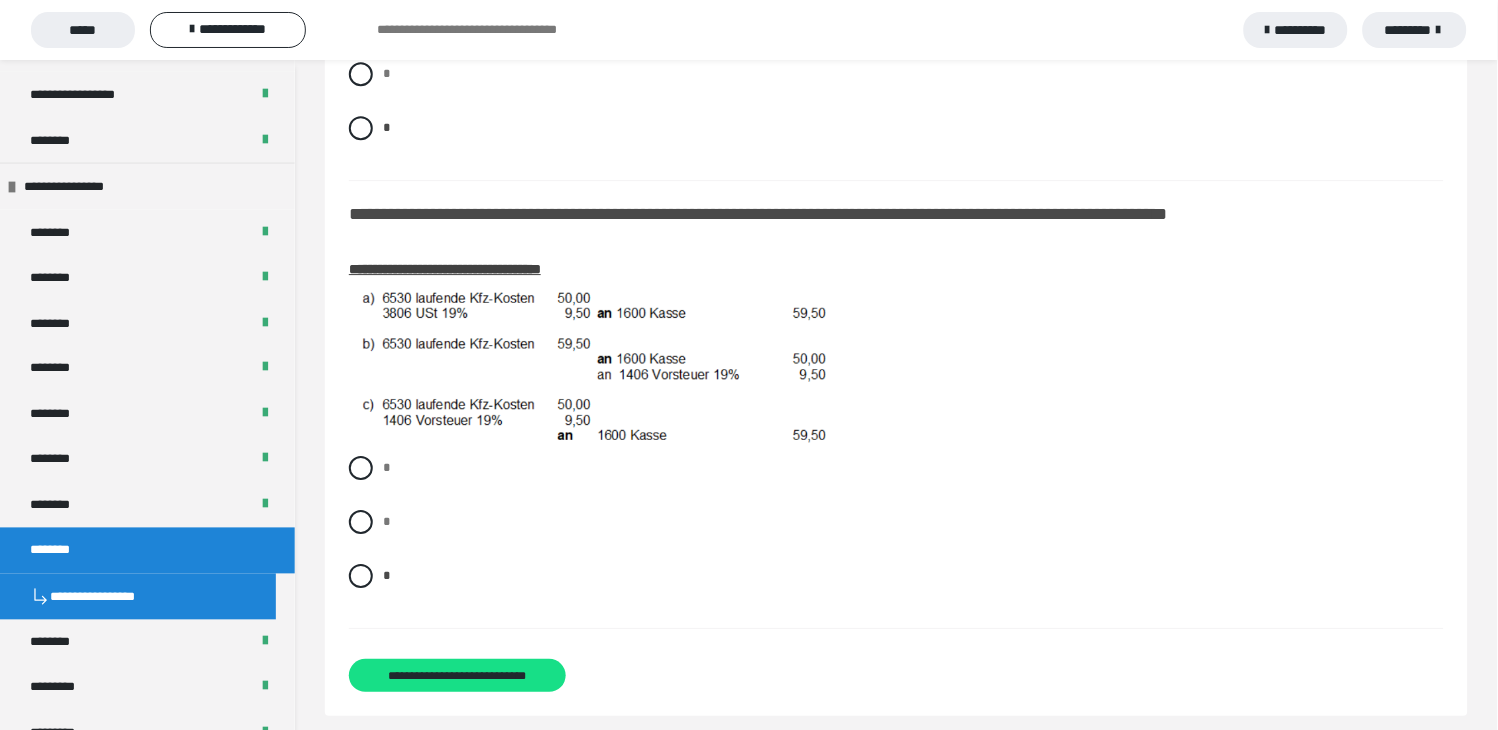 scroll, scrollTop: 2993, scrollLeft: 0, axis: vertical 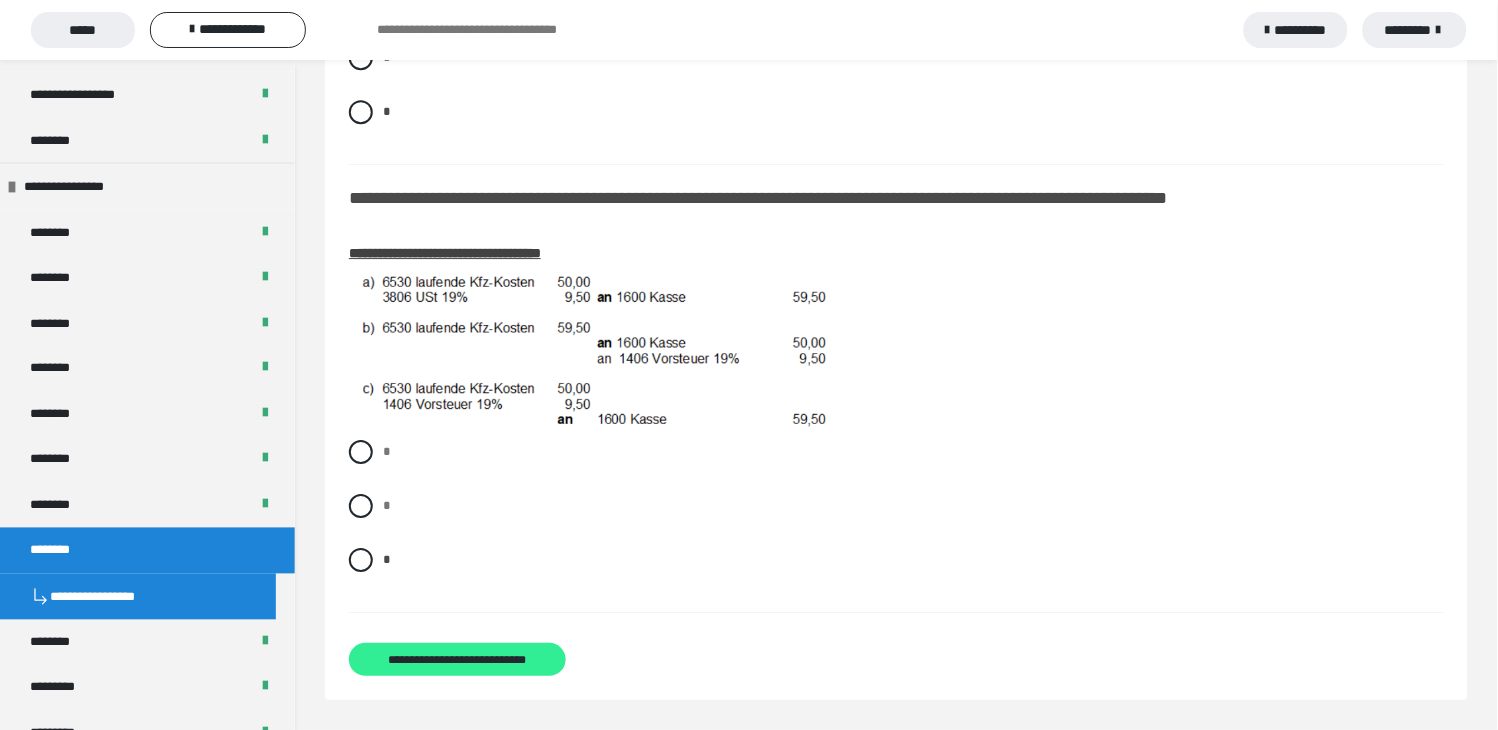 click on "**********" at bounding box center [457, 660] 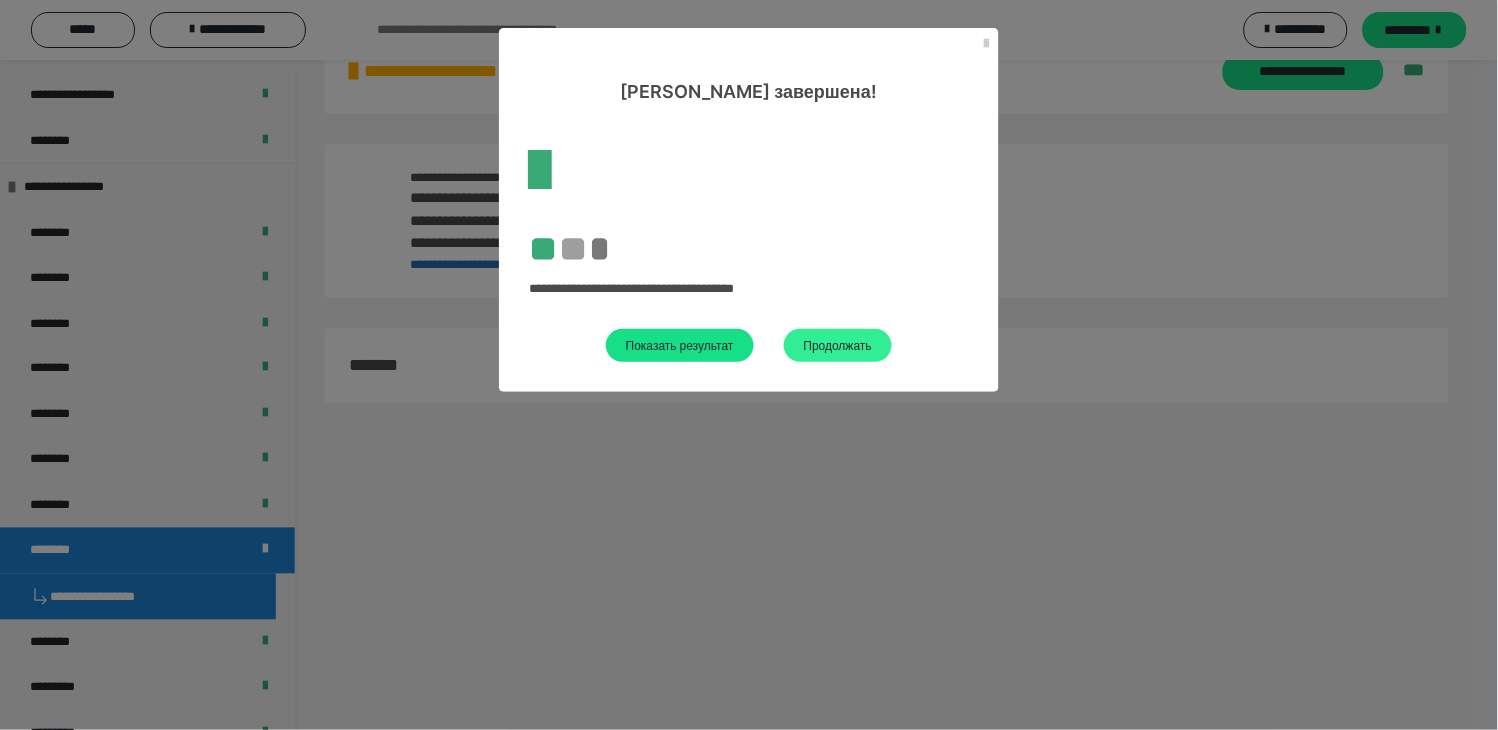 scroll, scrollTop: 60, scrollLeft: 0, axis: vertical 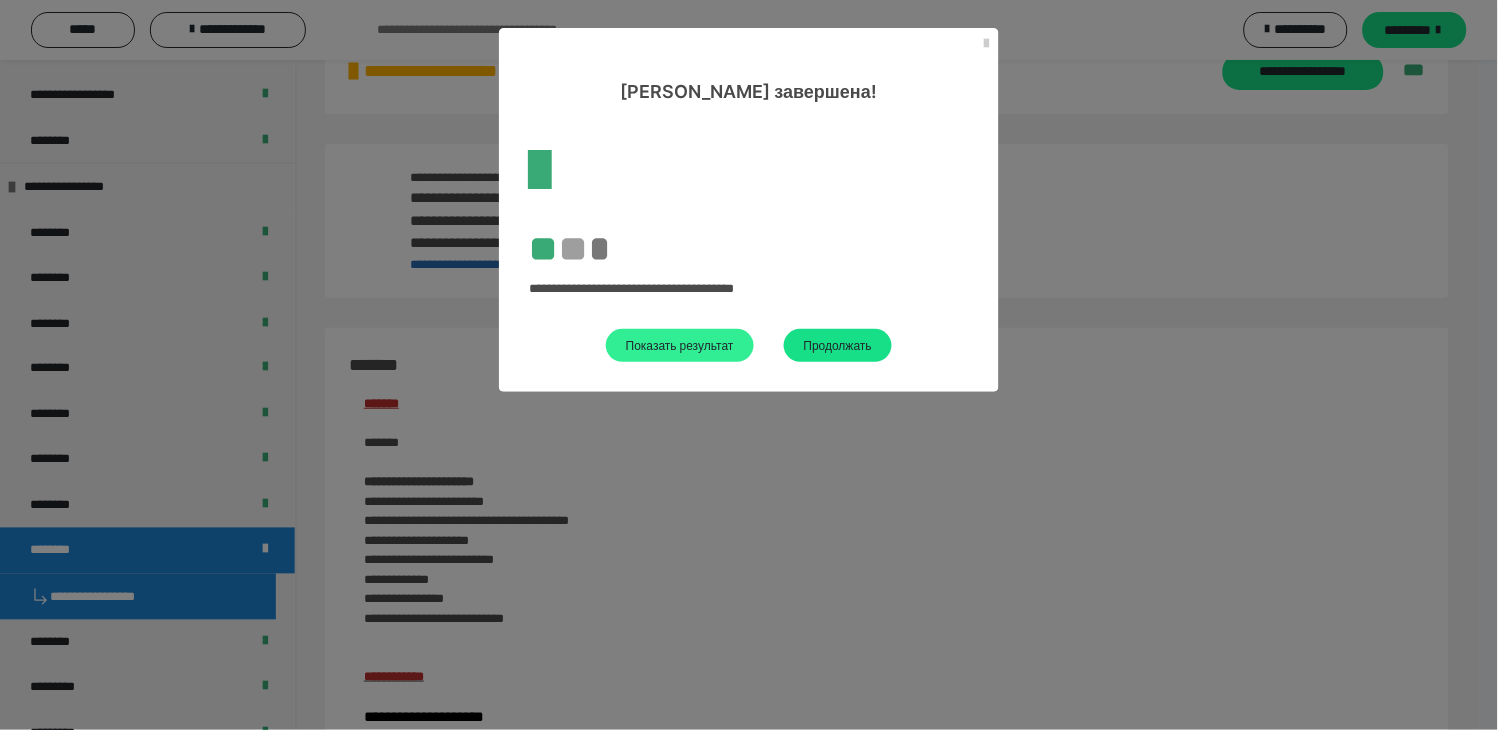 click on "Показать результат" at bounding box center [680, 345] 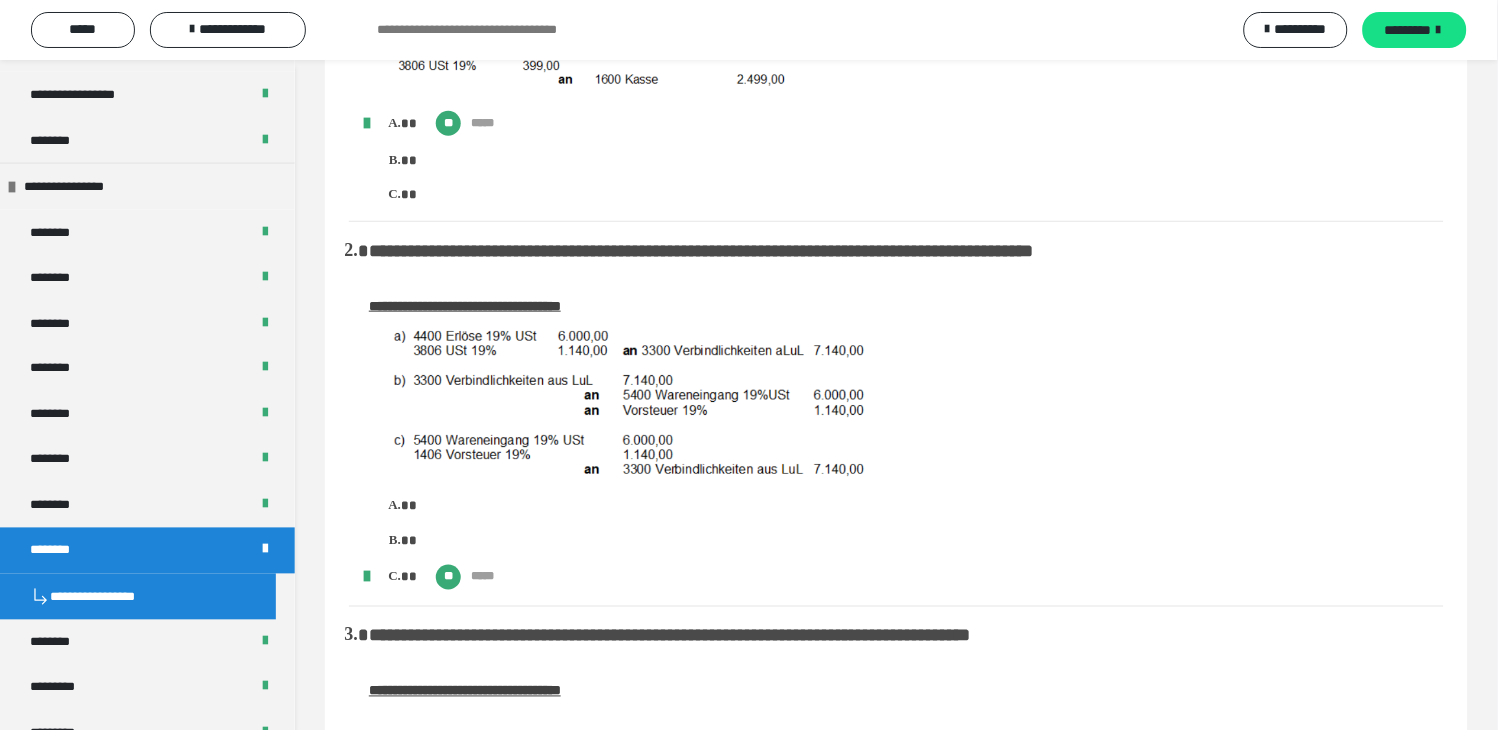 scroll, scrollTop: 0, scrollLeft: 0, axis: both 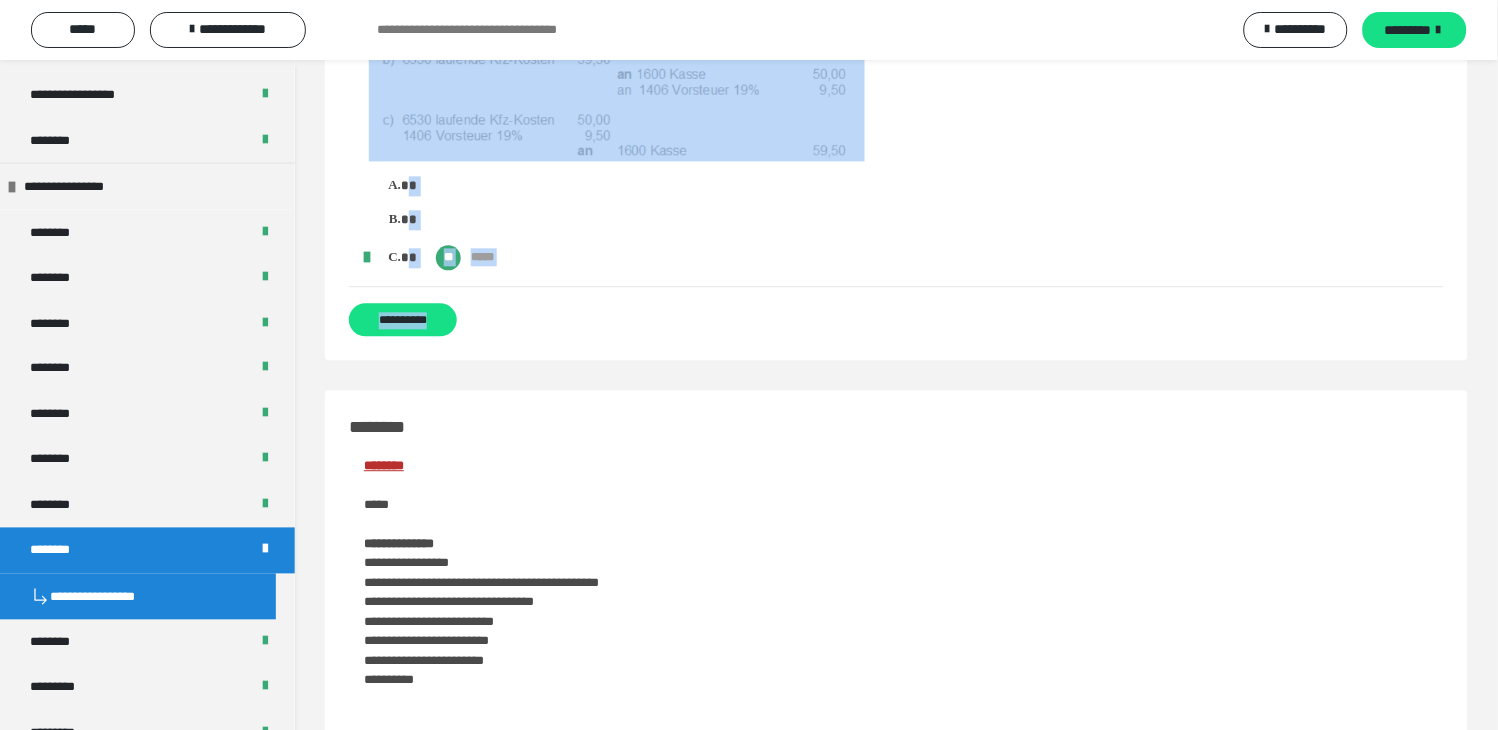 drag, startPoint x: 416, startPoint y: 174, endPoint x: 400, endPoint y: 472, distance: 298.42923 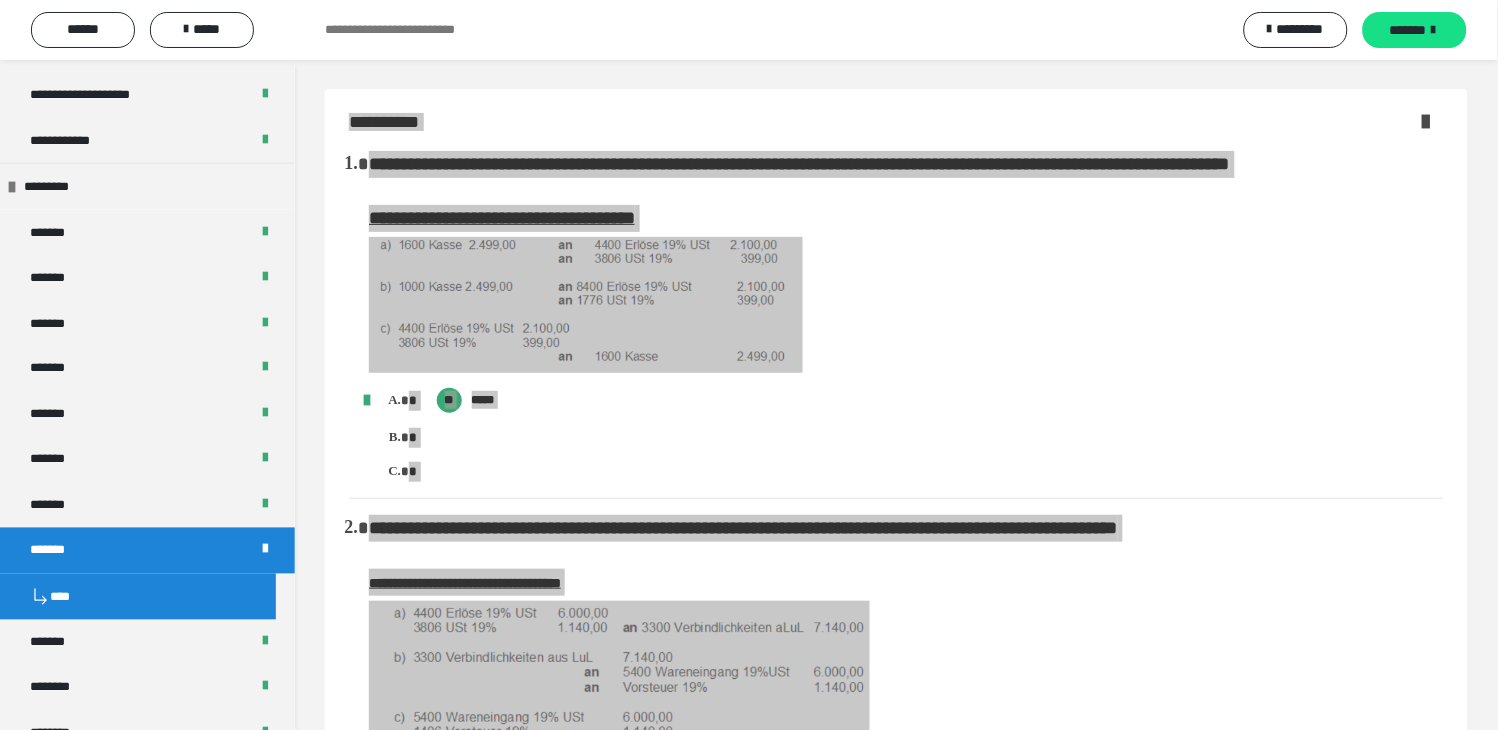 scroll, scrollTop: 0, scrollLeft: 0, axis: both 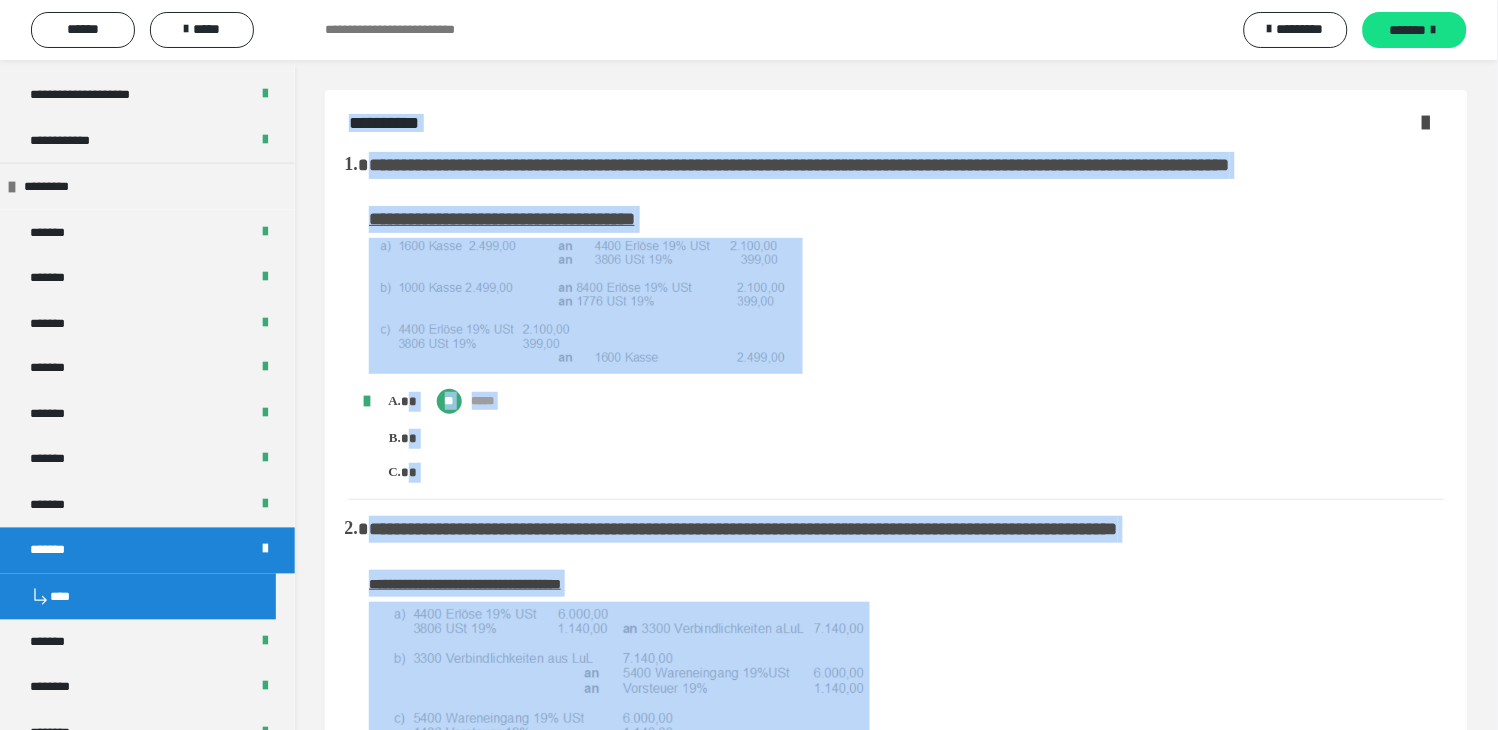 copy on "**********" 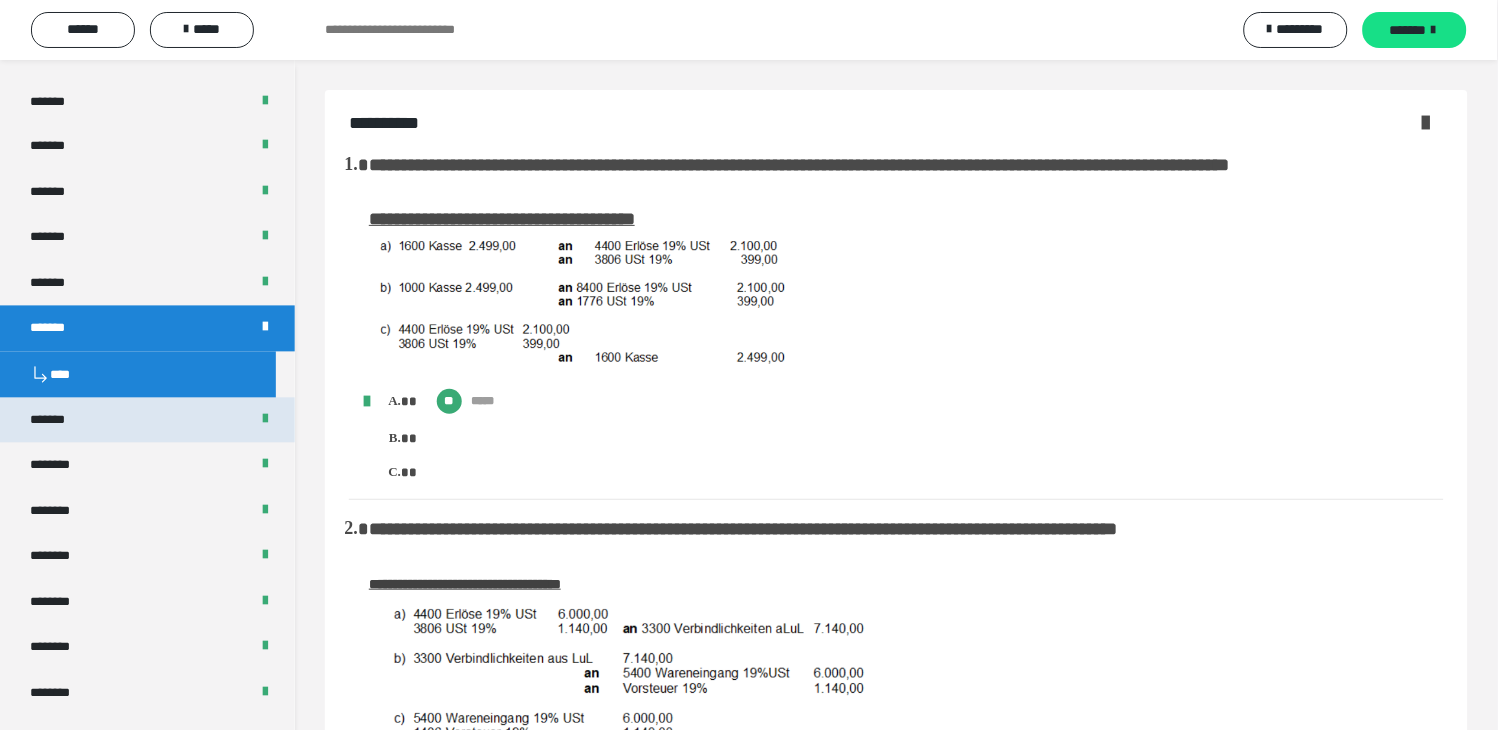 click on "*******" at bounding box center [58, 420] 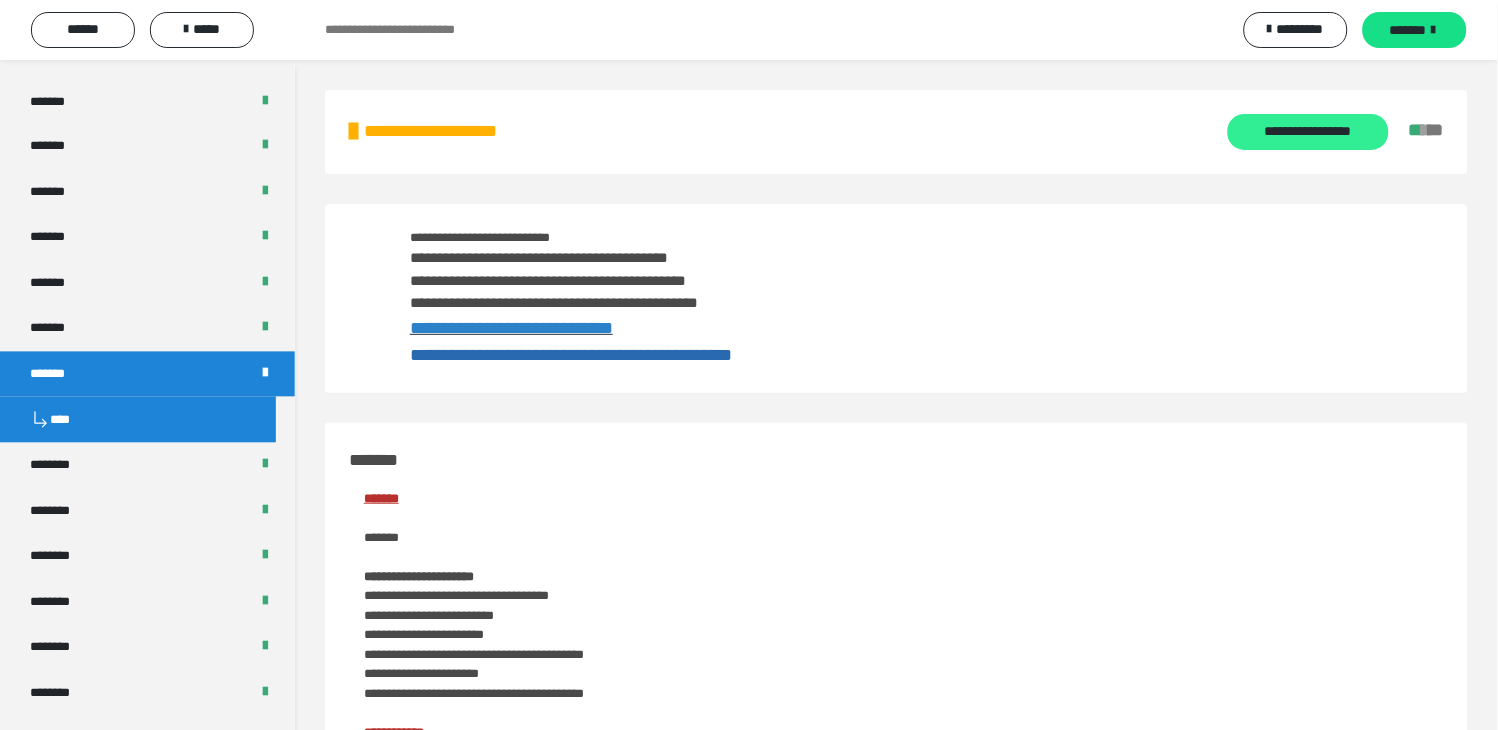 click on "**********" at bounding box center [1308, 132] 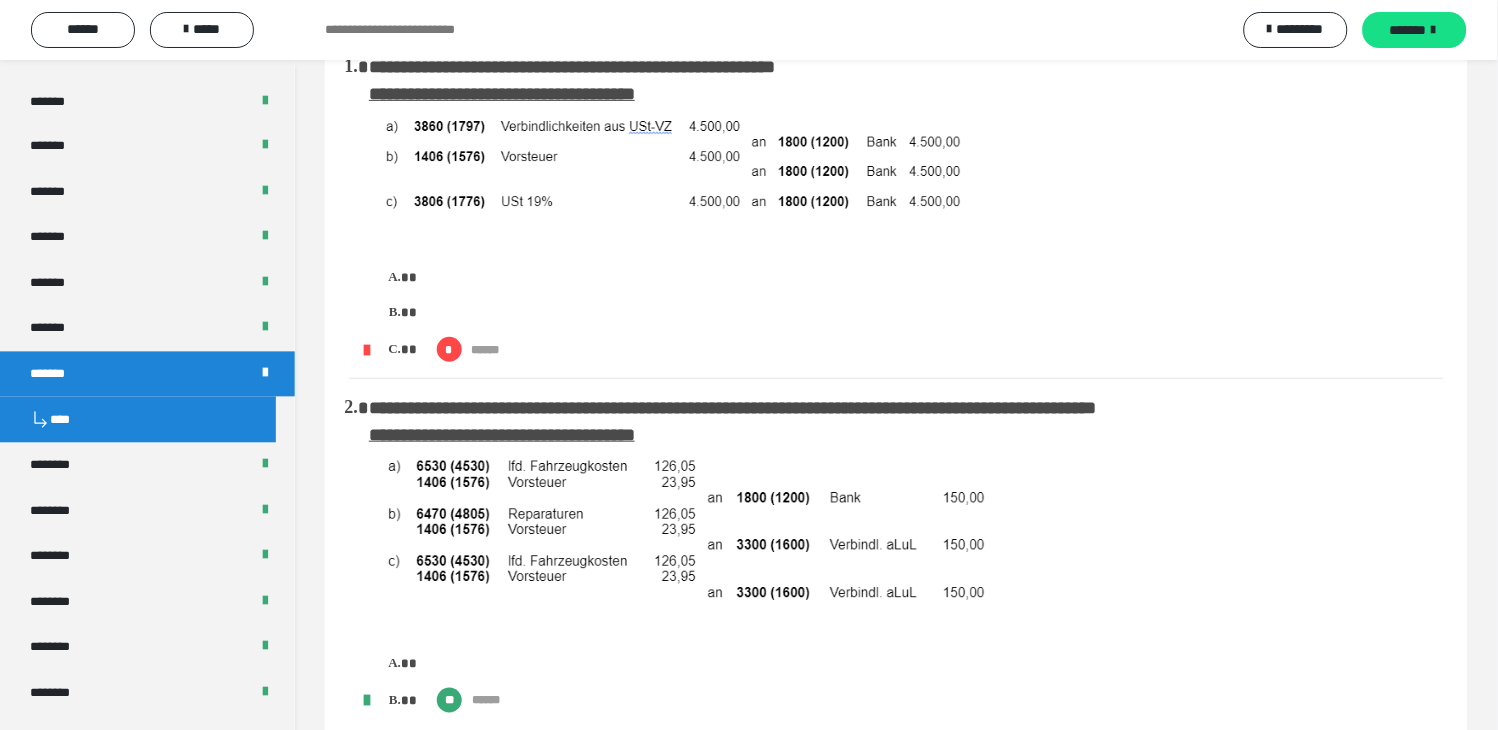scroll, scrollTop: 0, scrollLeft: 0, axis: both 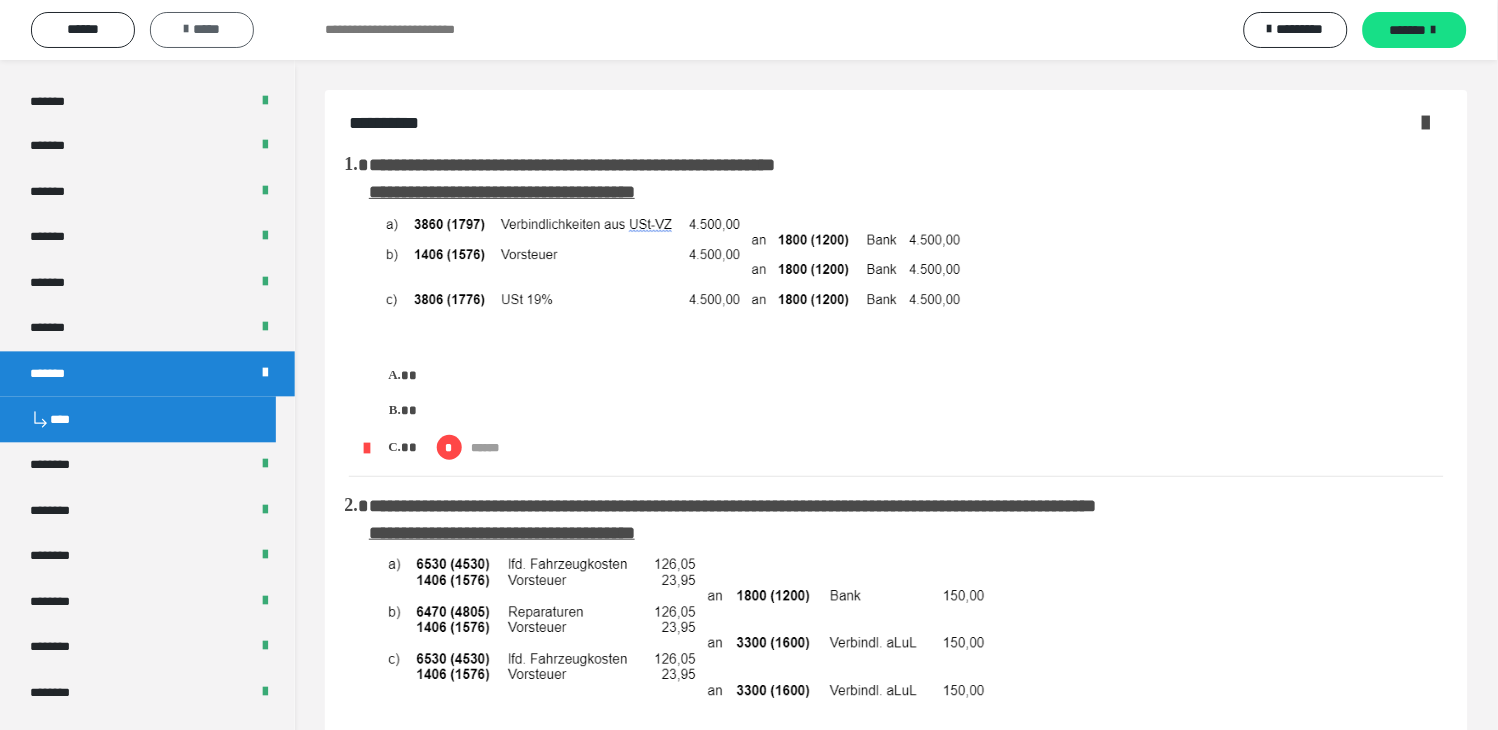 click on "*****" at bounding box center [202, 30] 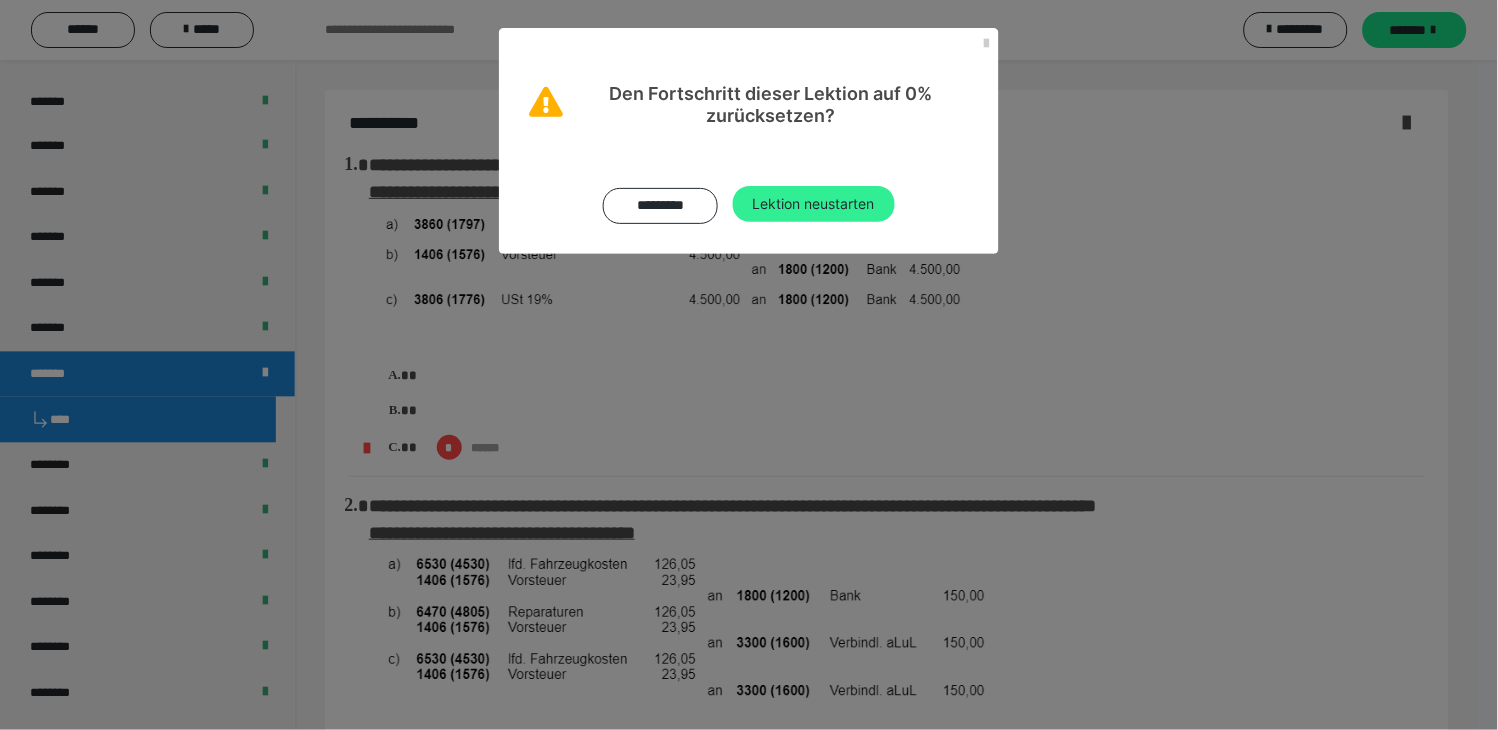 click on "Lektion neustarten" at bounding box center [814, 204] 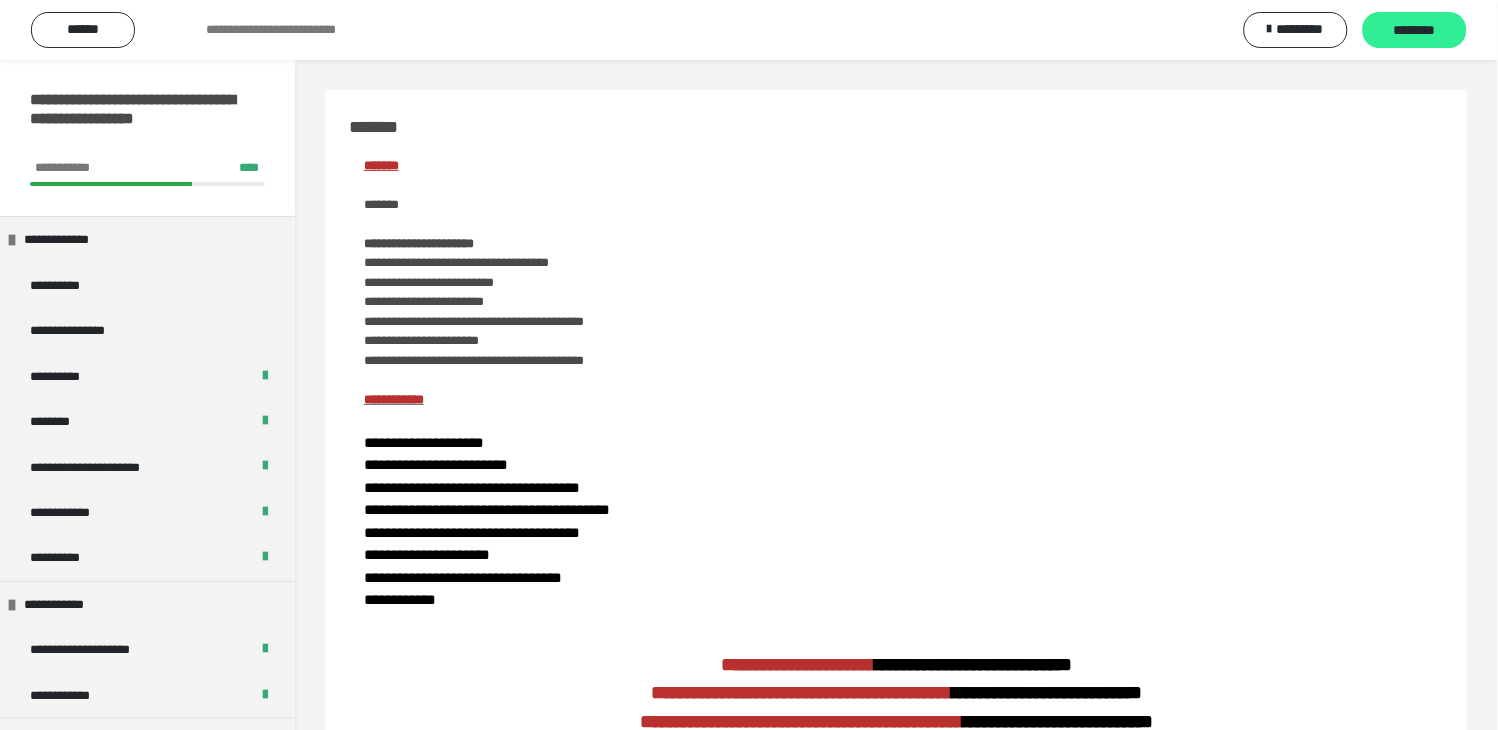 click on "********" at bounding box center [1415, 30] 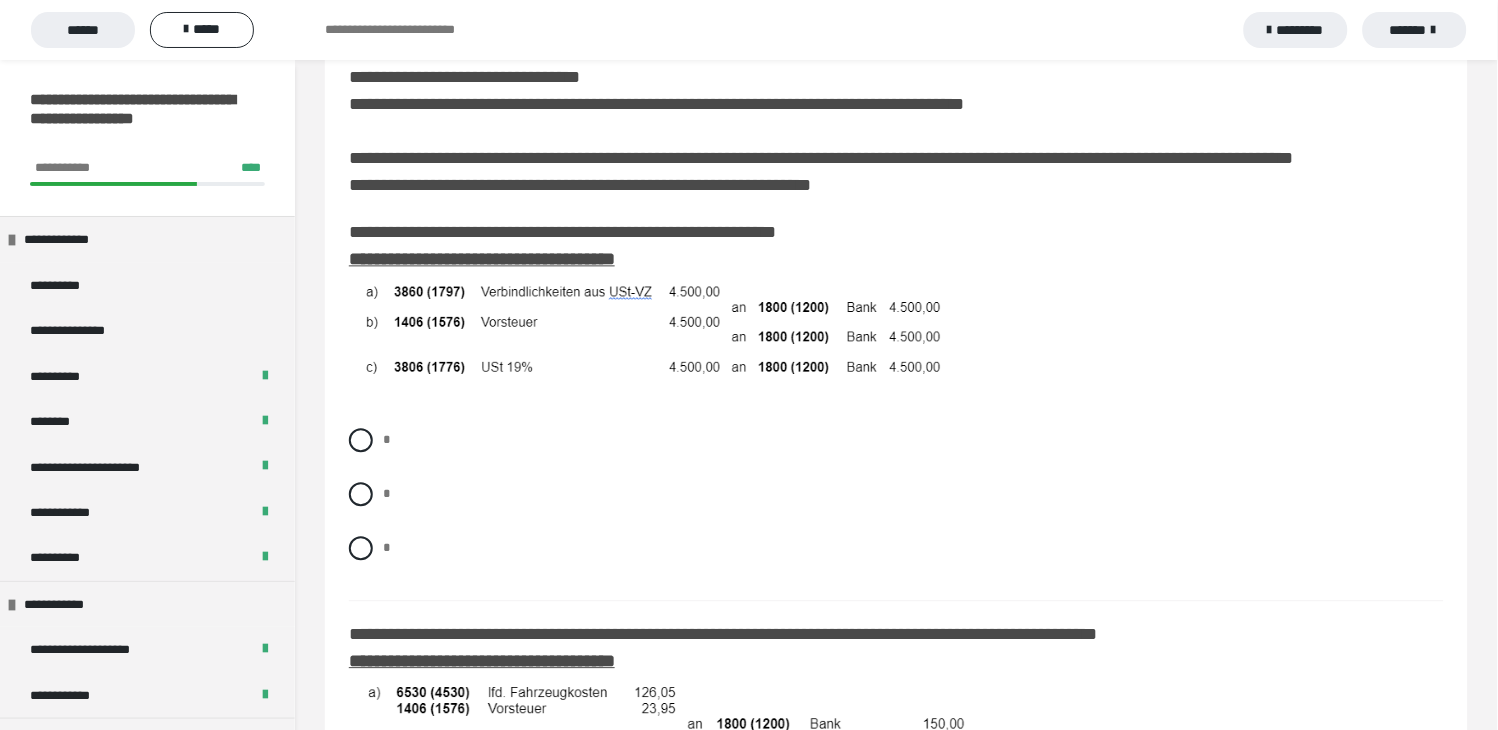 scroll, scrollTop: 888, scrollLeft: 0, axis: vertical 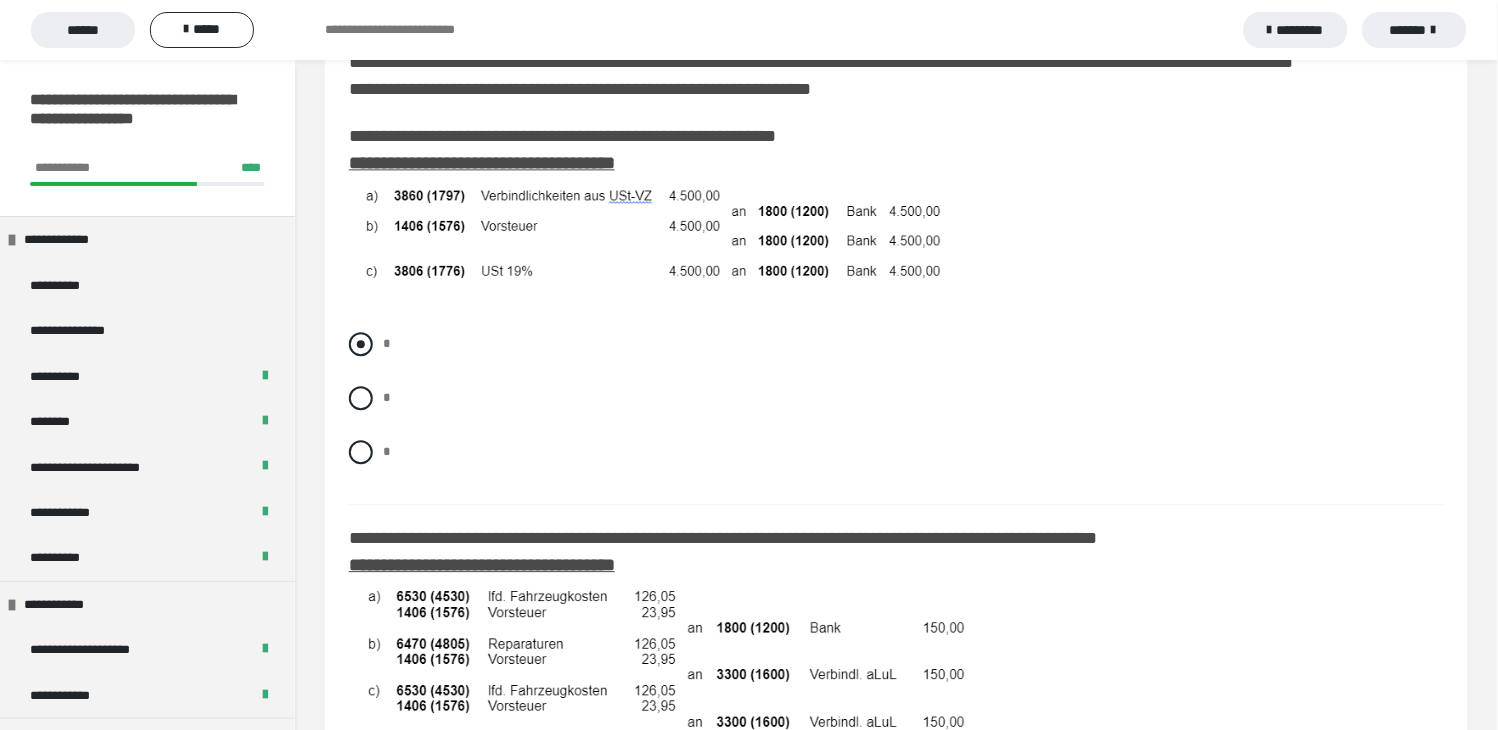 click at bounding box center [361, 344] 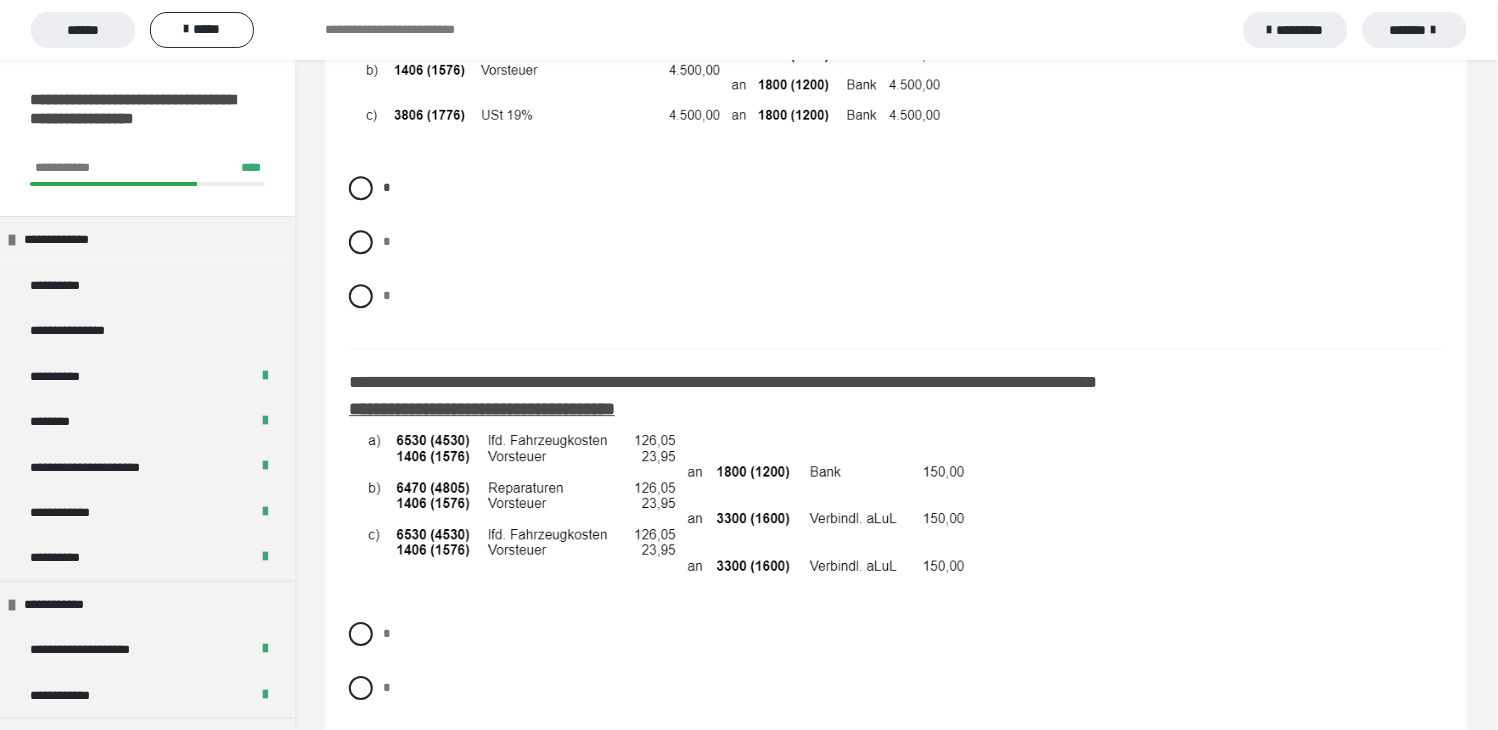 scroll, scrollTop: 1222, scrollLeft: 0, axis: vertical 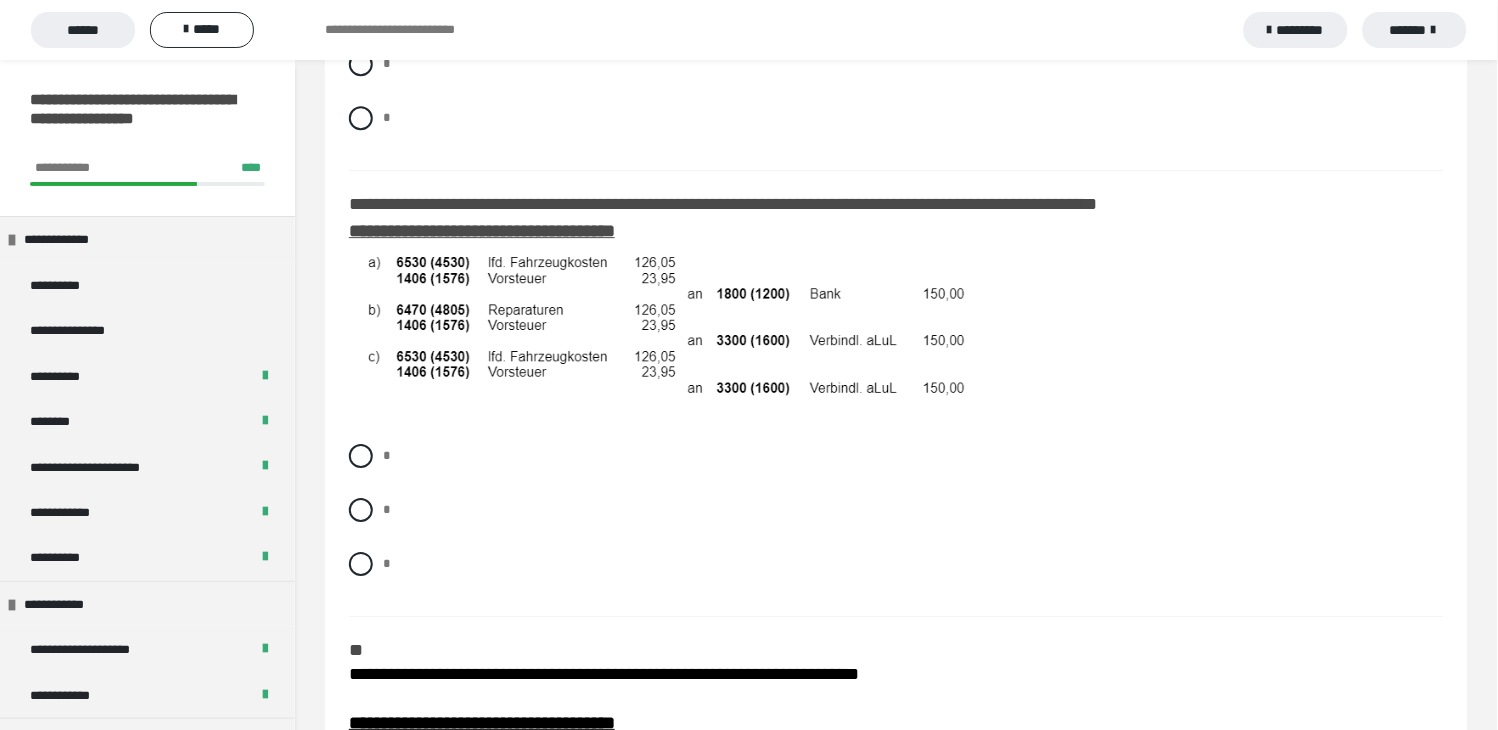 drag, startPoint x: 364, startPoint y: 546, endPoint x: 406, endPoint y: 500, distance: 62.289646 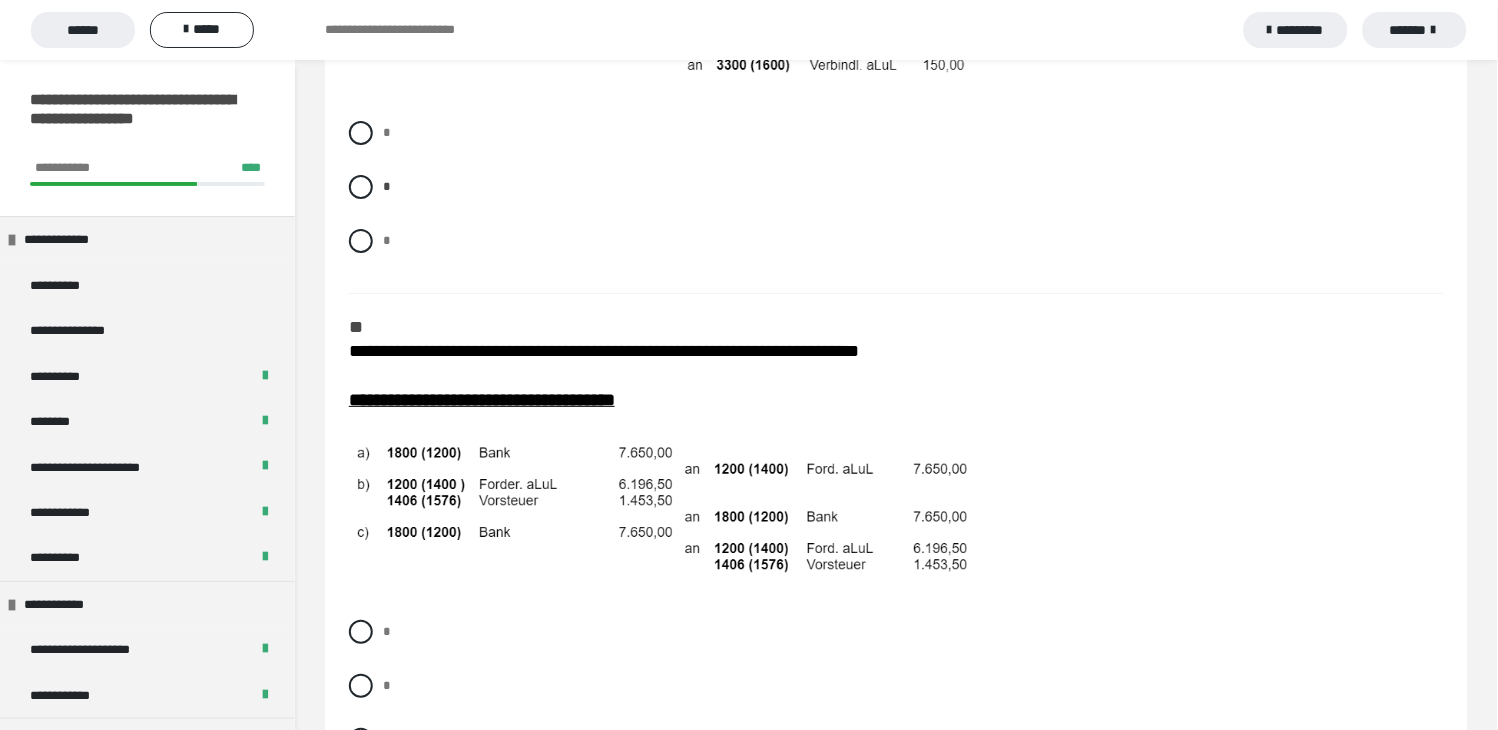 scroll, scrollTop: 1666, scrollLeft: 0, axis: vertical 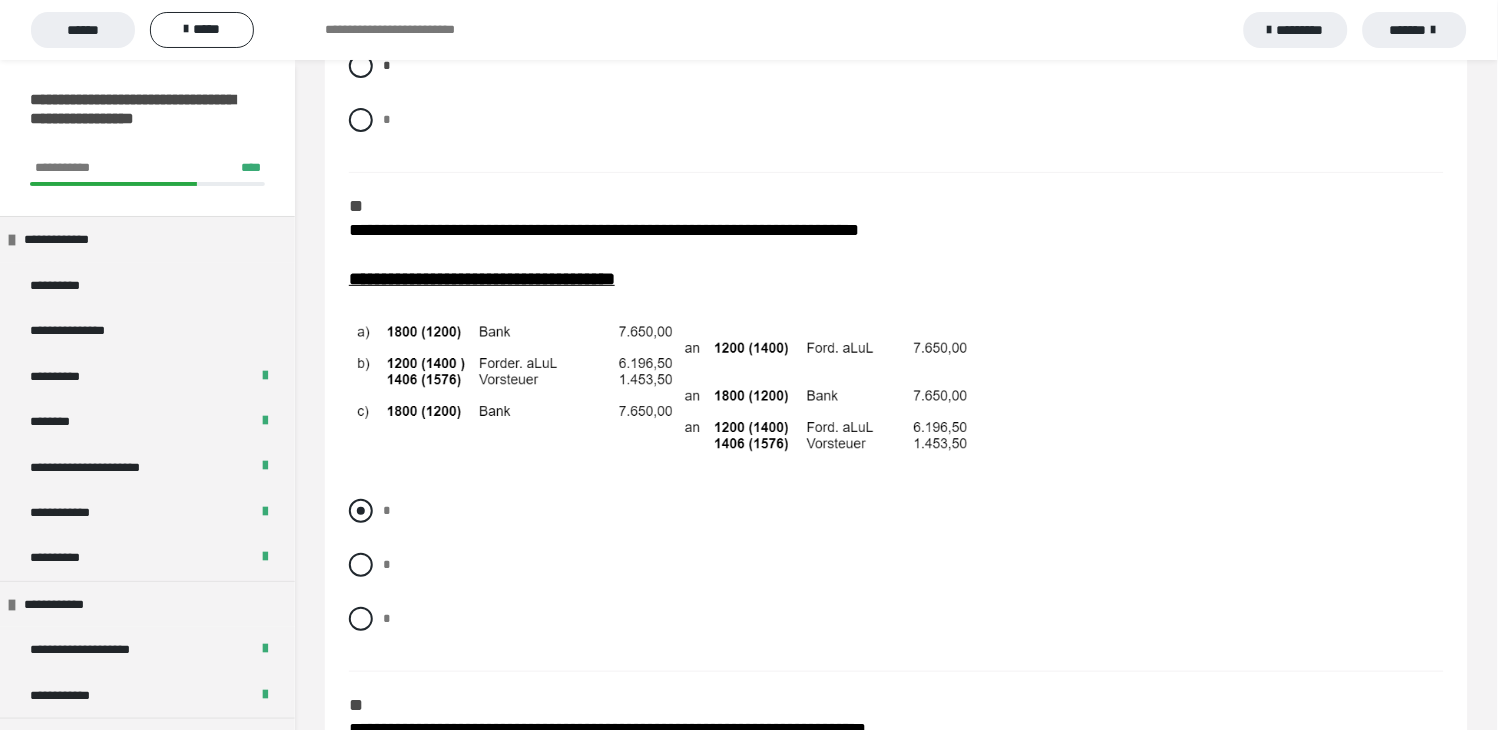click at bounding box center [361, 511] 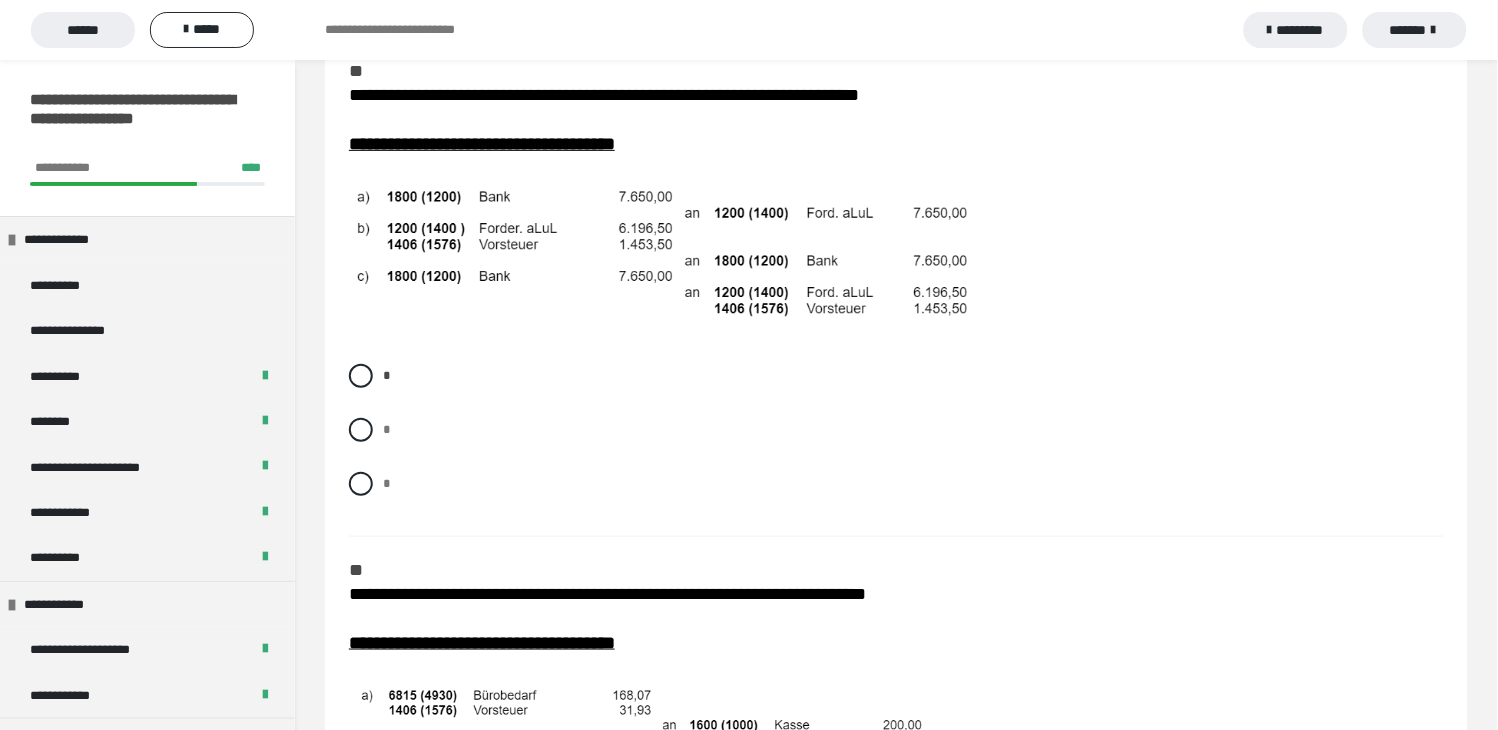 scroll, scrollTop: 1888, scrollLeft: 0, axis: vertical 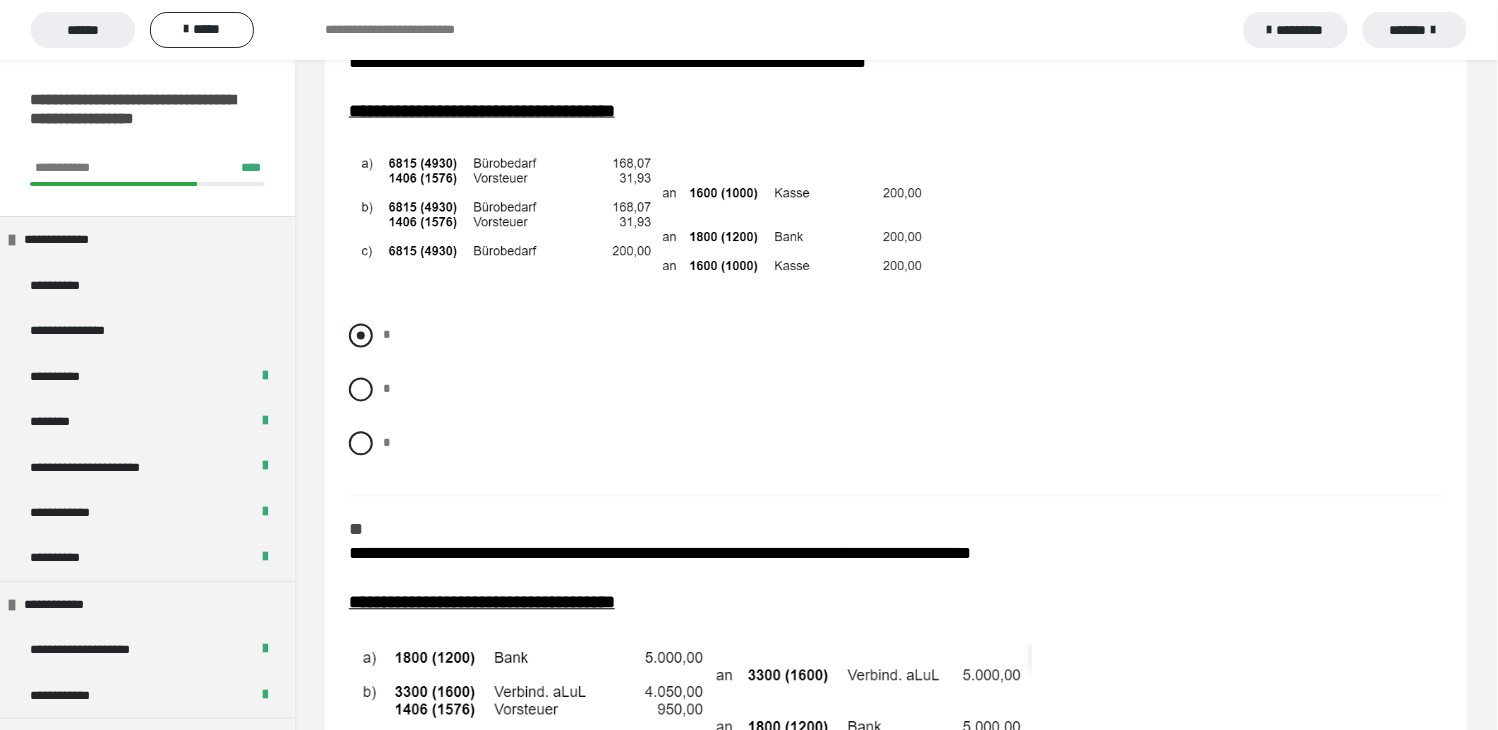 click at bounding box center (361, 336) 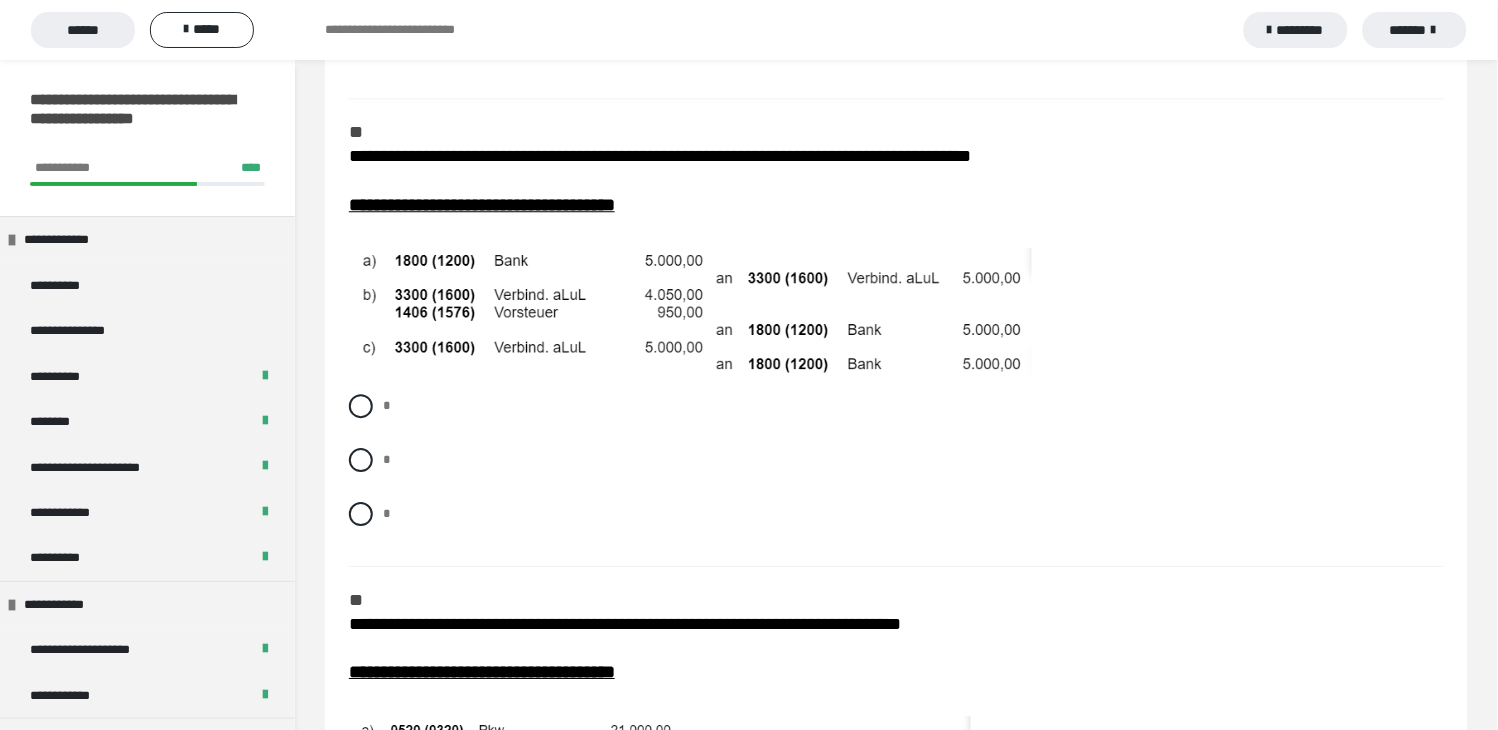 scroll, scrollTop: 2777, scrollLeft: 0, axis: vertical 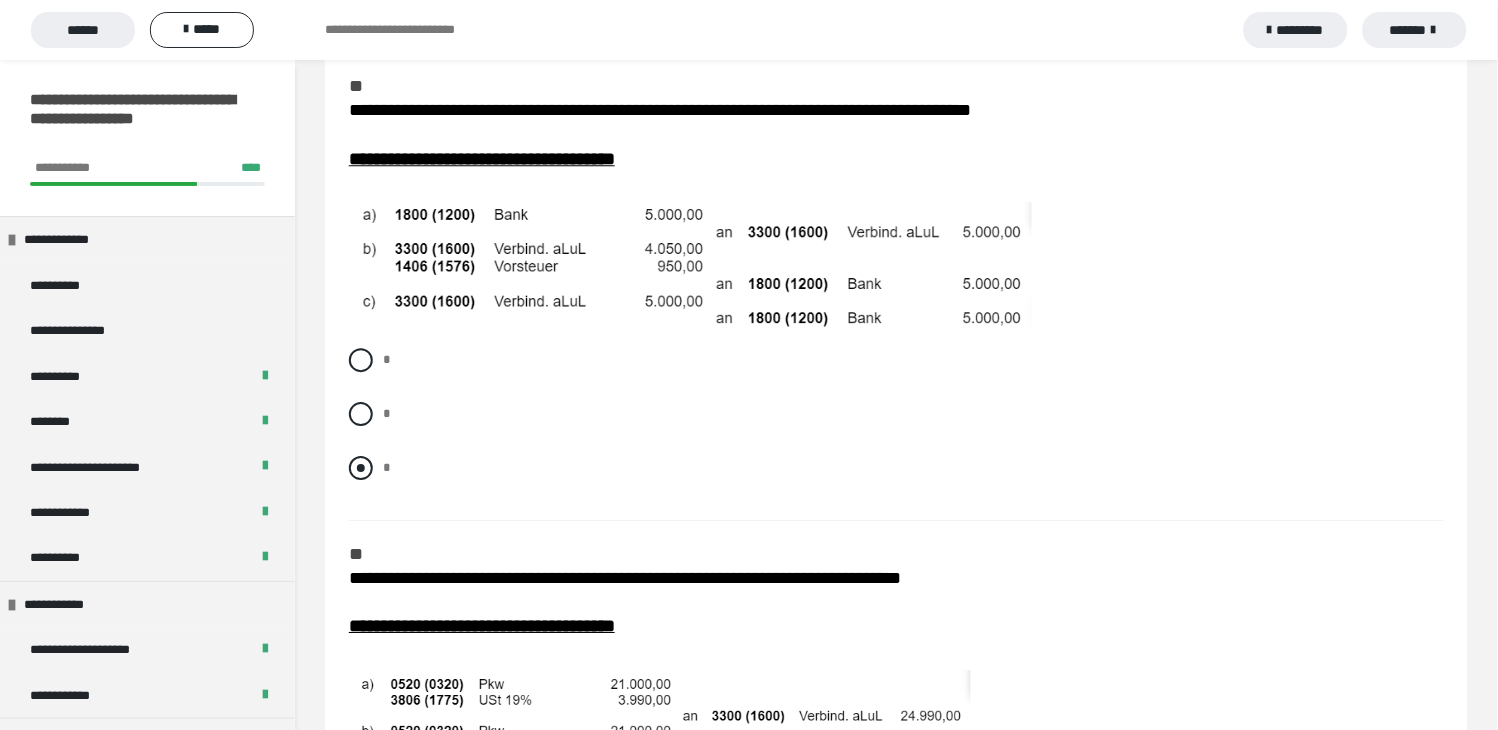 click at bounding box center (361, 468) 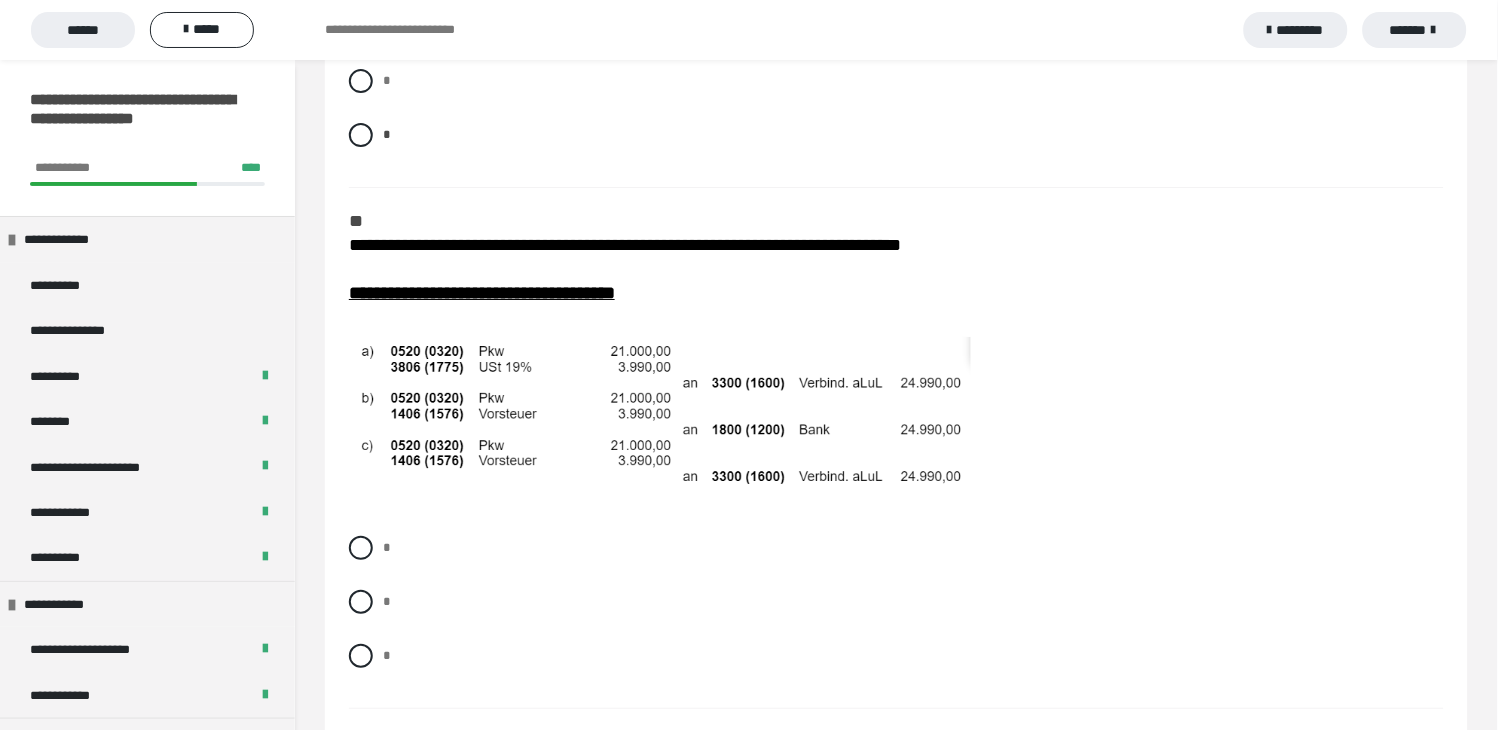 scroll, scrollTop: 3111, scrollLeft: 0, axis: vertical 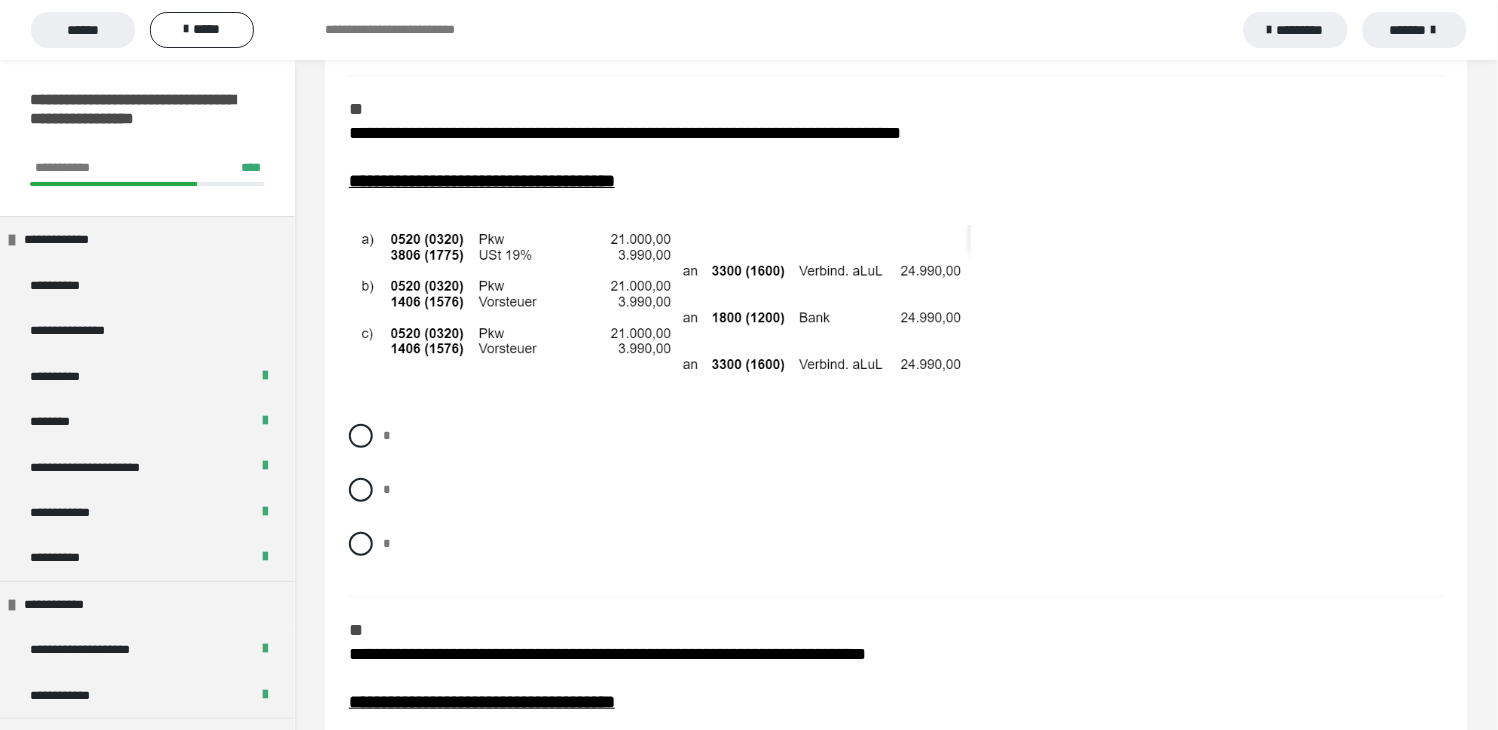 drag, startPoint x: 352, startPoint y: 516, endPoint x: 746, endPoint y: 292, distance: 453.224 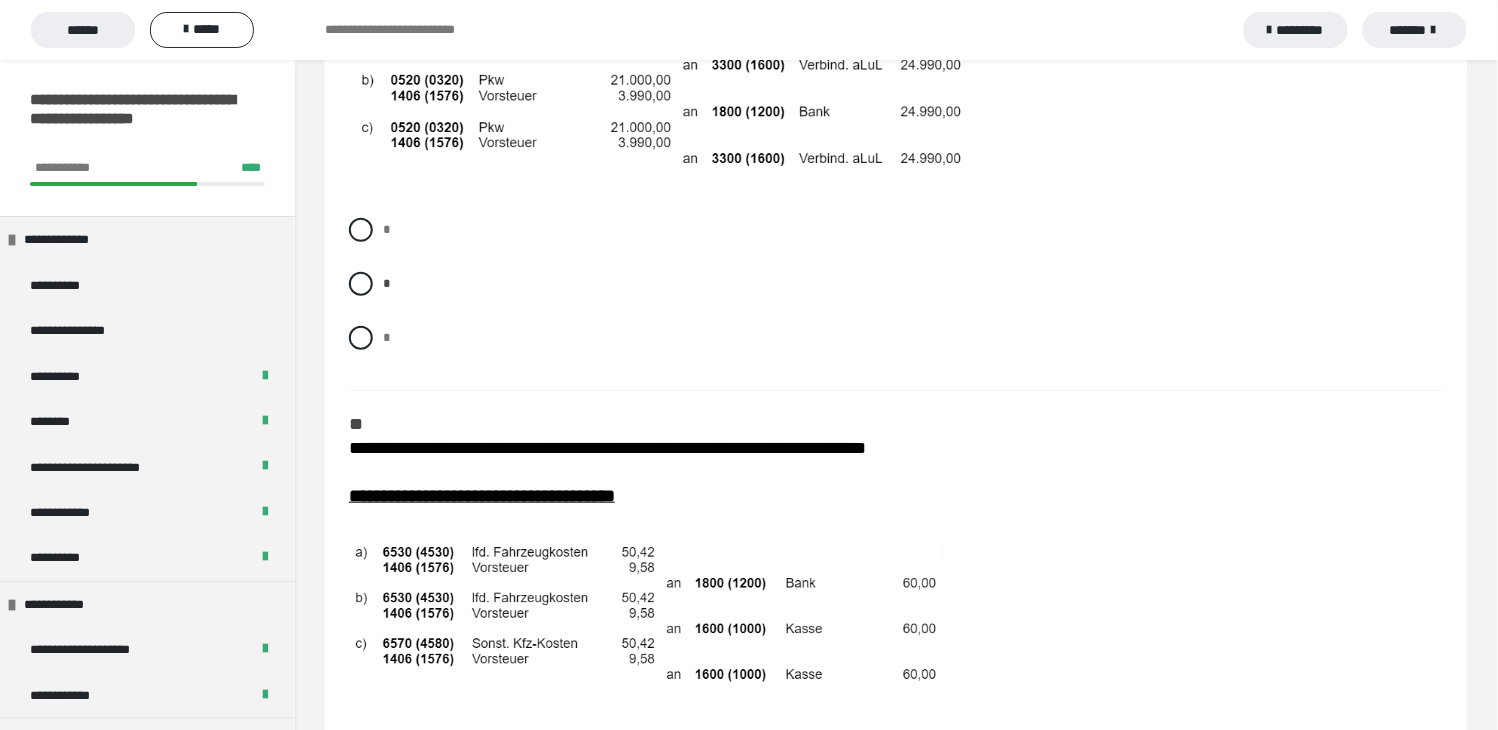 scroll, scrollTop: 3666, scrollLeft: 0, axis: vertical 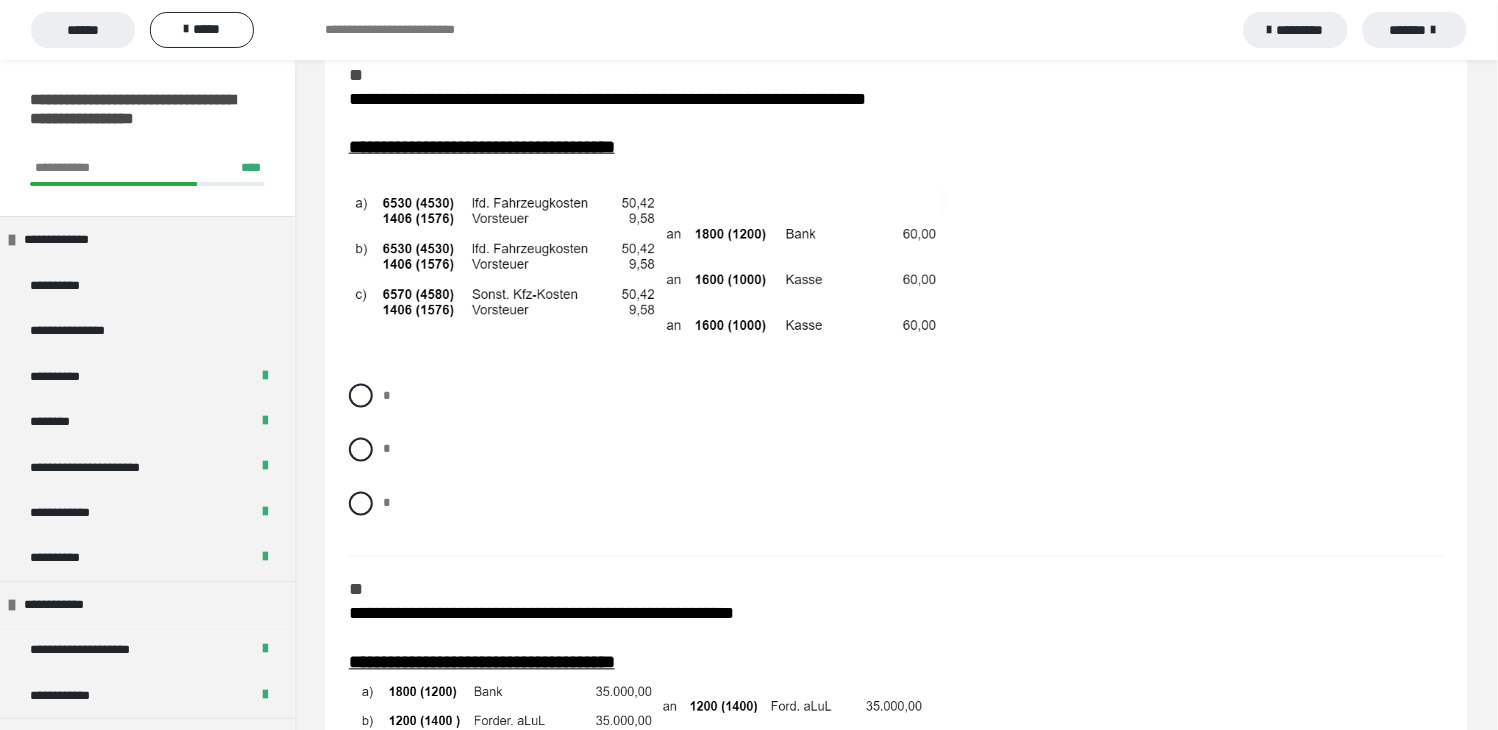 click on "* * *" at bounding box center (896, 465) 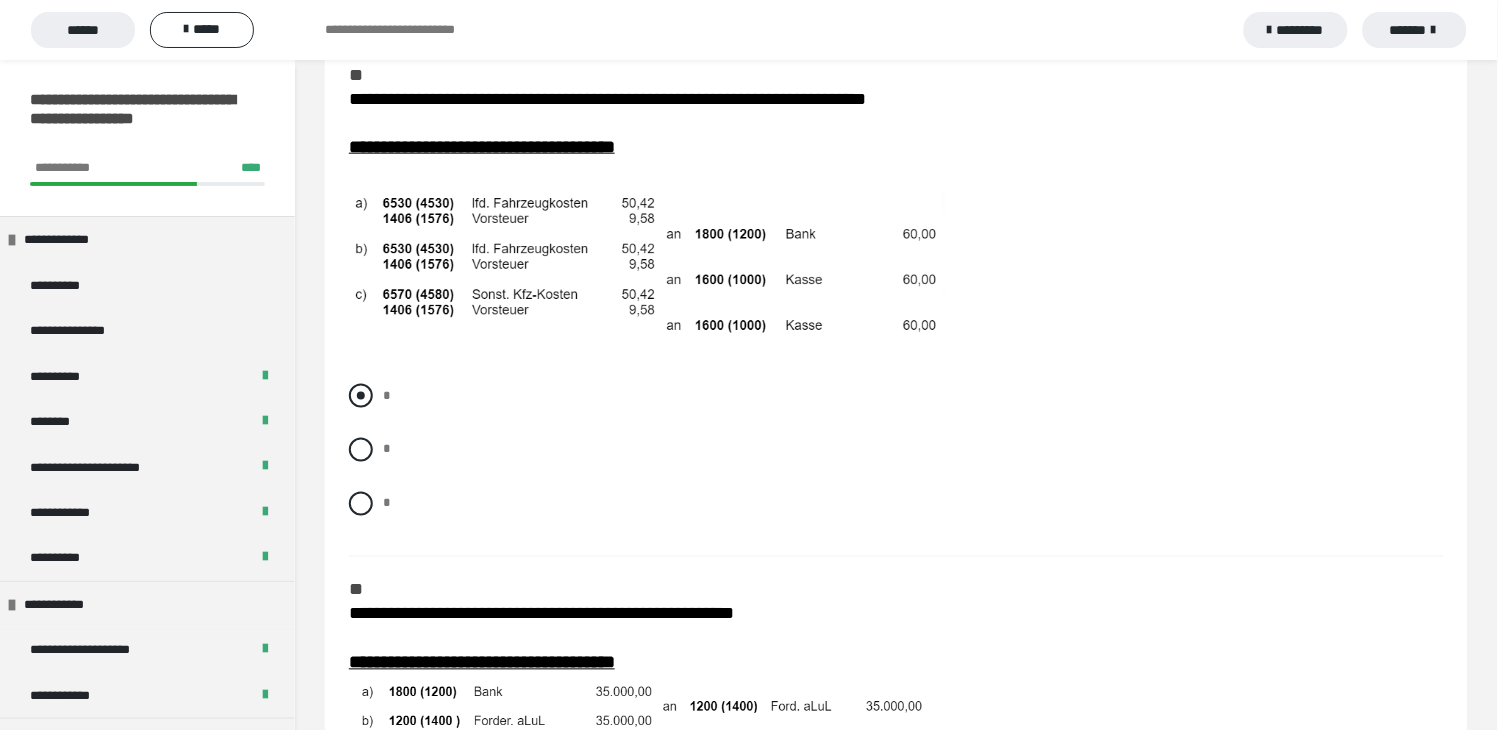 click at bounding box center [361, 396] 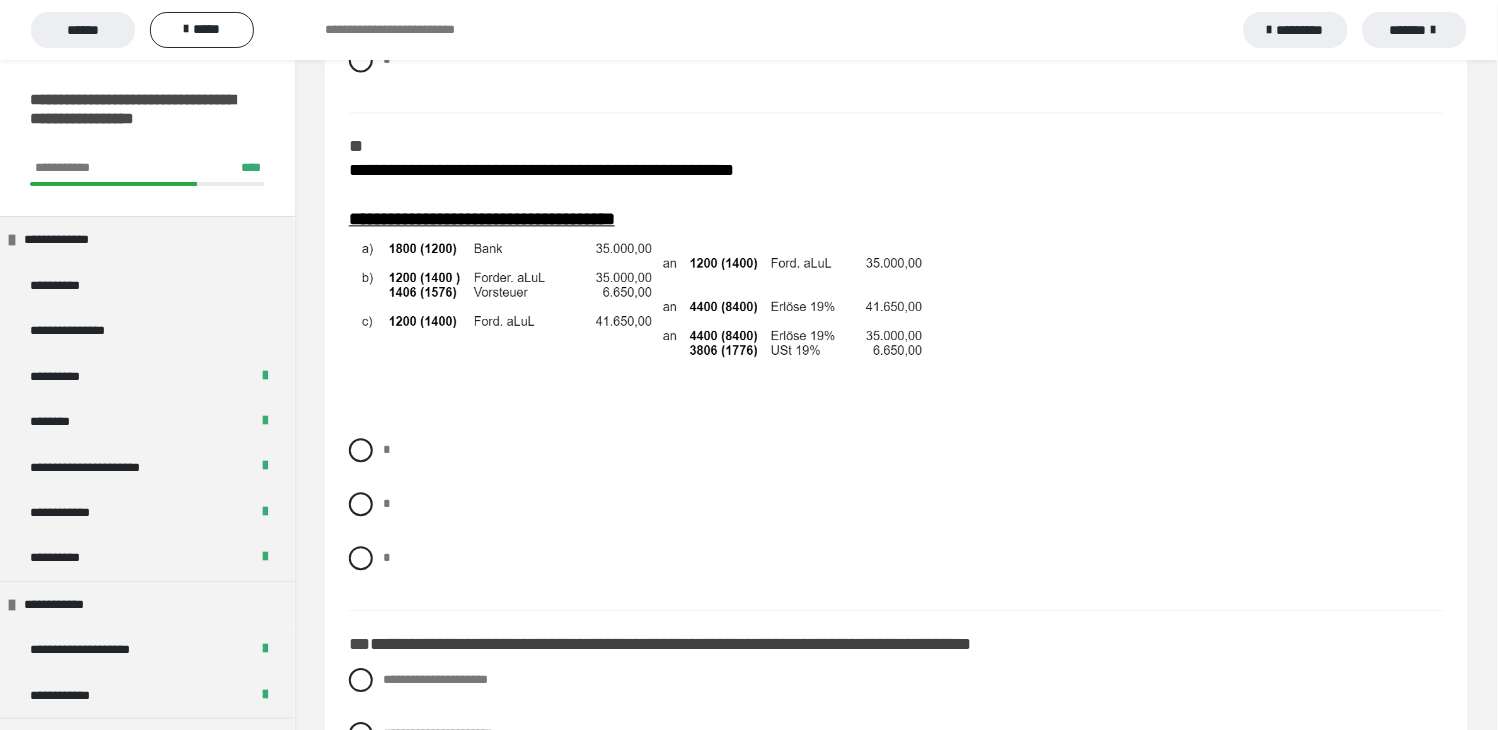 scroll, scrollTop: 4222, scrollLeft: 0, axis: vertical 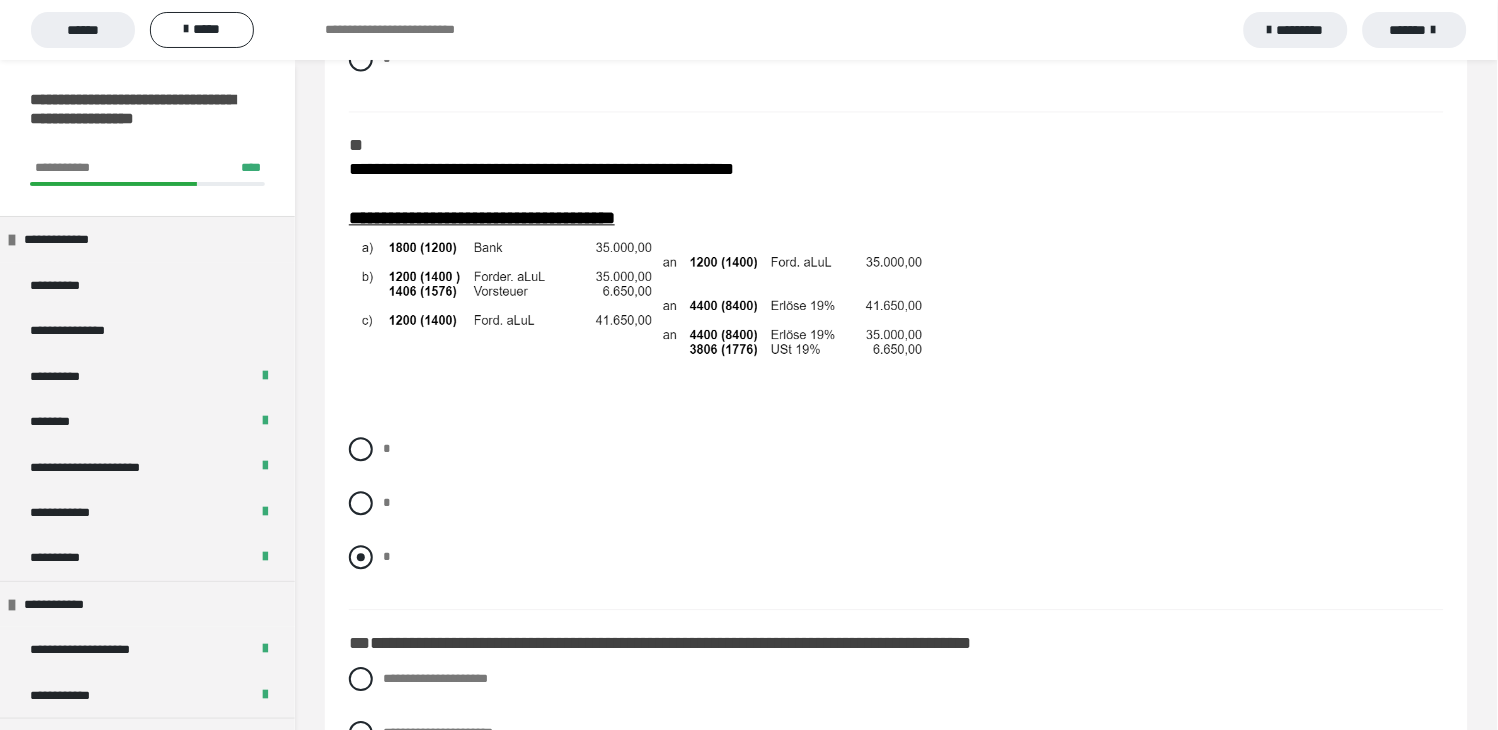 click at bounding box center (361, 557) 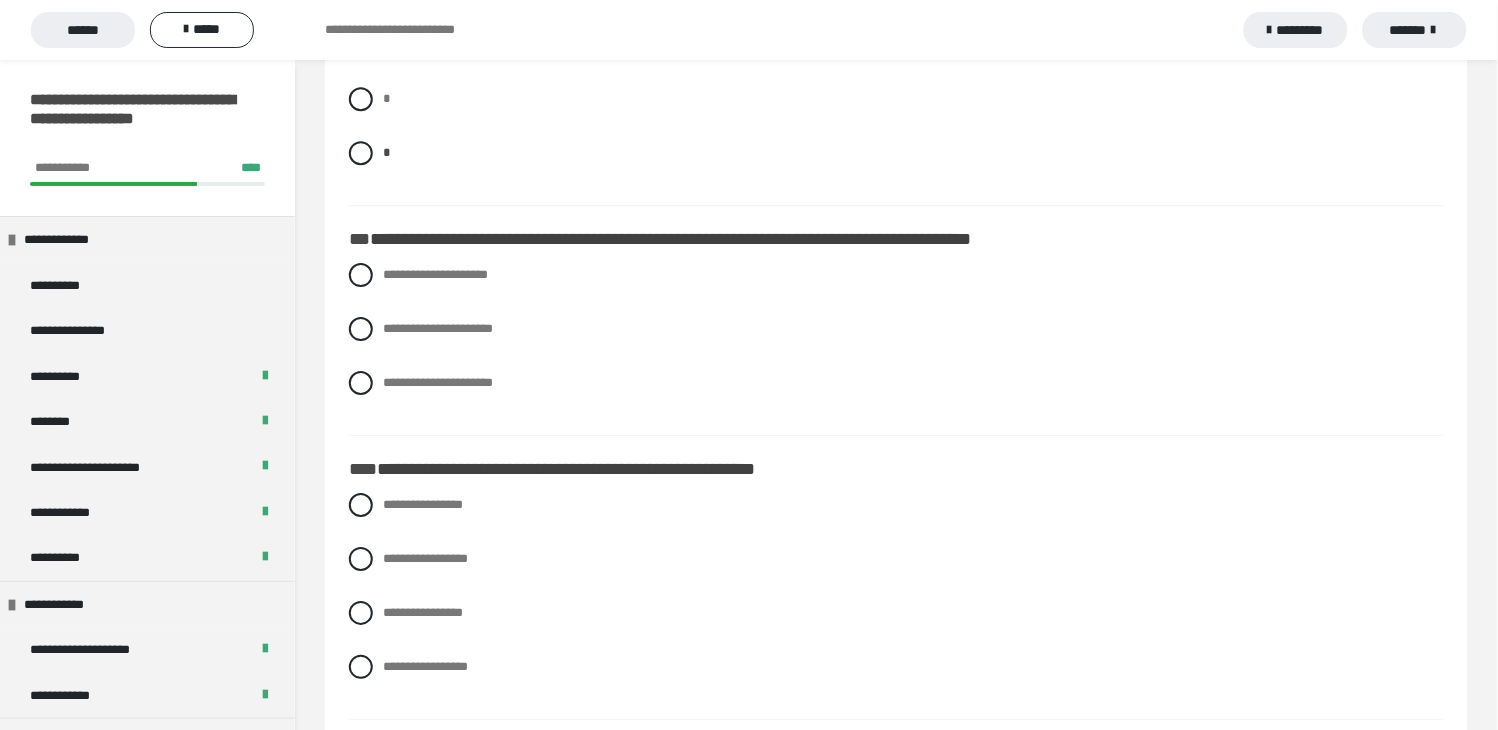 scroll, scrollTop: 4666, scrollLeft: 0, axis: vertical 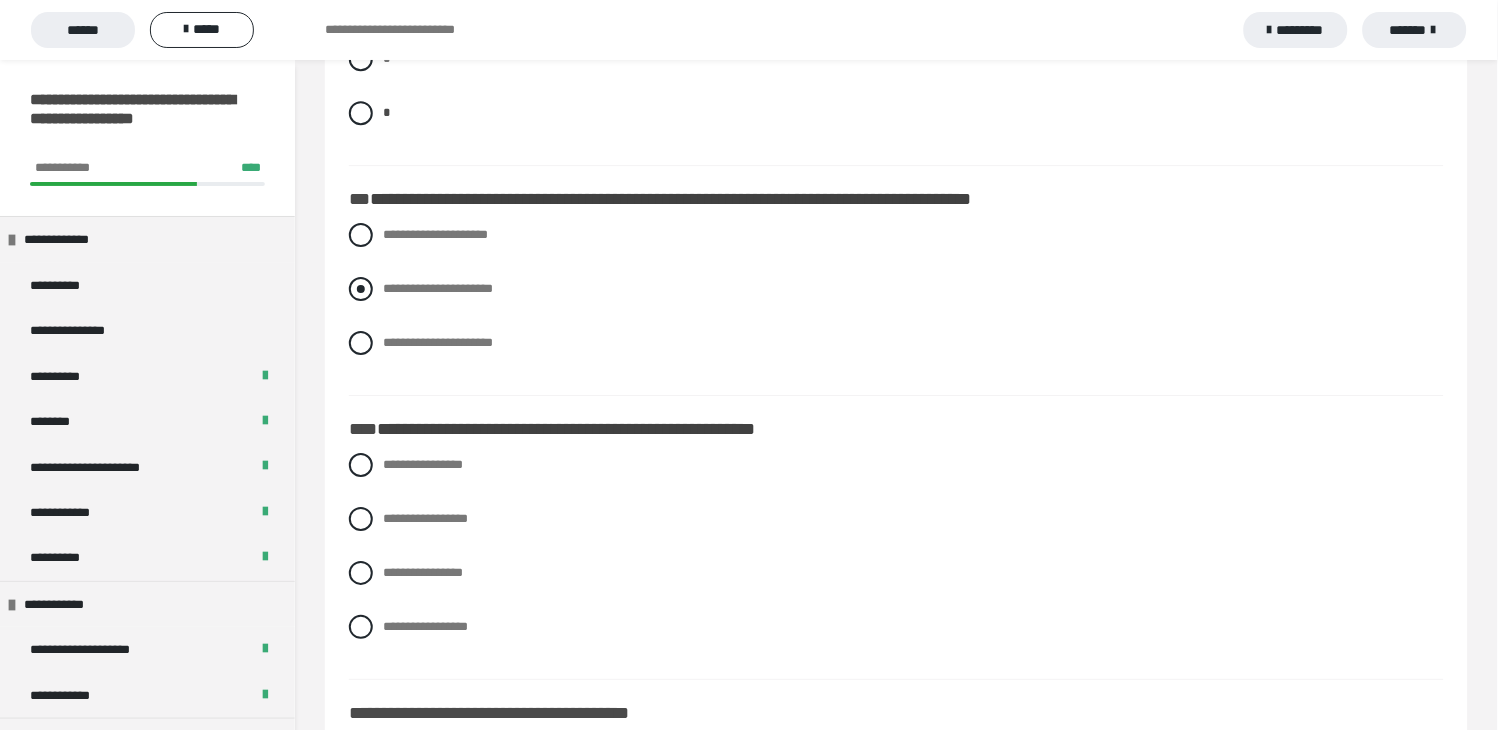 click at bounding box center (361, 289) 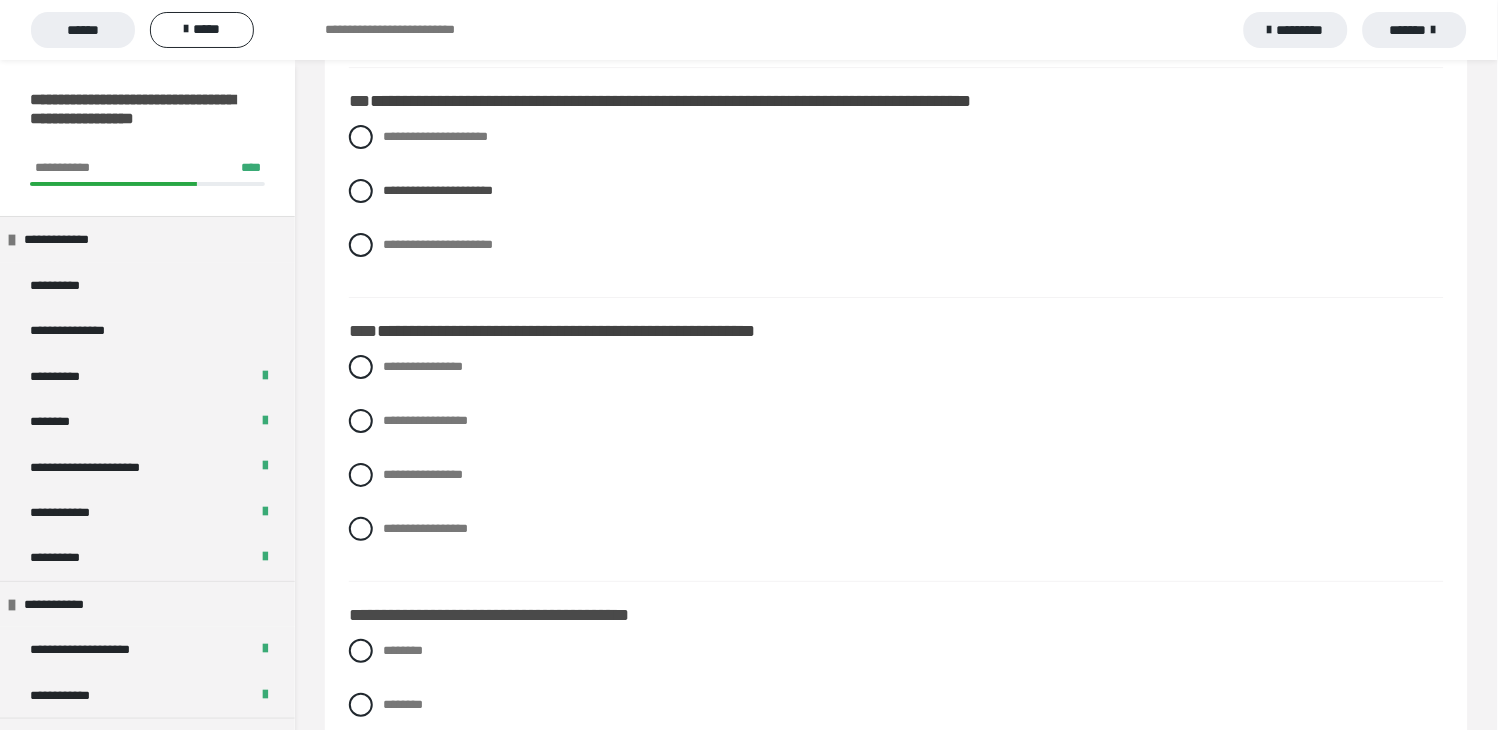 scroll, scrollTop: 4777, scrollLeft: 0, axis: vertical 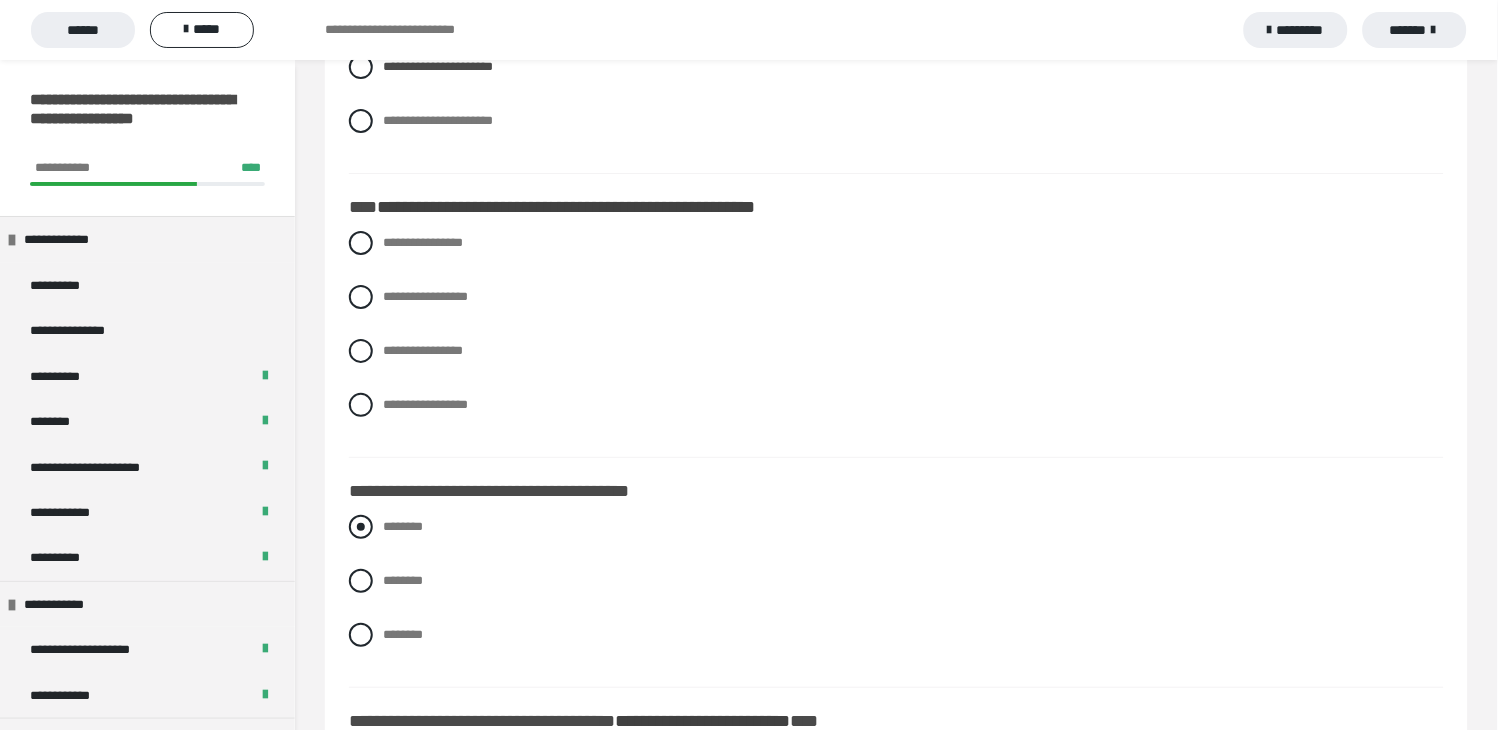 click on "********" at bounding box center (896, 527) 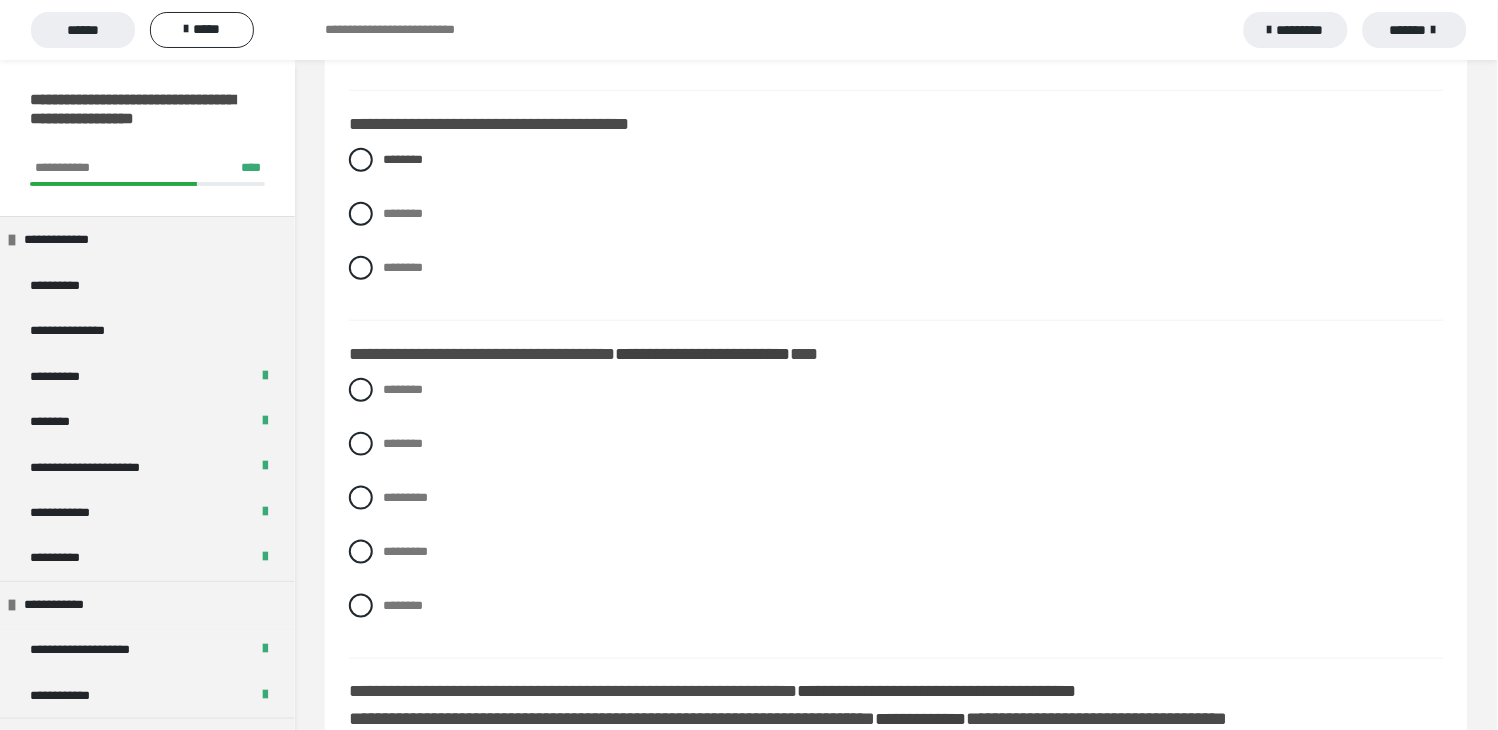 scroll, scrollTop: 5222, scrollLeft: 0, axis: vertical 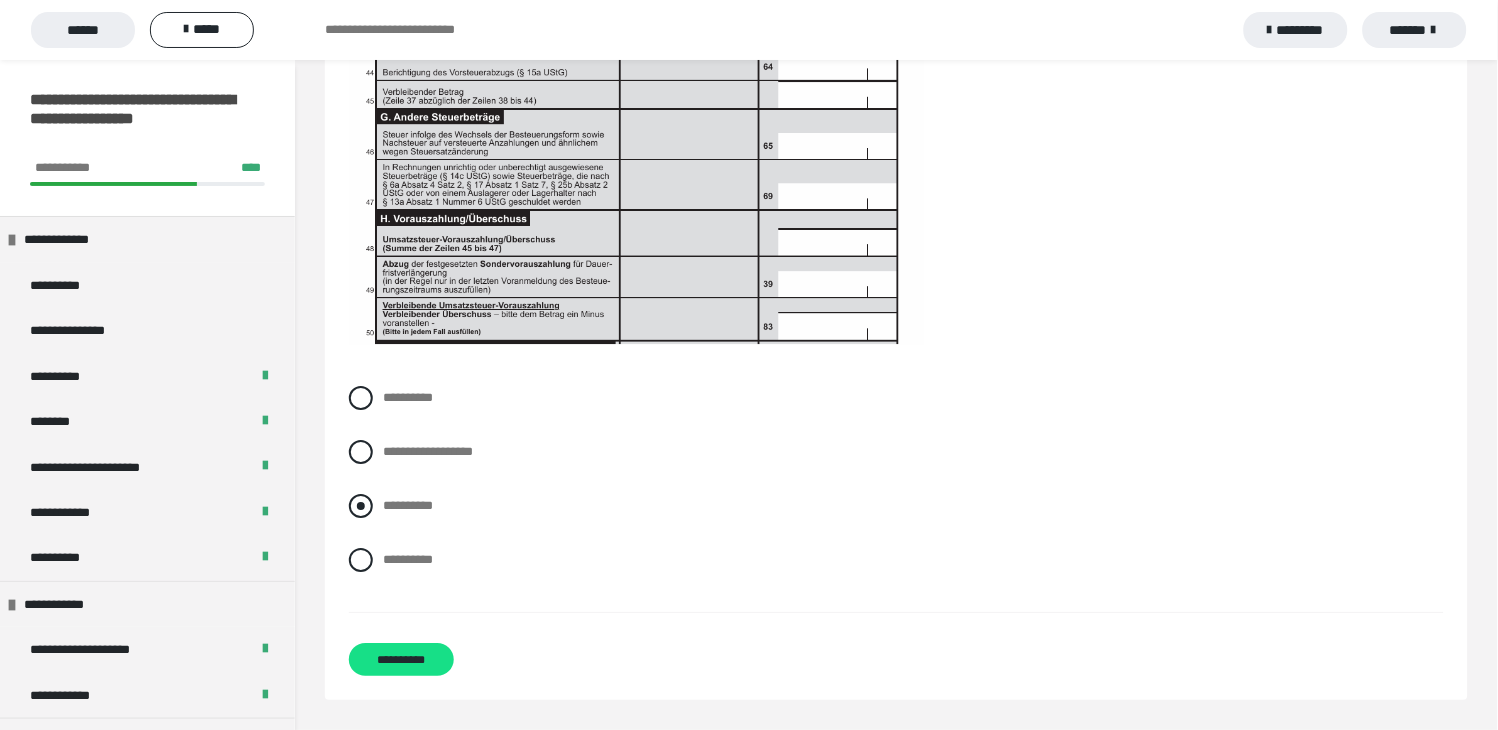 click on "**********" at bounding box center (896, 506) 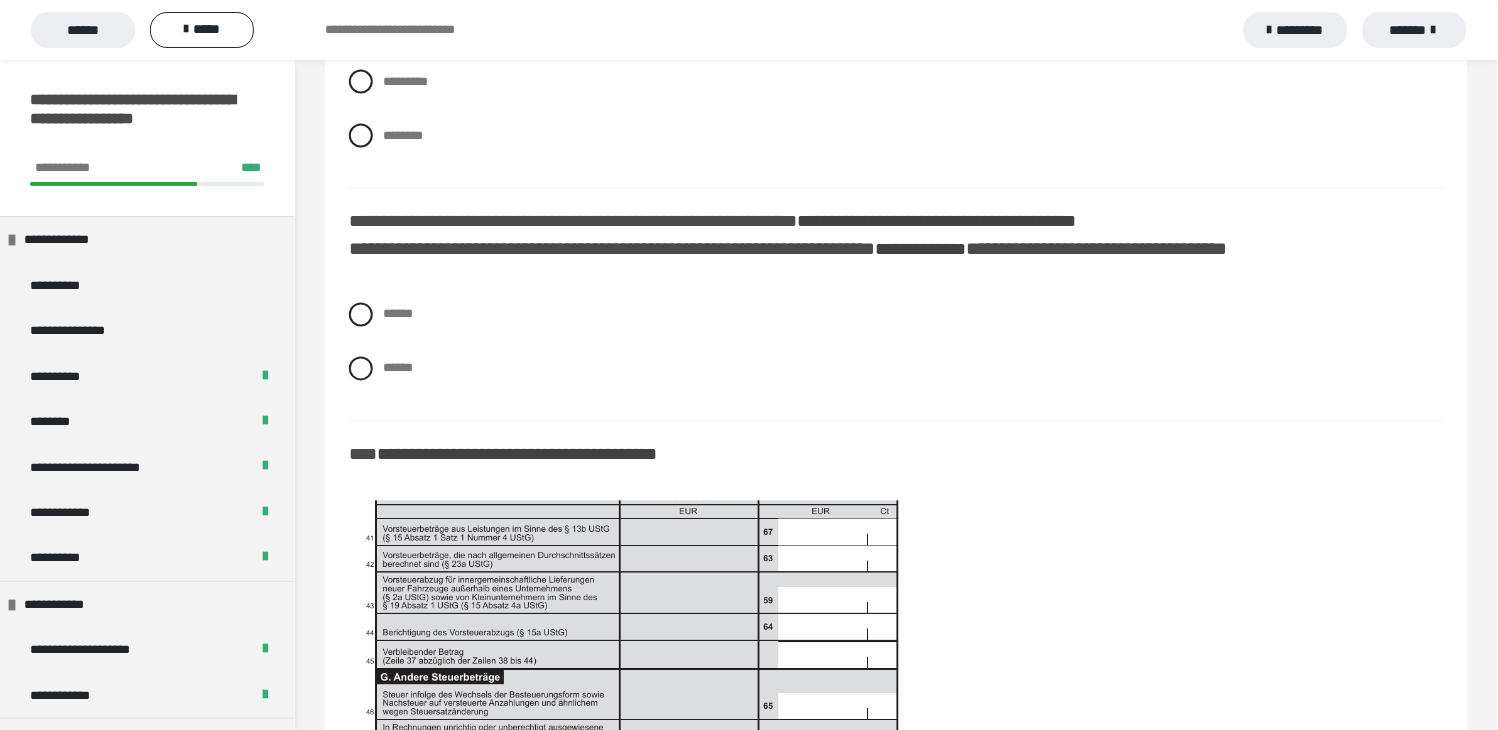 scroll, scrollTop: 5652, scrollLeft: 0, axis: vertical 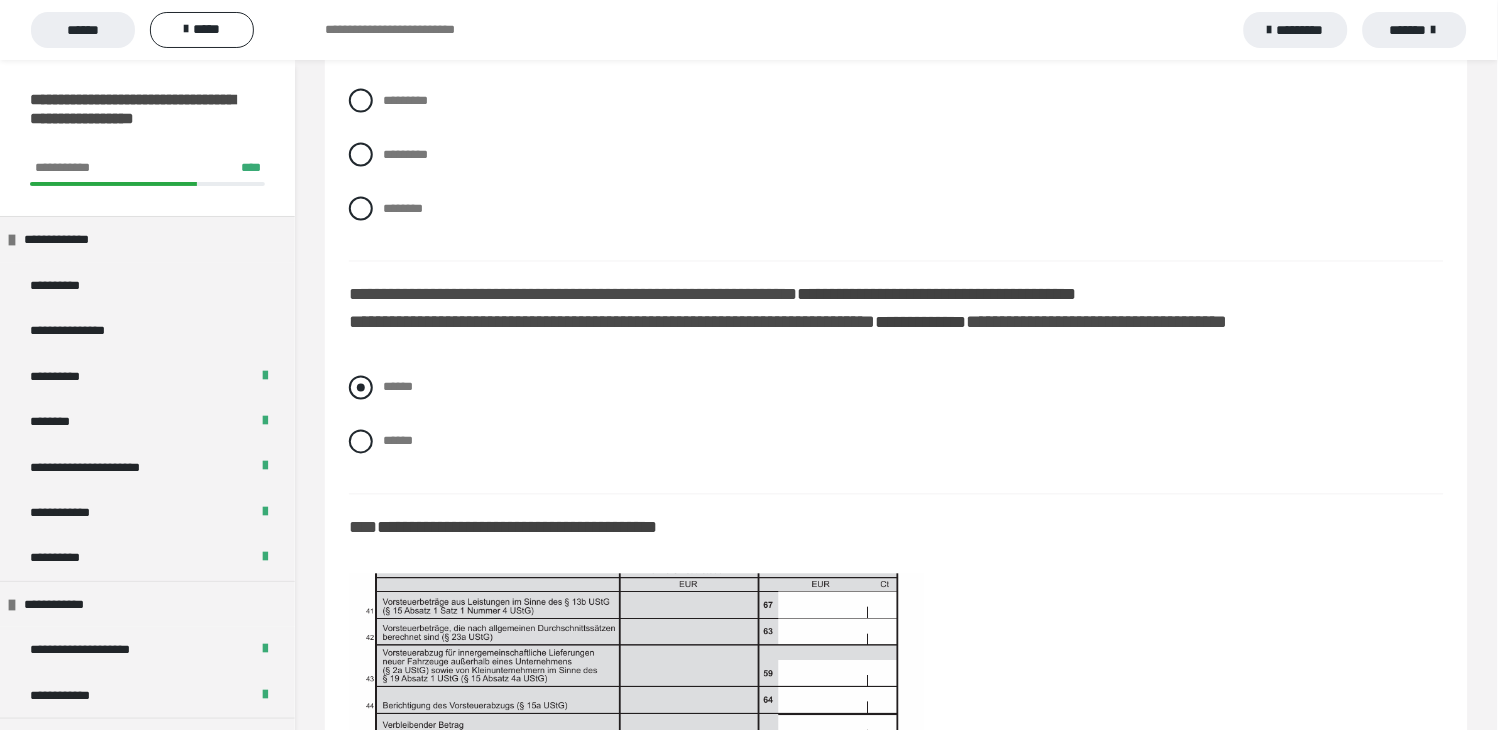 click at bounding box center [361, 388] 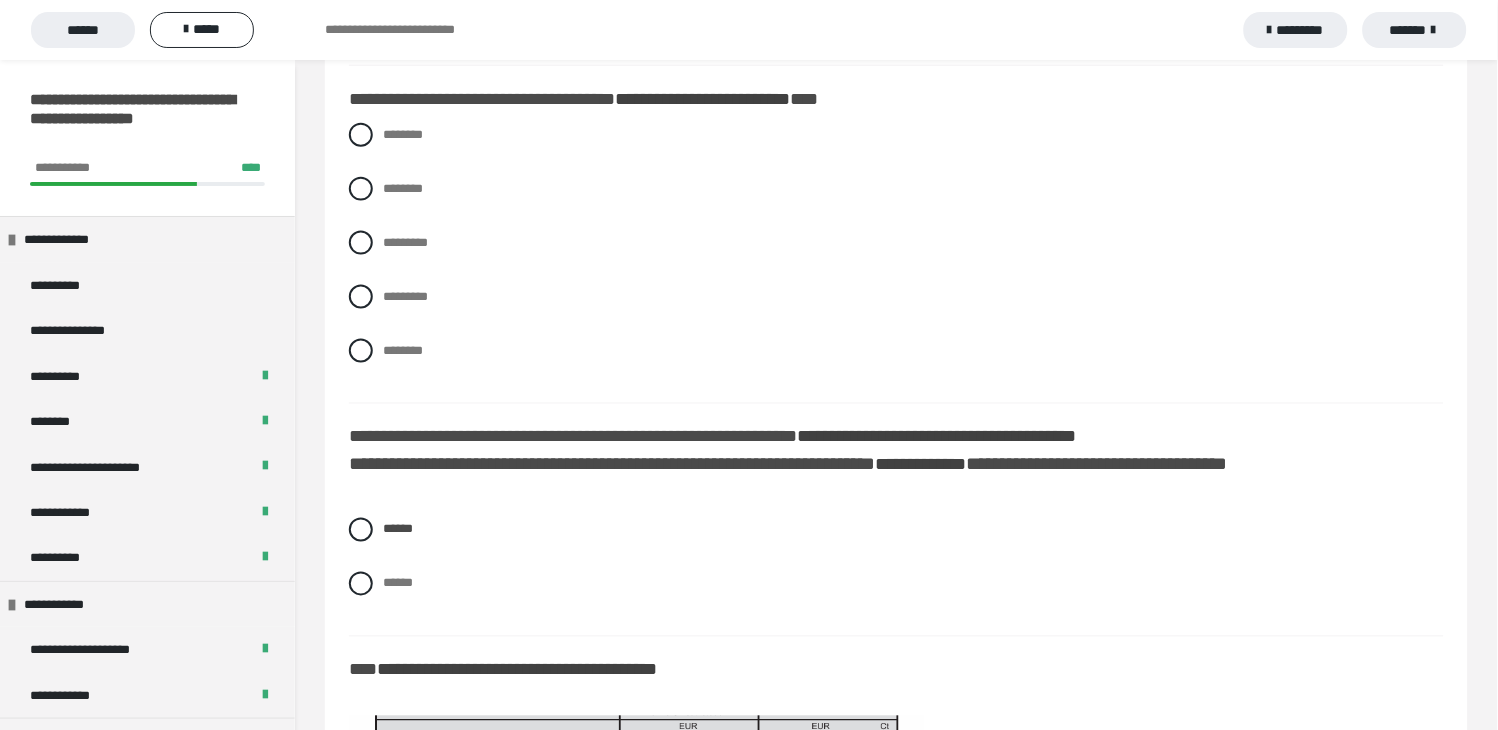 scroll, scrollTop: 5430, scrollLeft: 0, axis: vertical 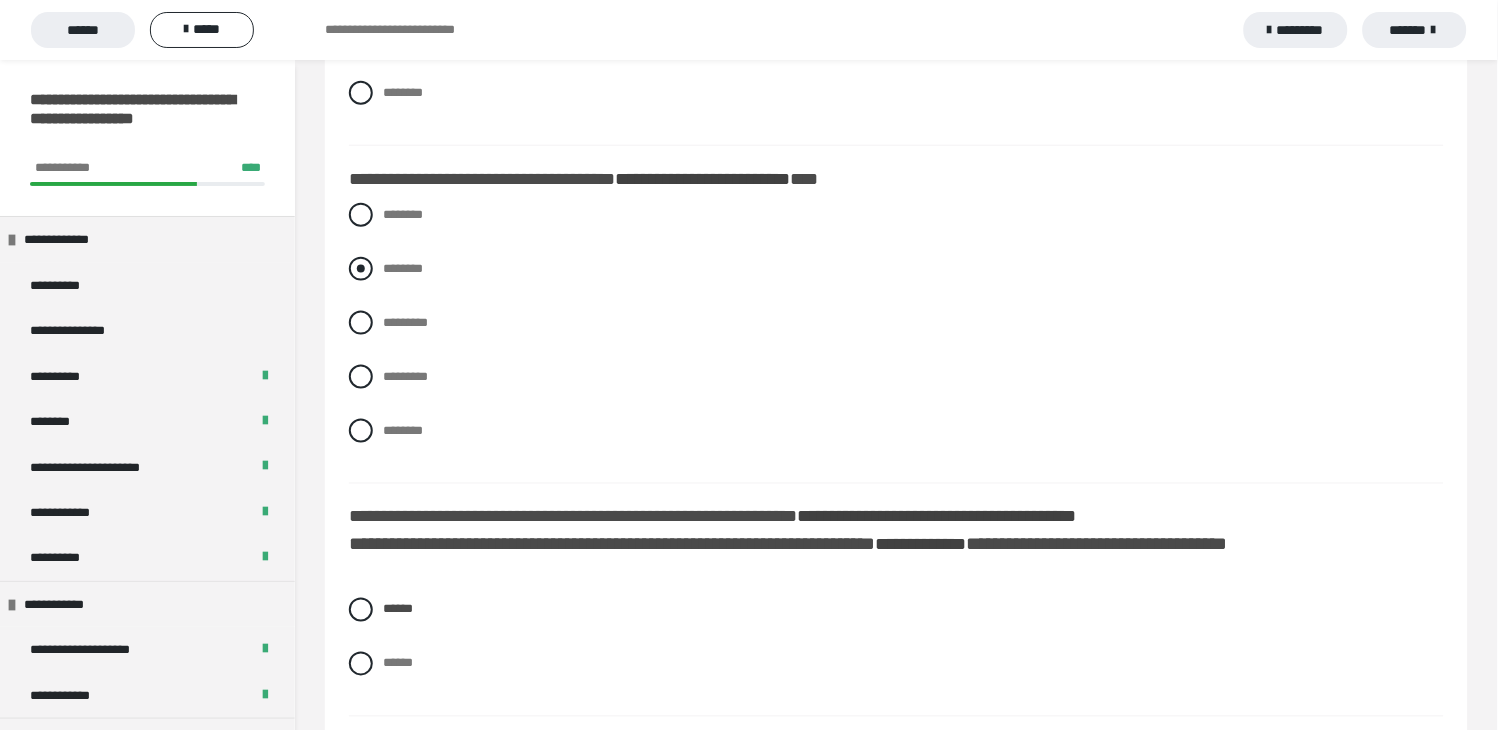 click on "********" at bounding box center [896, 269] 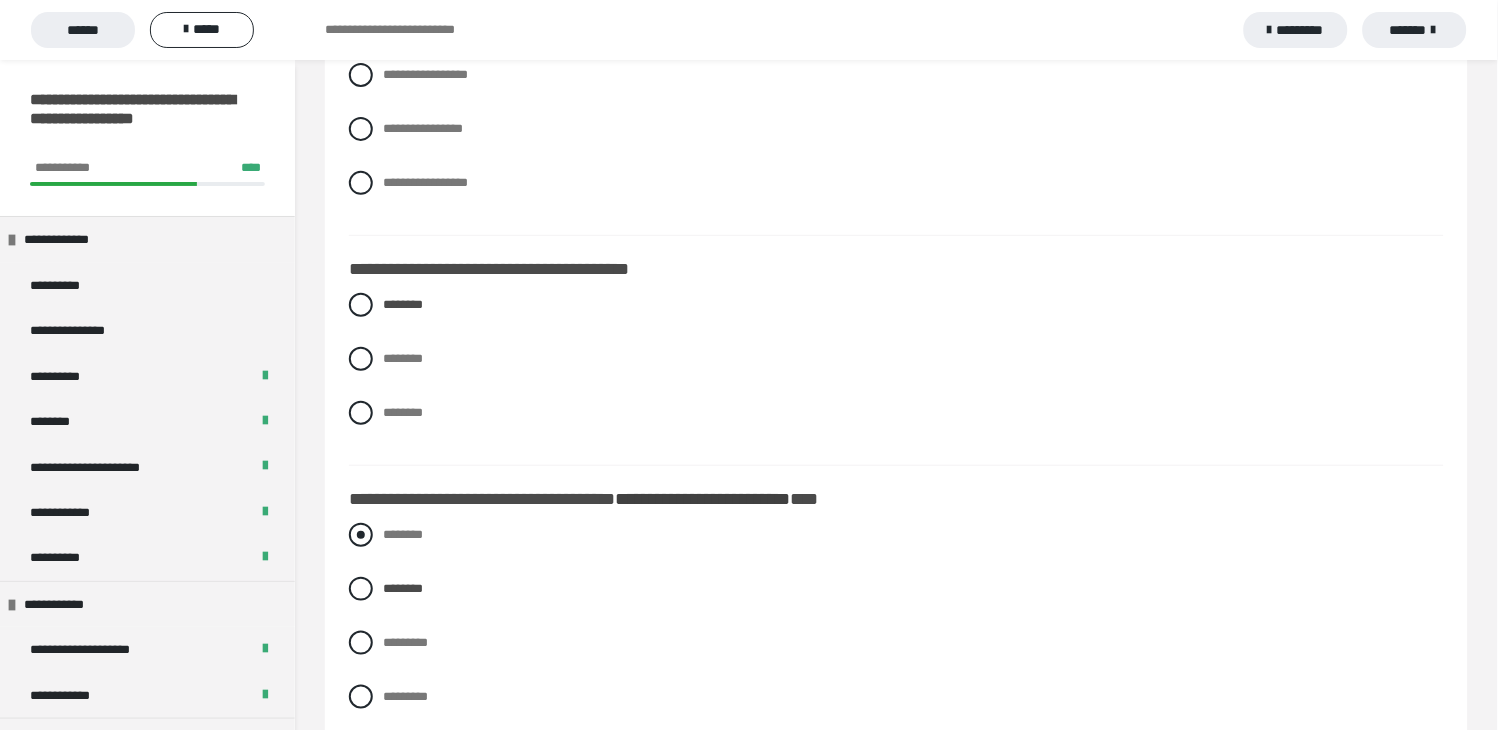 scroll, scrollTop: 5096, scrollLeft: 0, axis: vertical 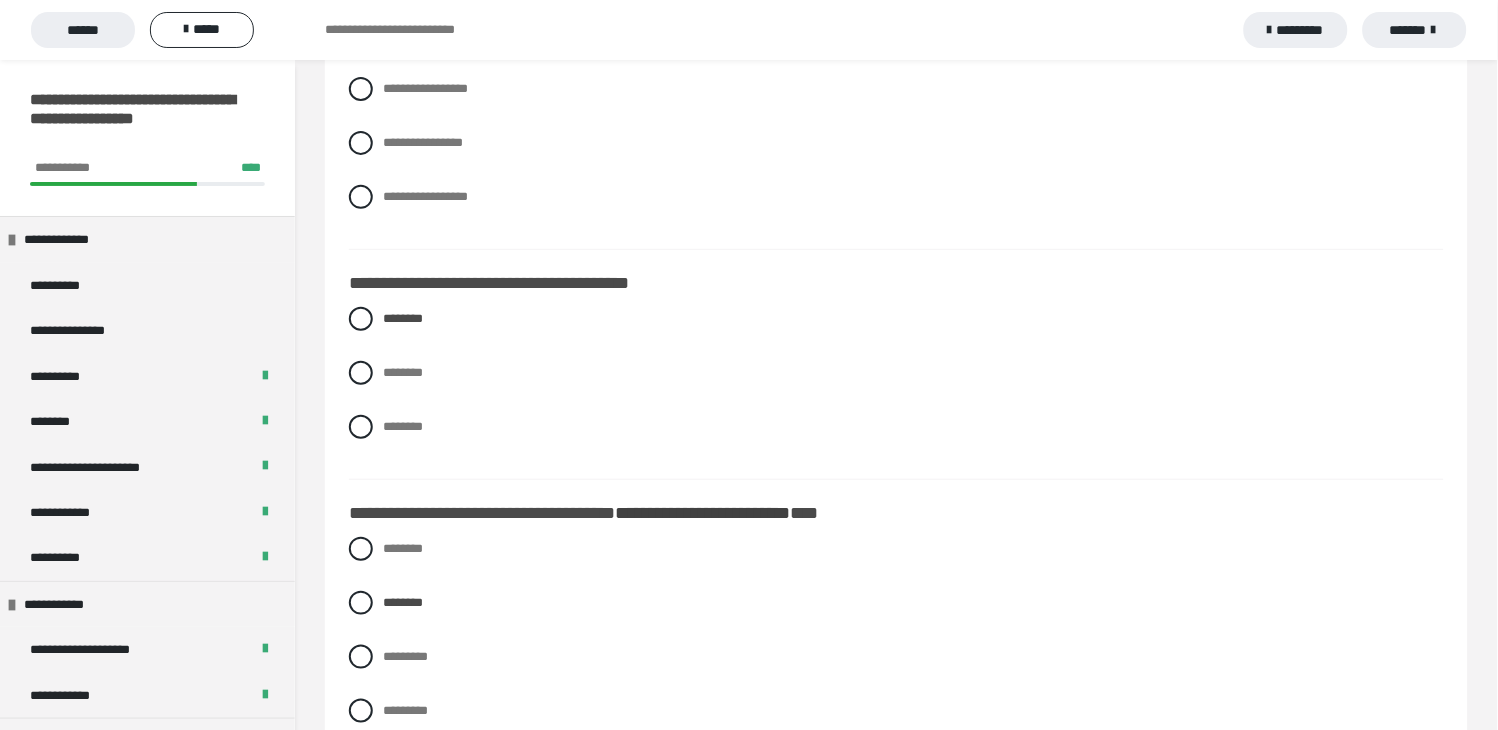 drag, startPoint x: 362, startPoint y: 404, endPoint x: 386, endPoint y: 387, distance: 29.410883 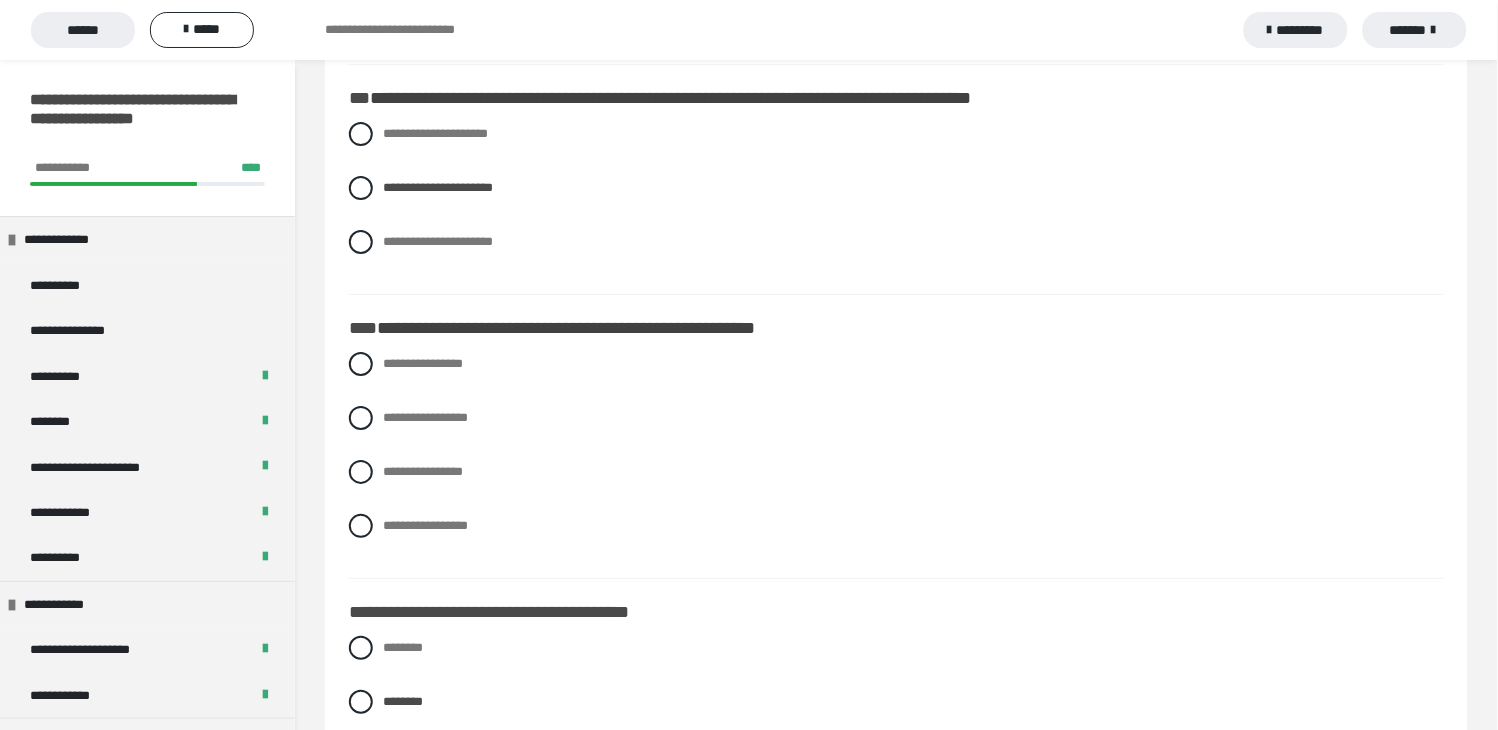 scroll, scrollTop: 4763, scrollLeft: 0, axis: vertical 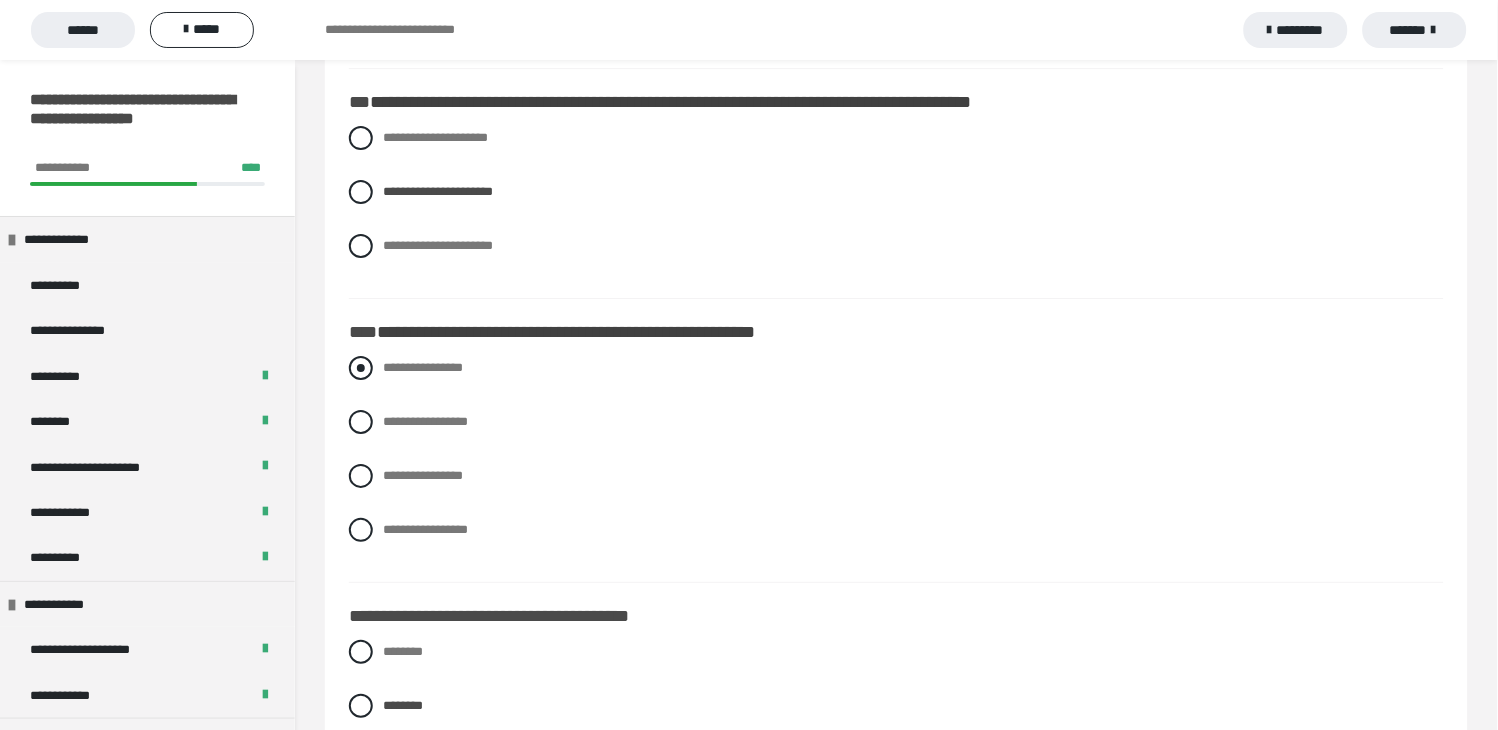click at bounding box center [361, 368] 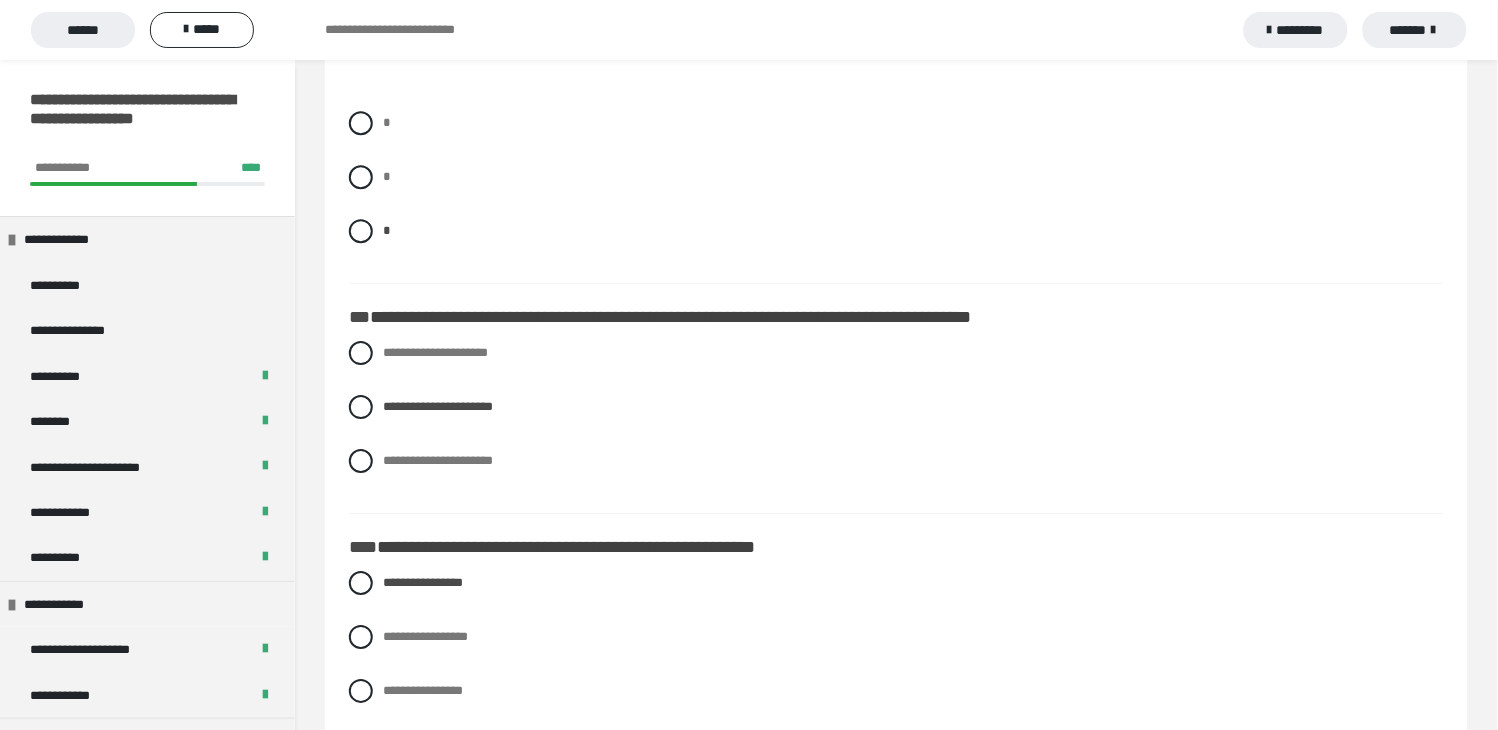 scroll, scrollTop: 4541, scrollLeft: 0, axis: vertical 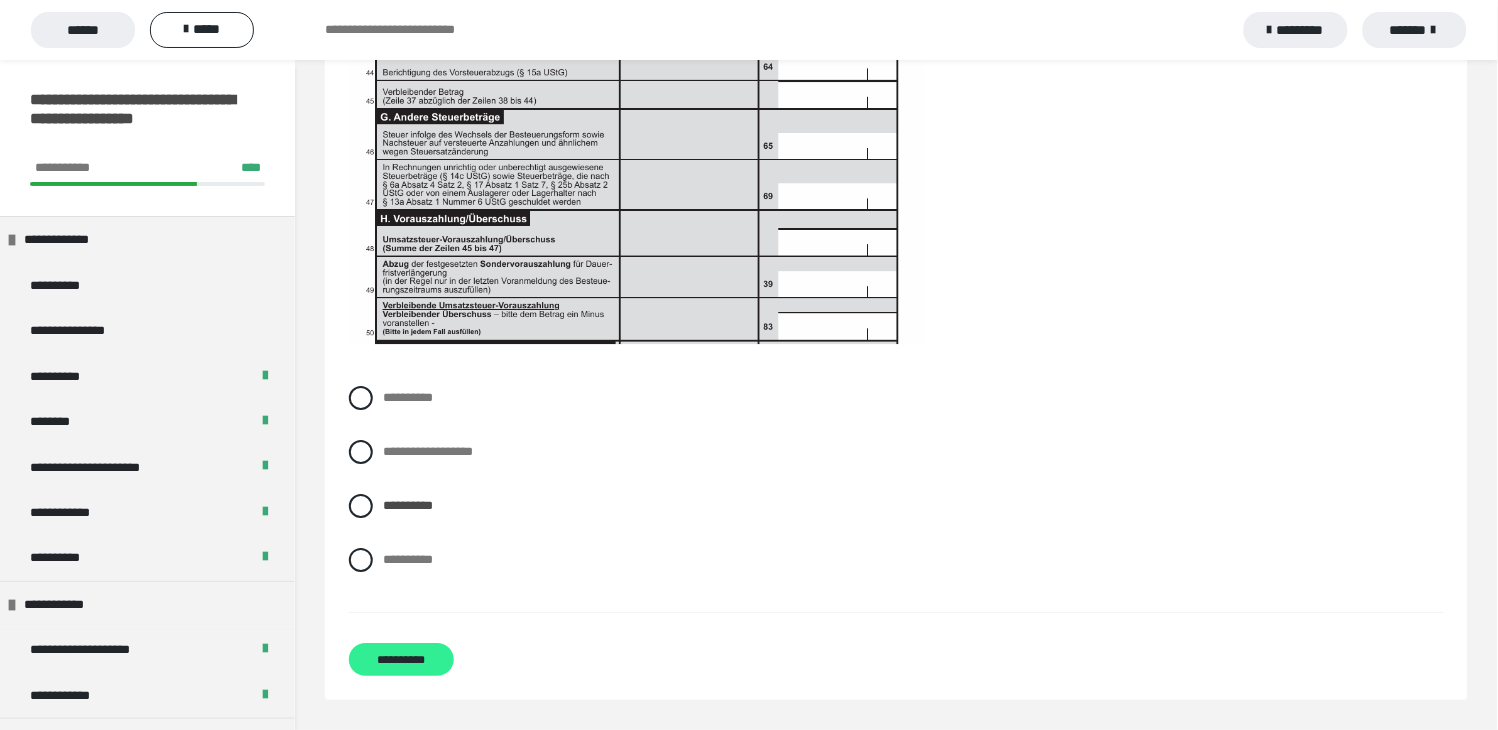 click on "**********" at bounding box center [401, 659] 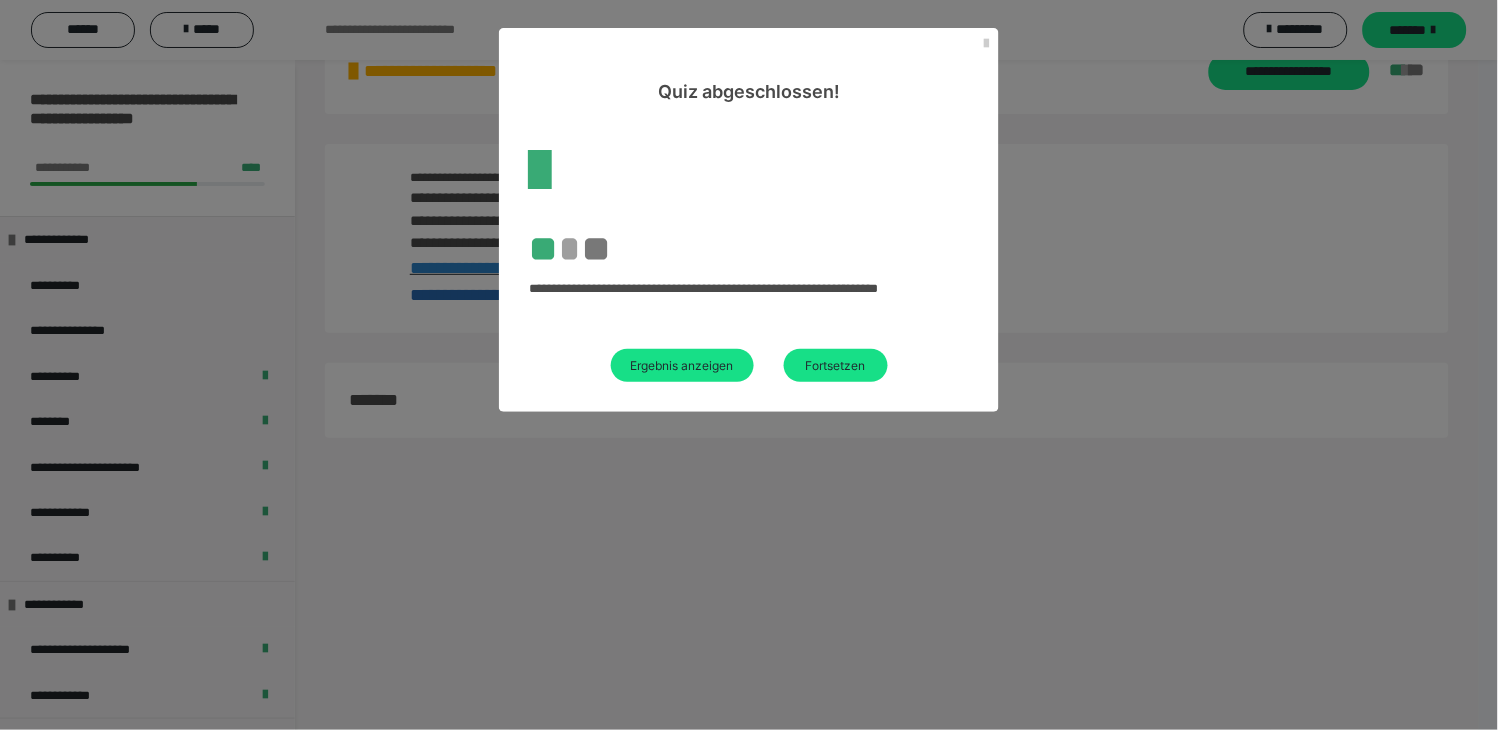 scroll, scrollTop: 60, scrollLeft: 0, axis: vertical 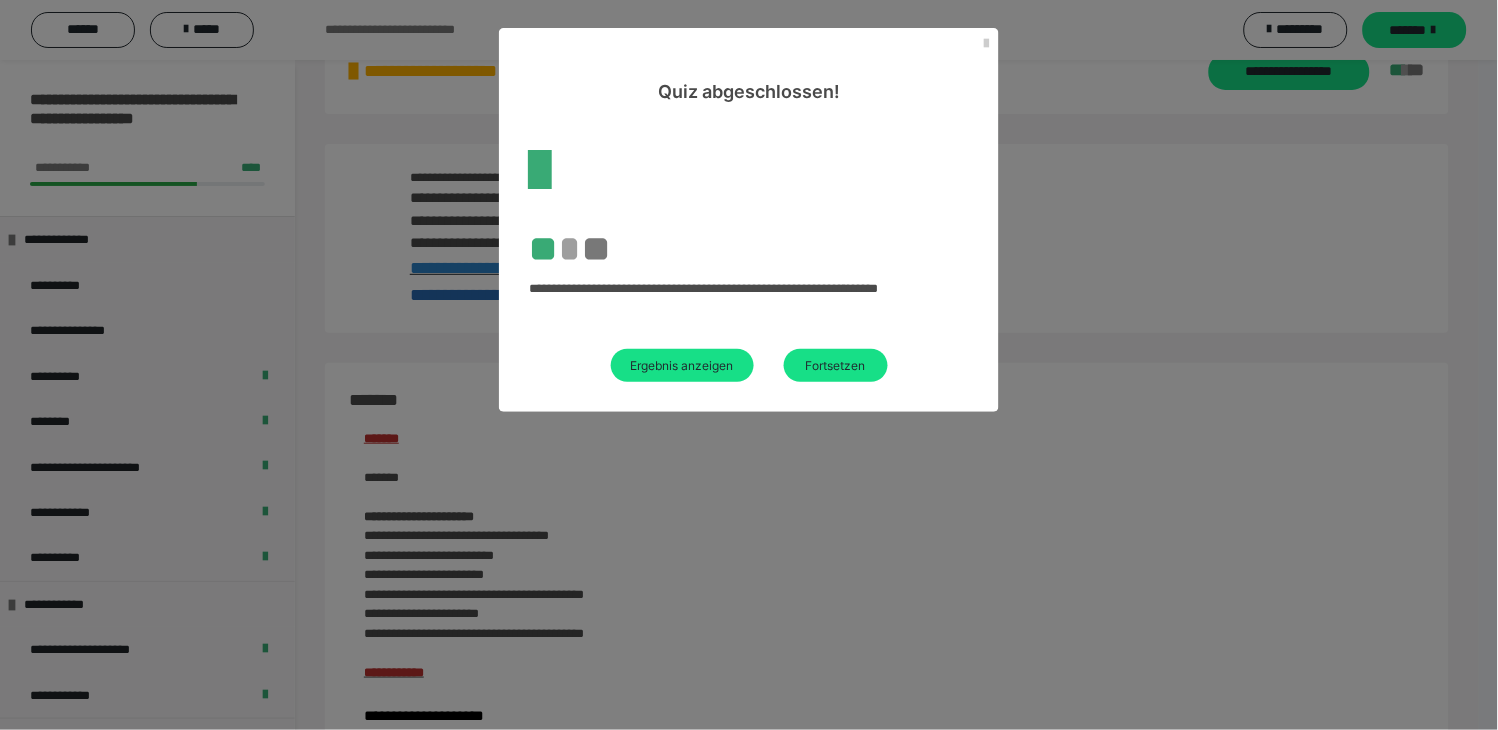 click on "Fortsetzen" at bounding box center [836, 365] 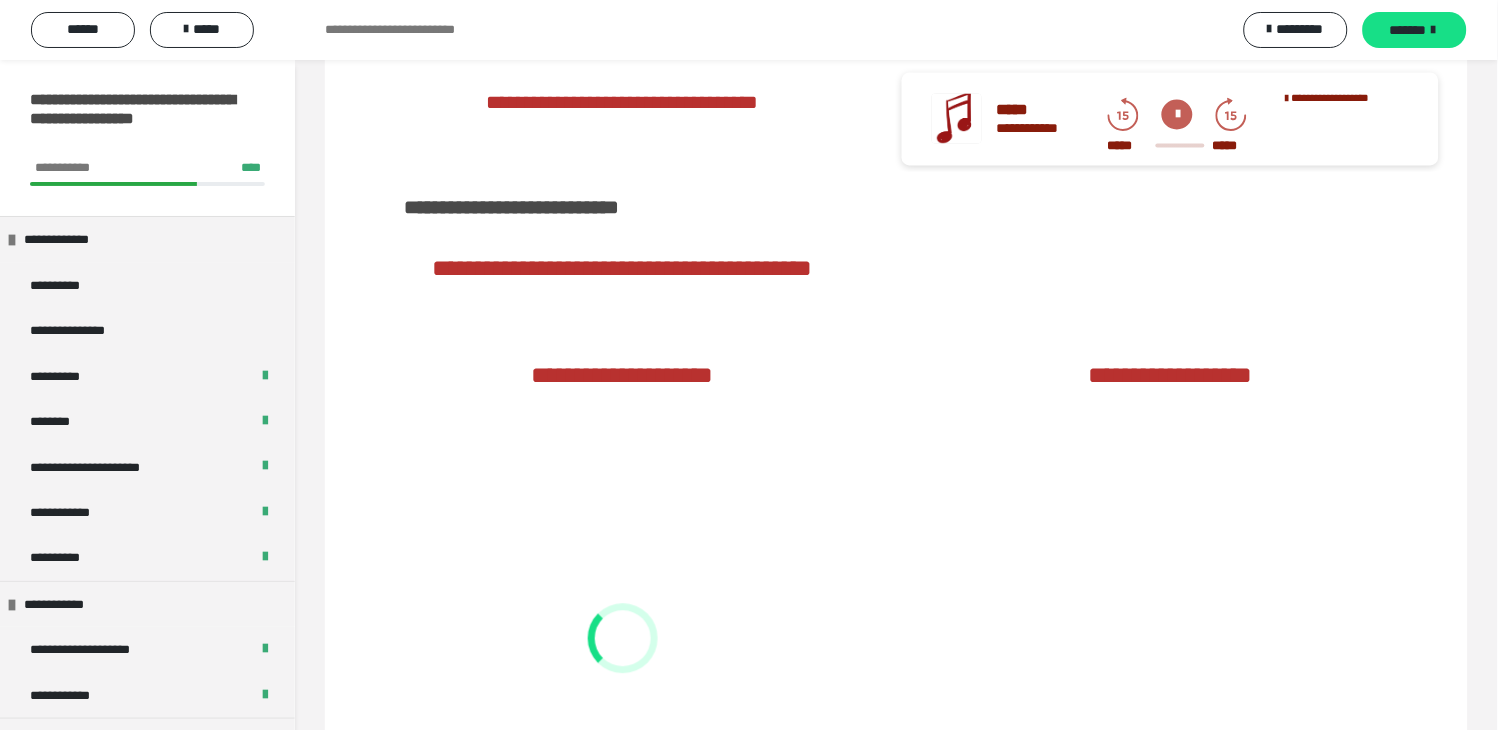 scroll, scrollTop: 0, scrollLeft: 0, axis: both 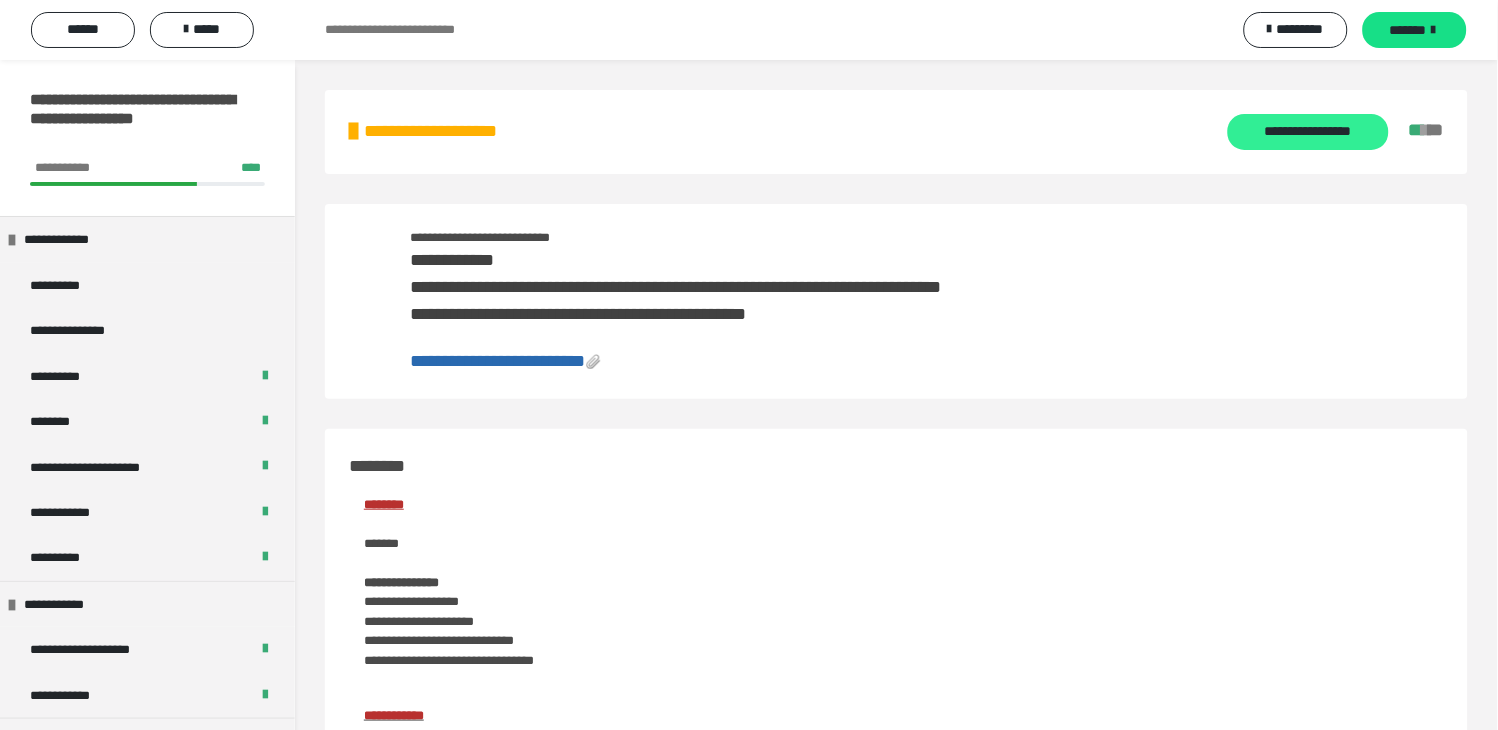 click on "**********" at bounding box center (1308, 132) 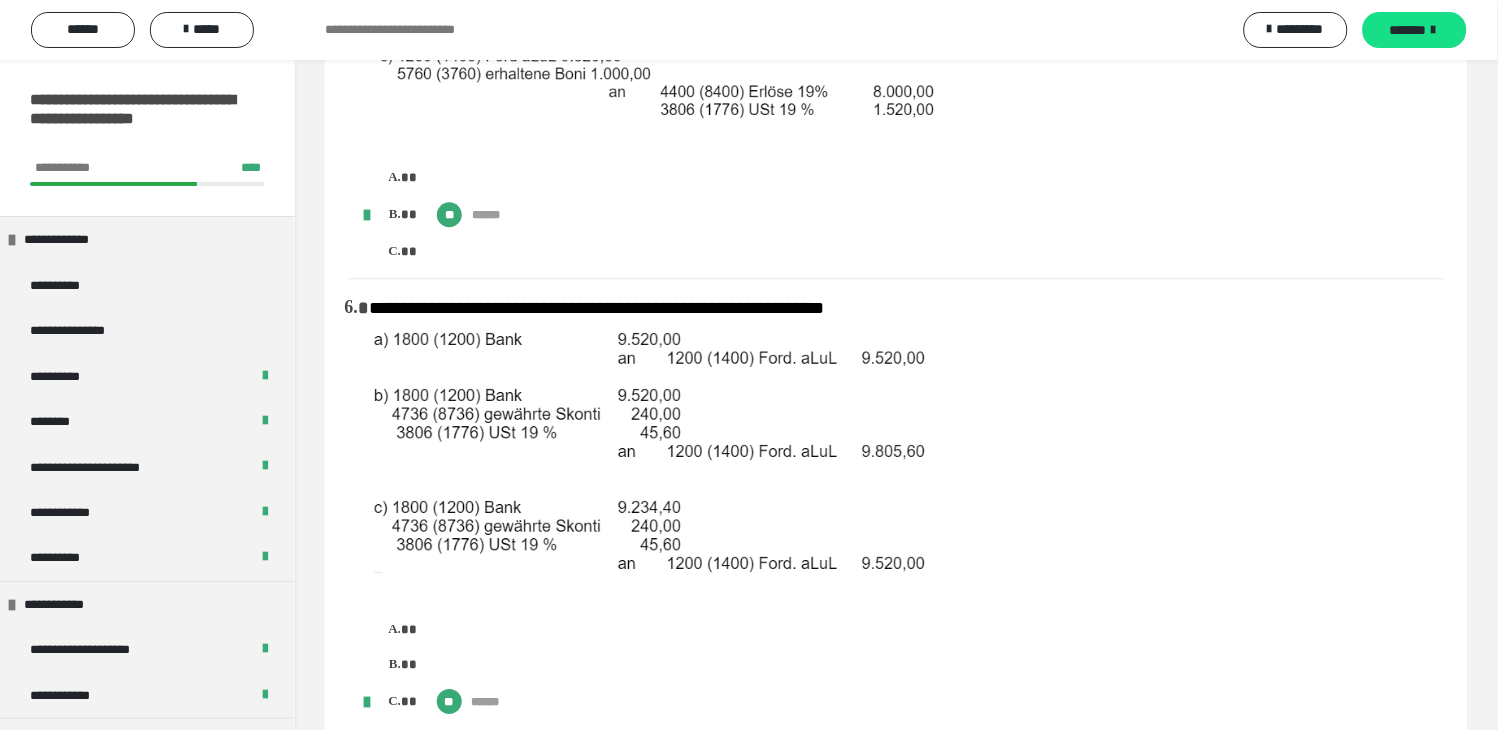 scroll, scrollTop: 2444, scrollLeft: 0, axis: vertical 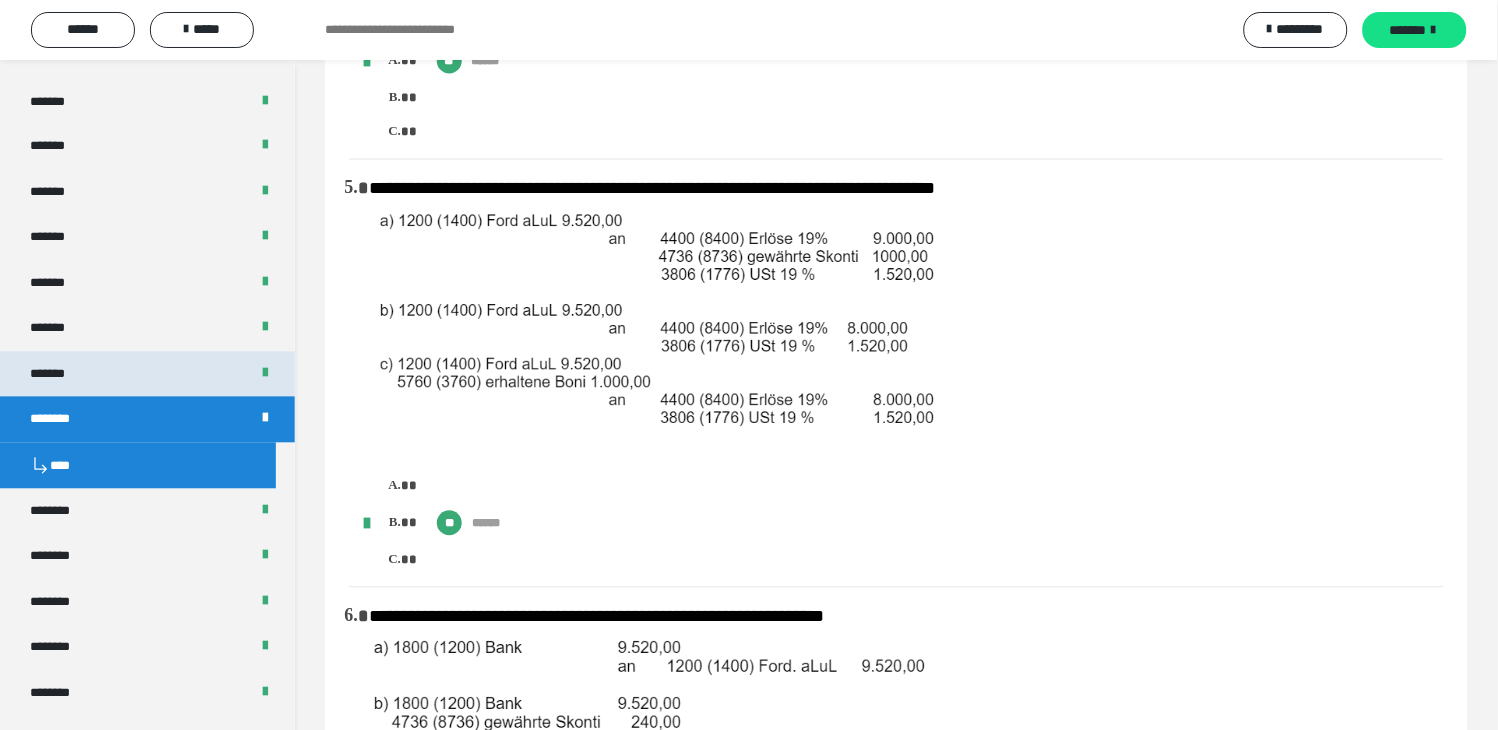 click on "*******" at bounding box center [58, 374] 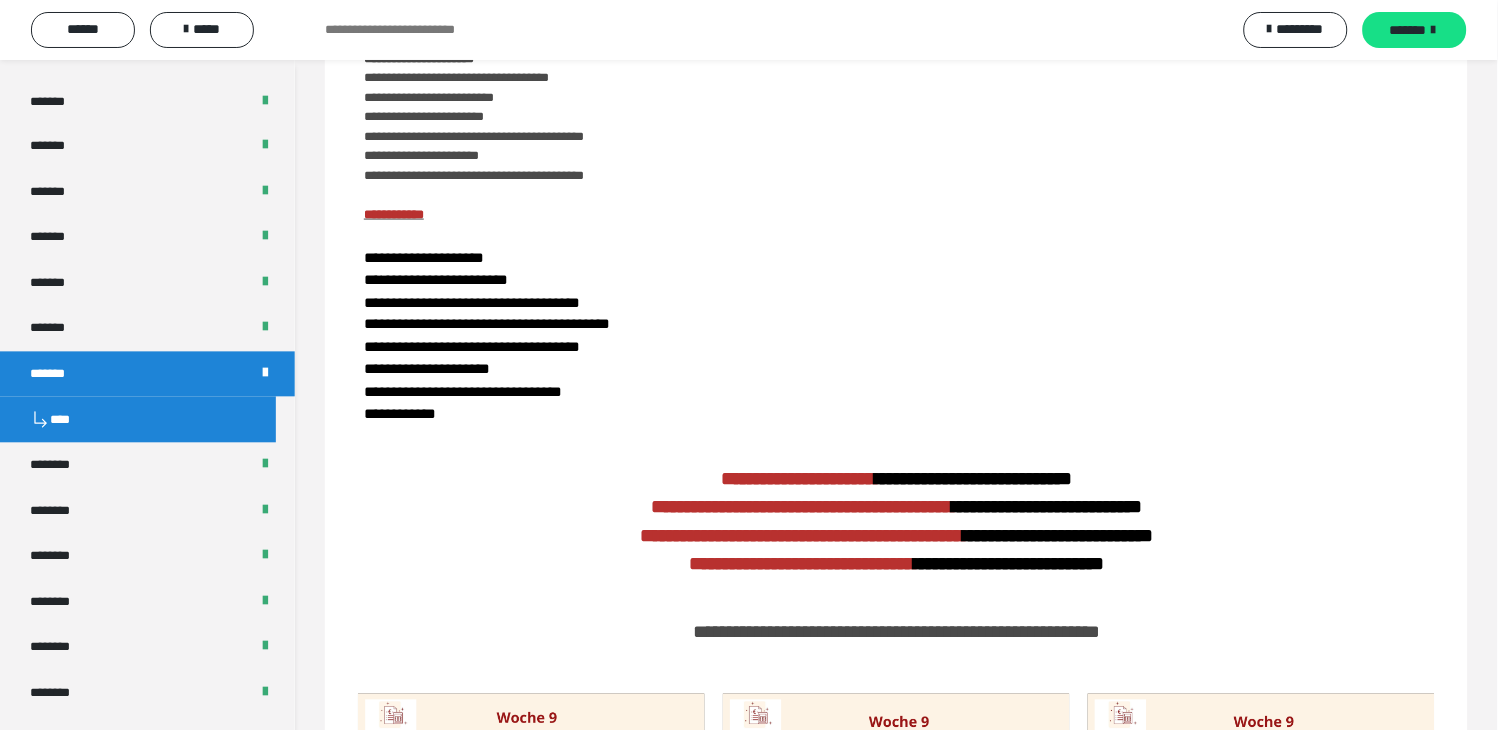 scroll, scrollTop: 0, scrollLeft: 0, axis: both 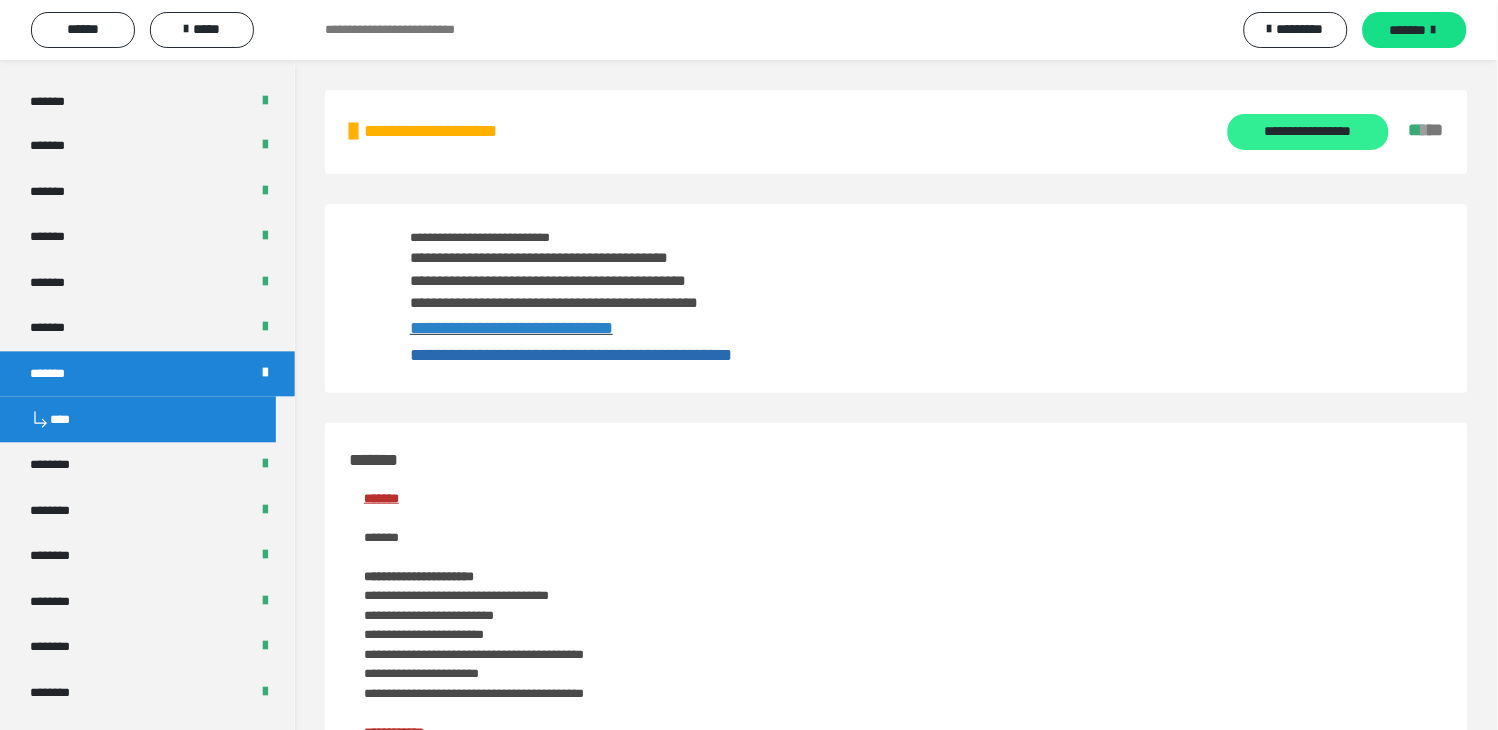 click on "**********" at bounding box center [1308, 132] 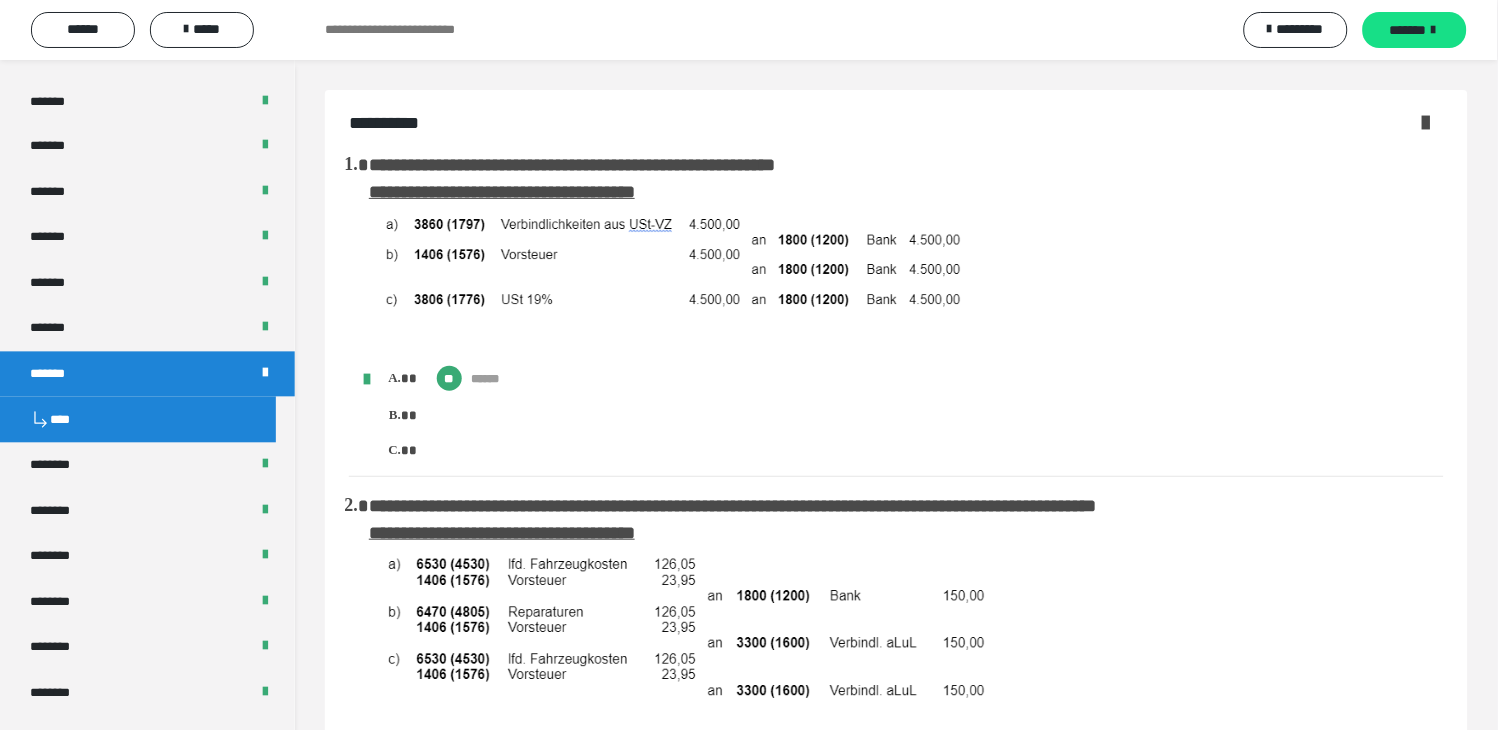scroll, scrollTop: 1374, scrollLeft: 0, axis: vertical 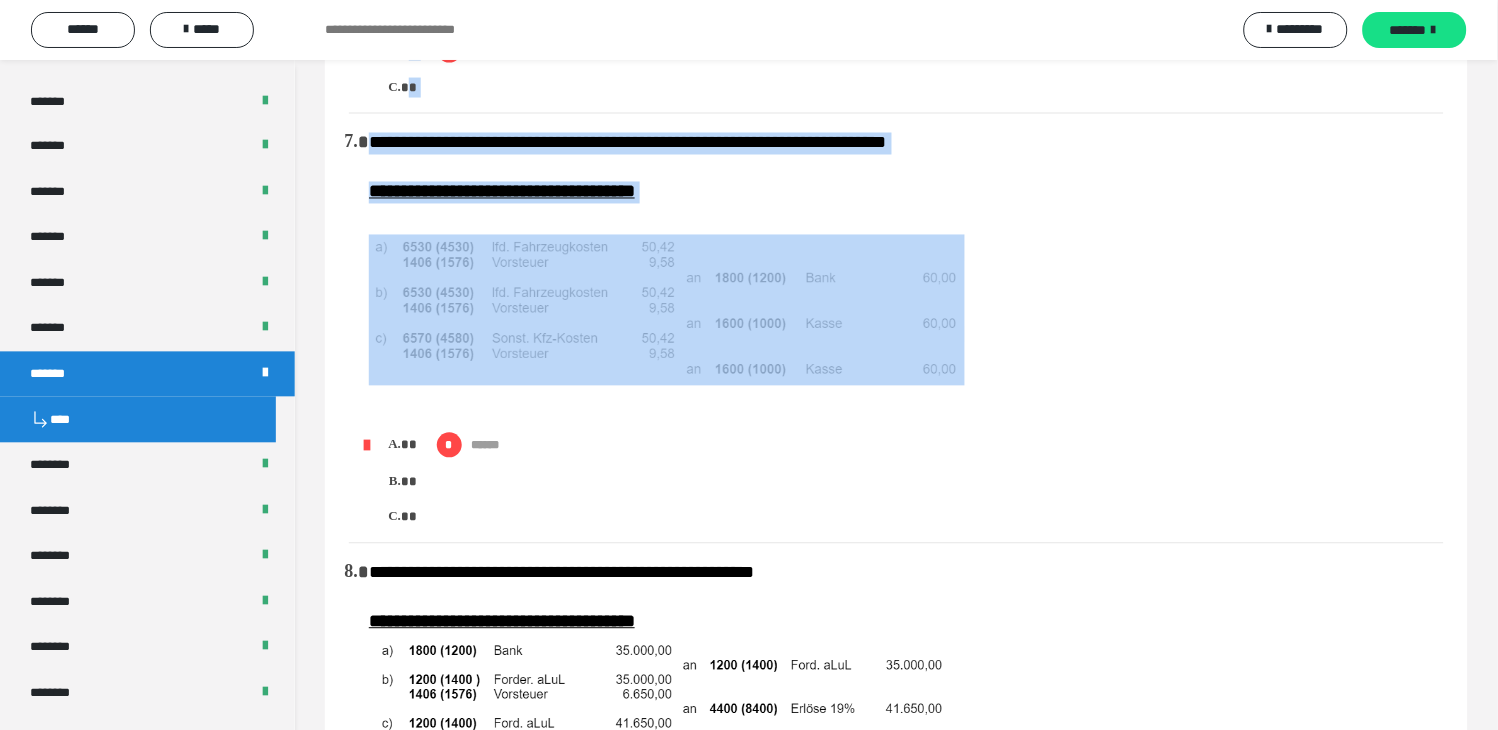 drag, startPoint x: 638, startPoint y: 247, endPoint x: 693, endPoint y: 278, distance: 63.134777 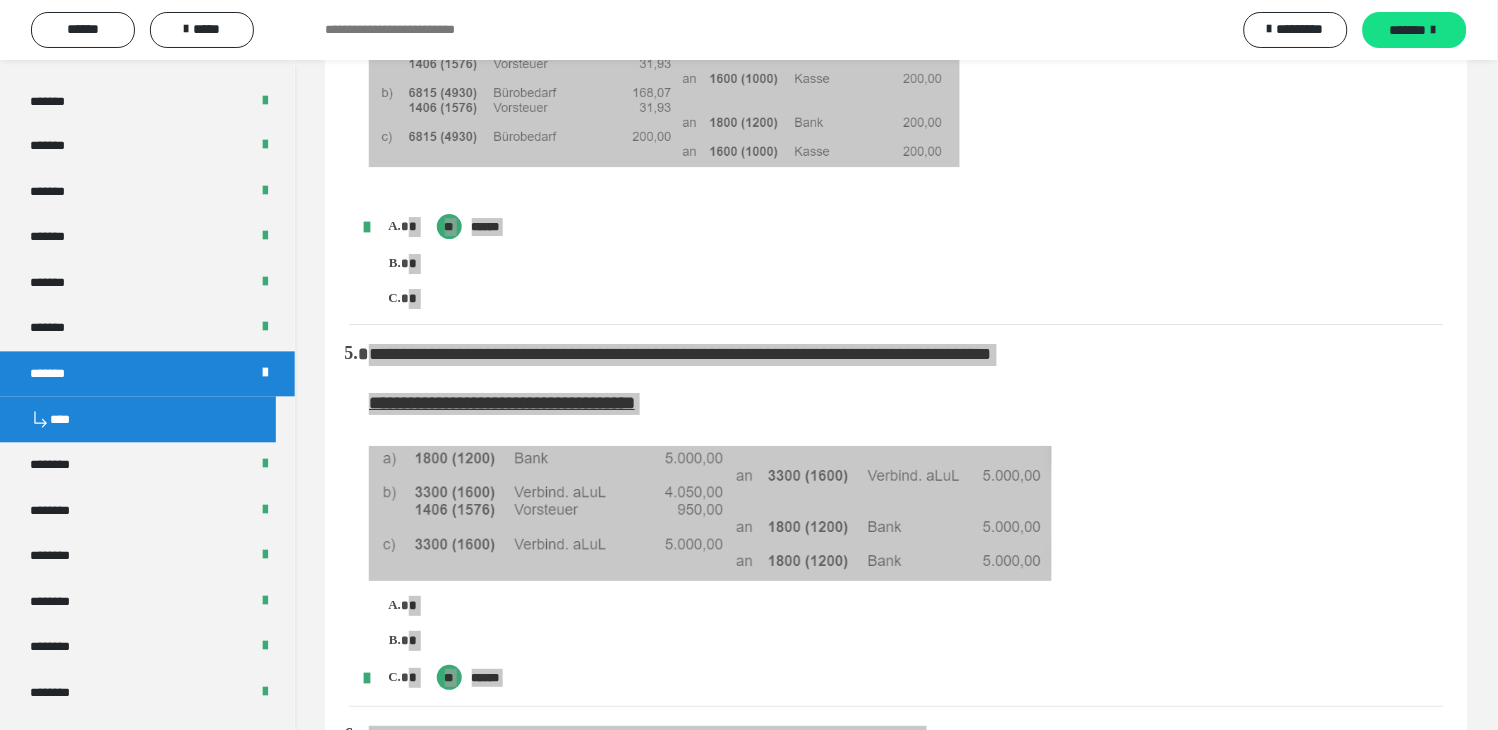 scroll, scrollTop: 1111, scrollLeft: 0, axis: vertical 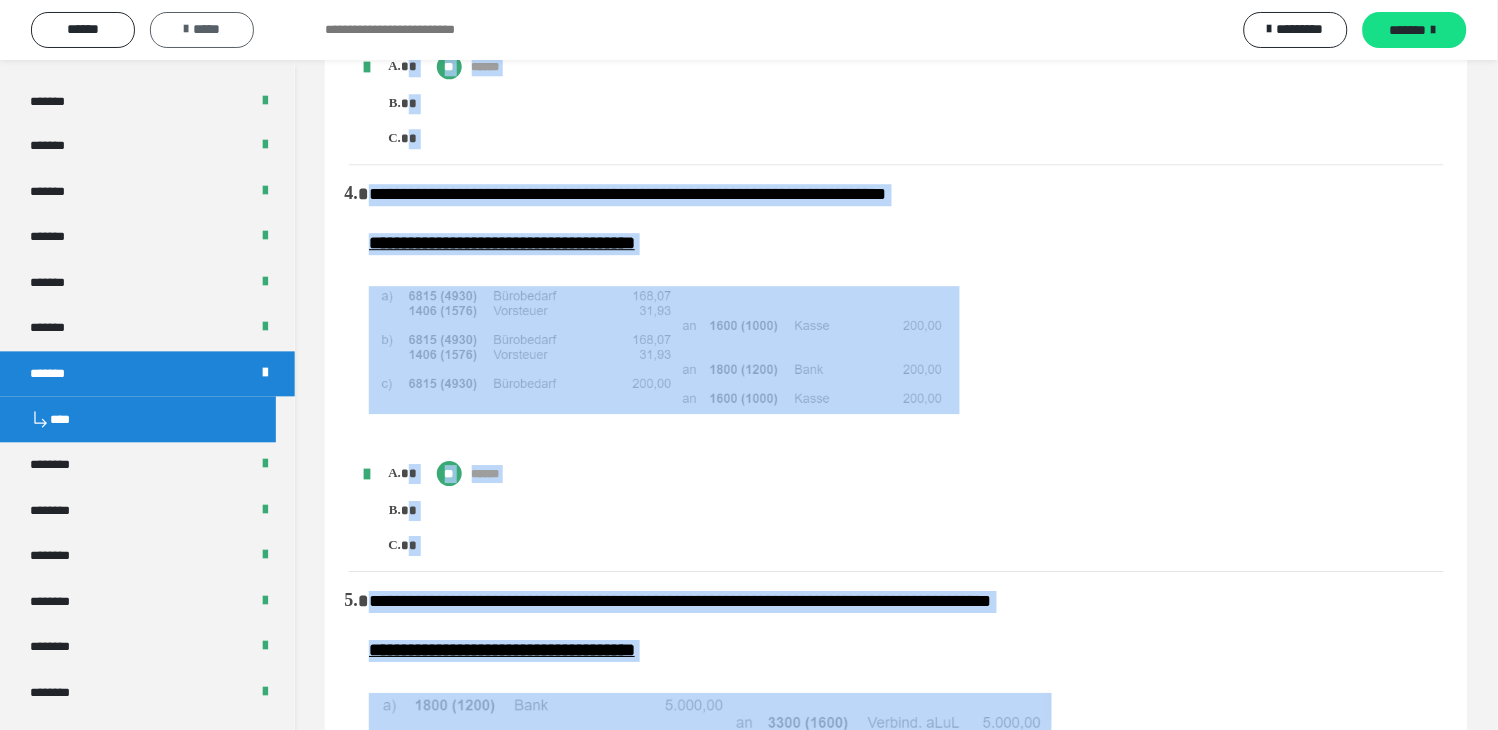 click on "*****" at bounding box center (202, 30) 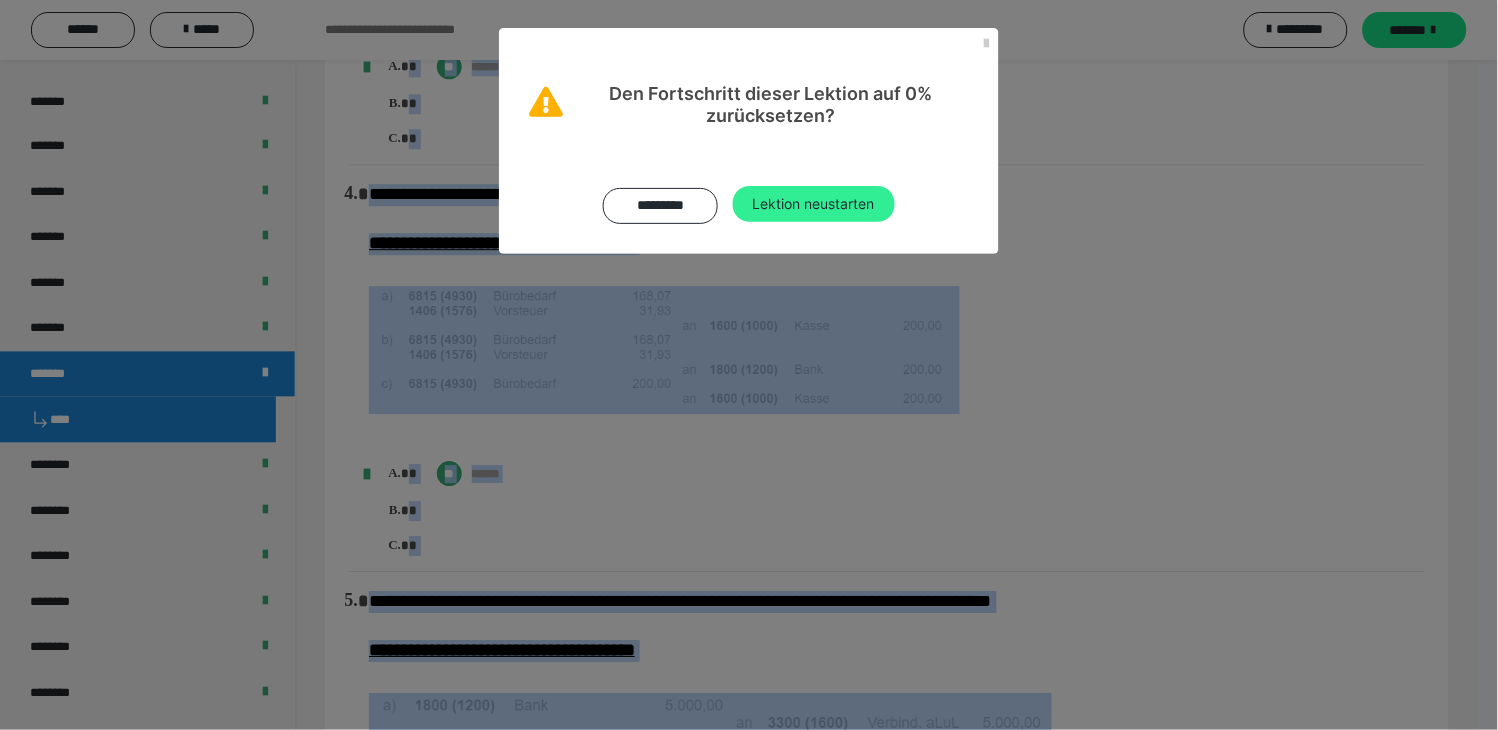 click on "Lektion neustarten" at bounding box center (814, 204) 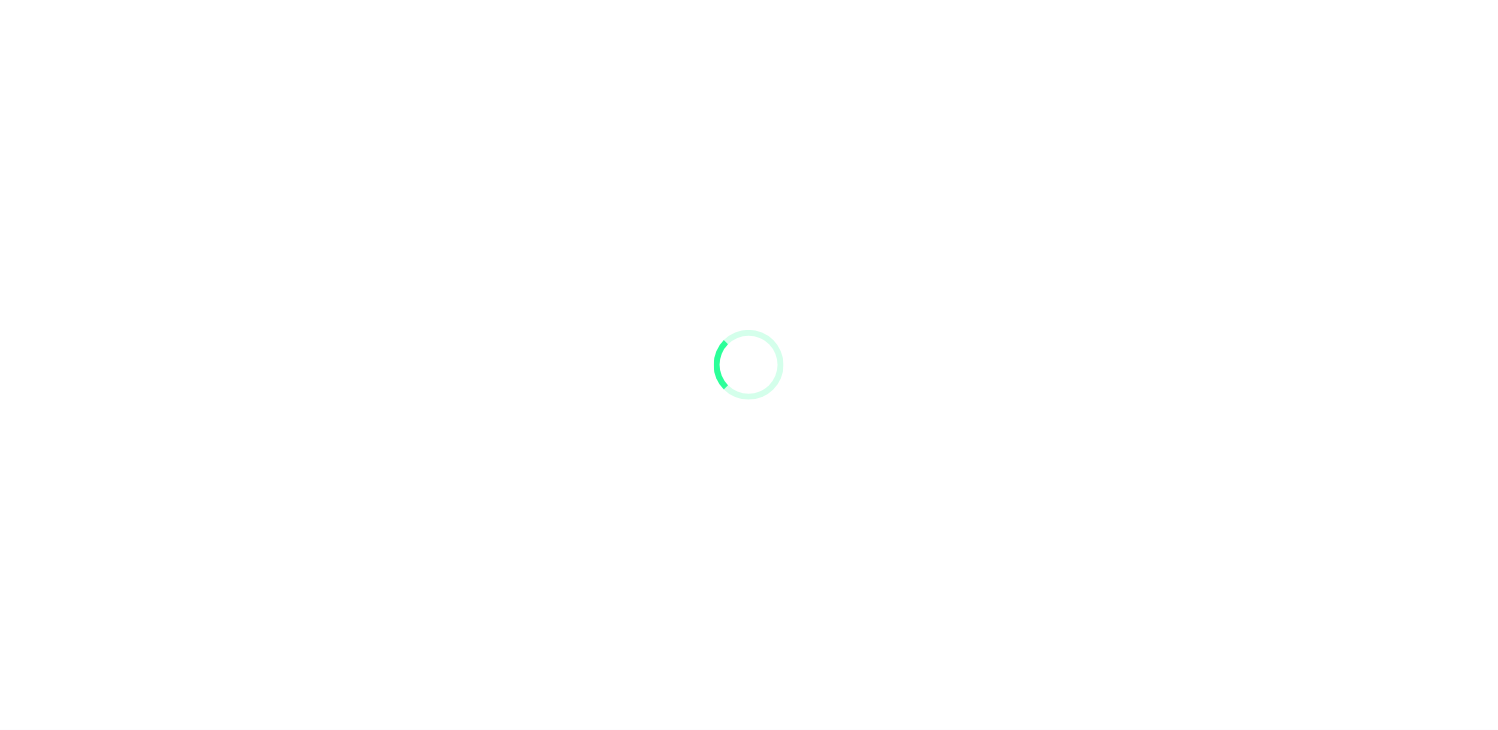 scroll, scrollTop: 0, scrollLeft: 0, axis: both 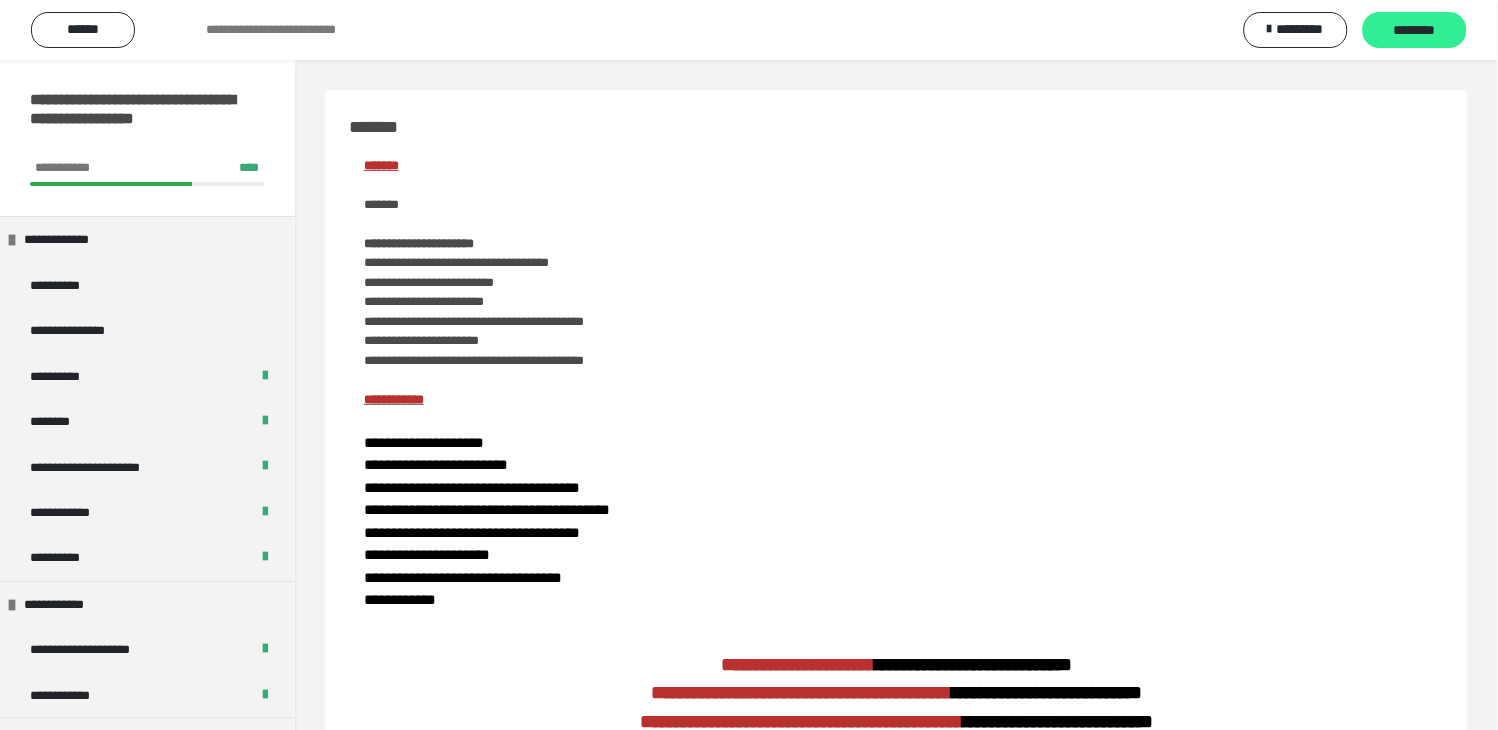 click on "********" at bounding box center [1415, 30] 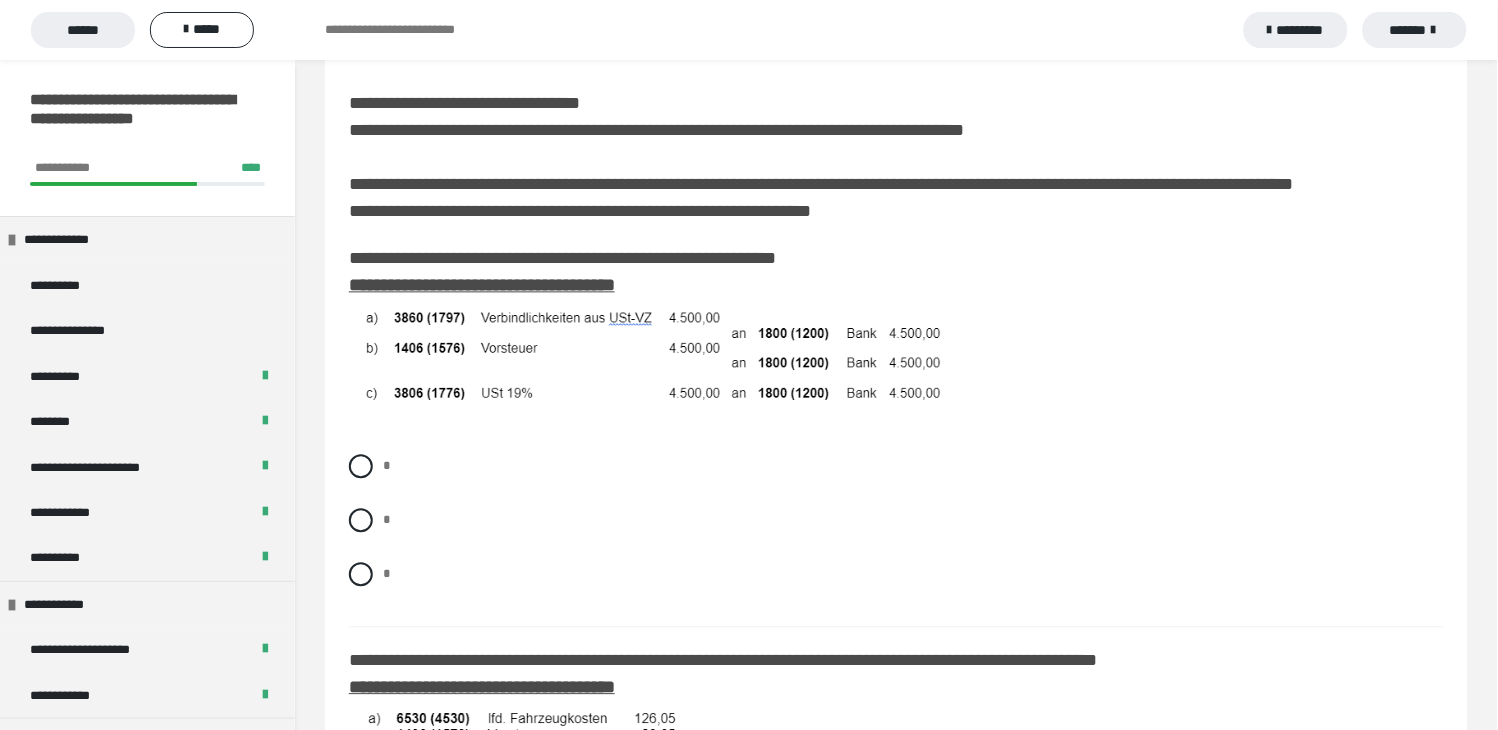 scroll, scrollTop: 888, scrollLeft: 0, axis: vertical 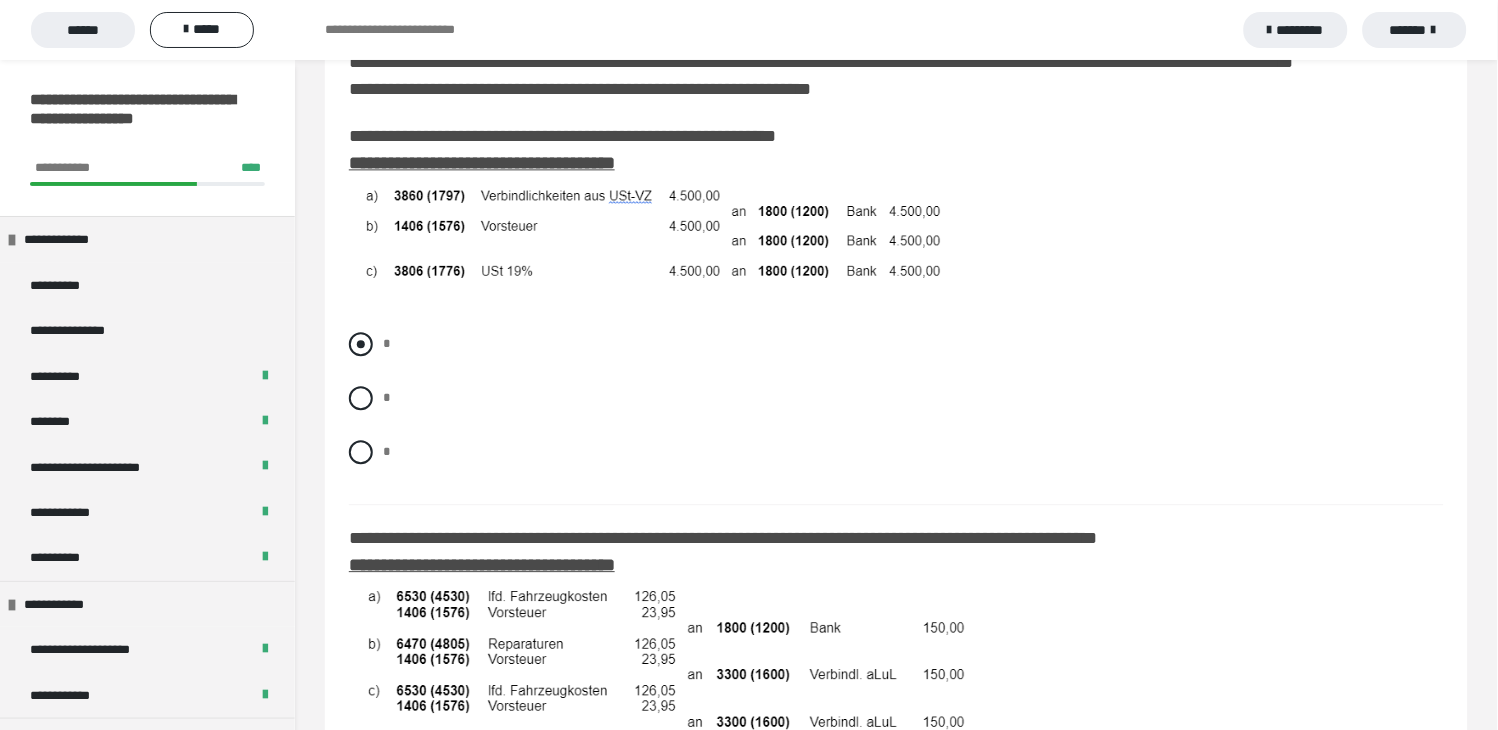 click at bounding box center (361, 344) 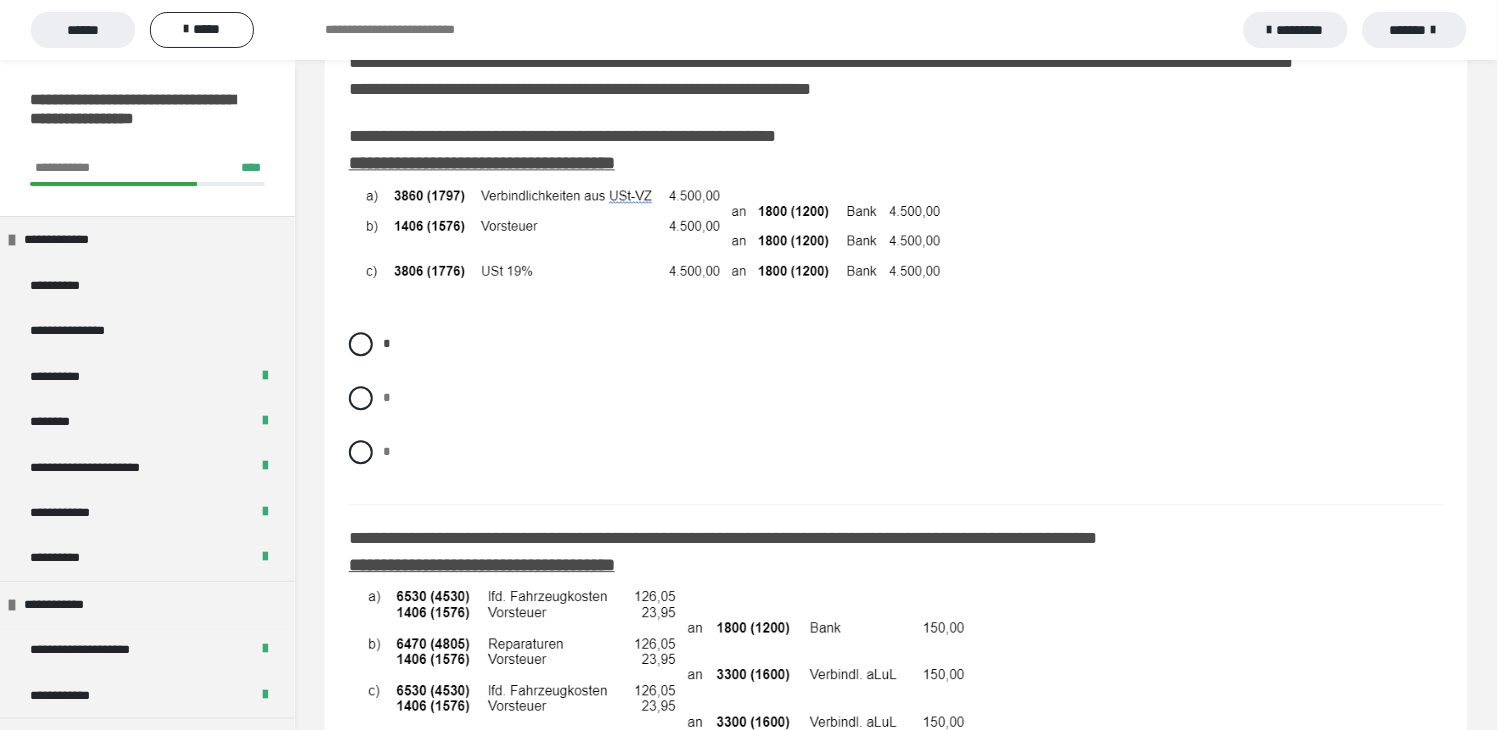 scroll, scrollTop: 1222, scrollLeft: 0, axis: vertical 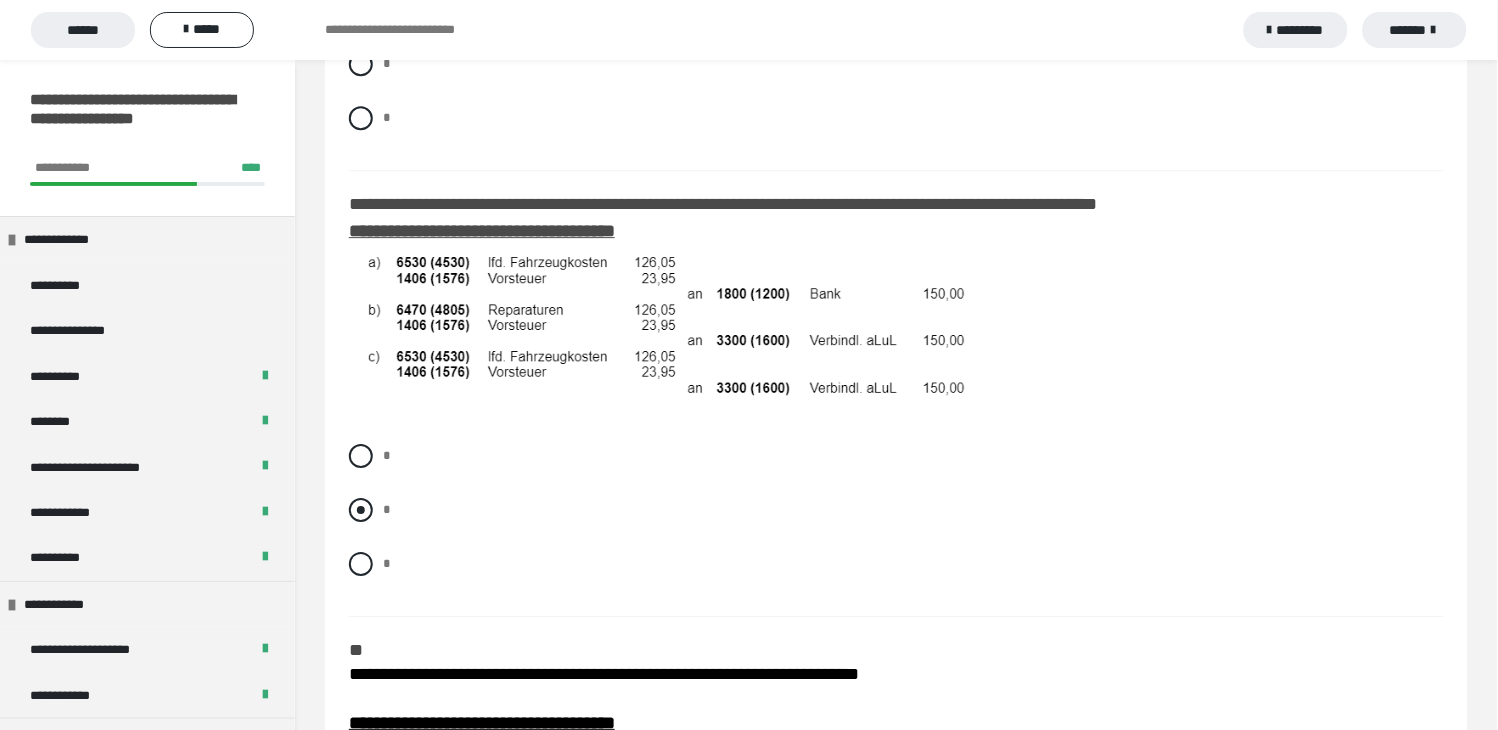 click at bounding box center (361, 510) 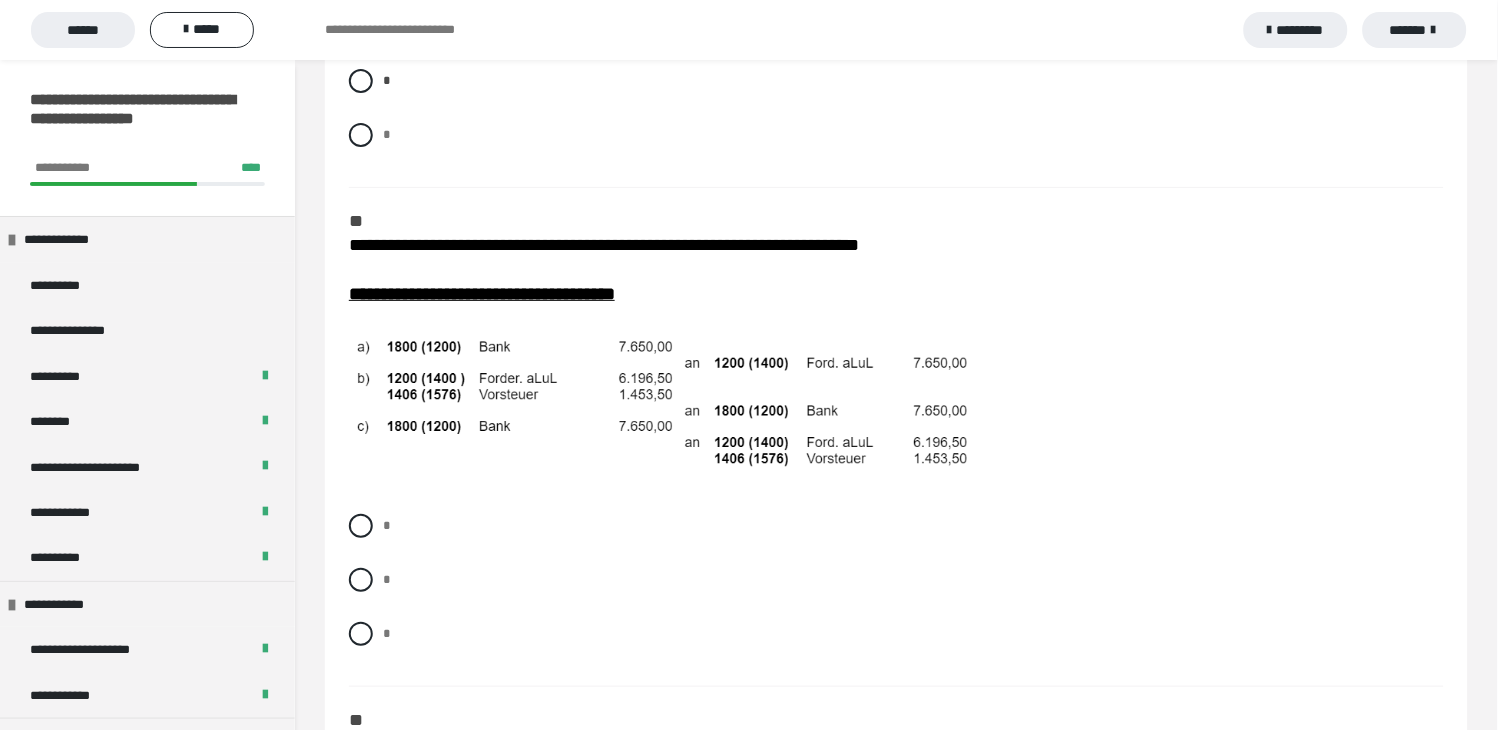 scroll, scrollTop: 1666, scrollLeft: 0, axis: vertical 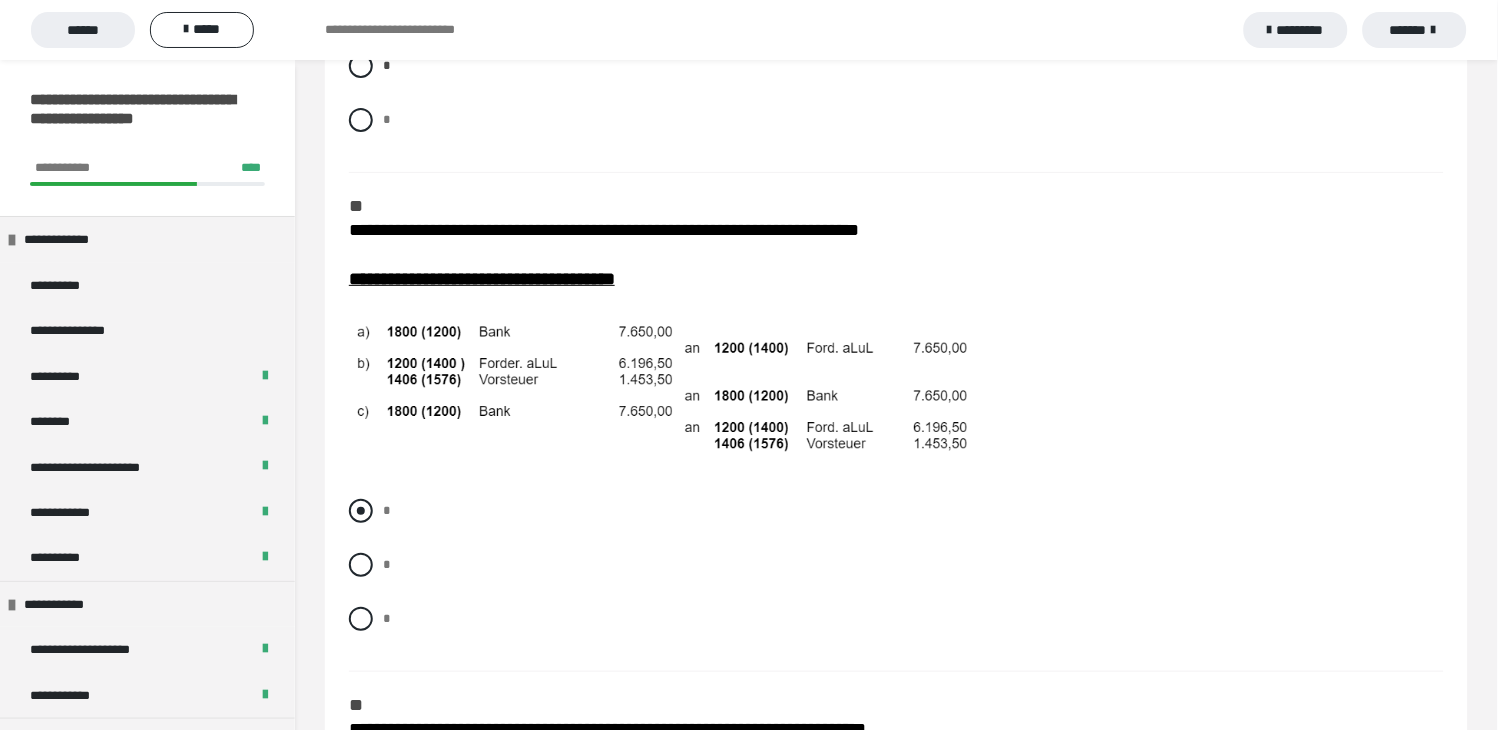 click at bounding box center [361, 511] 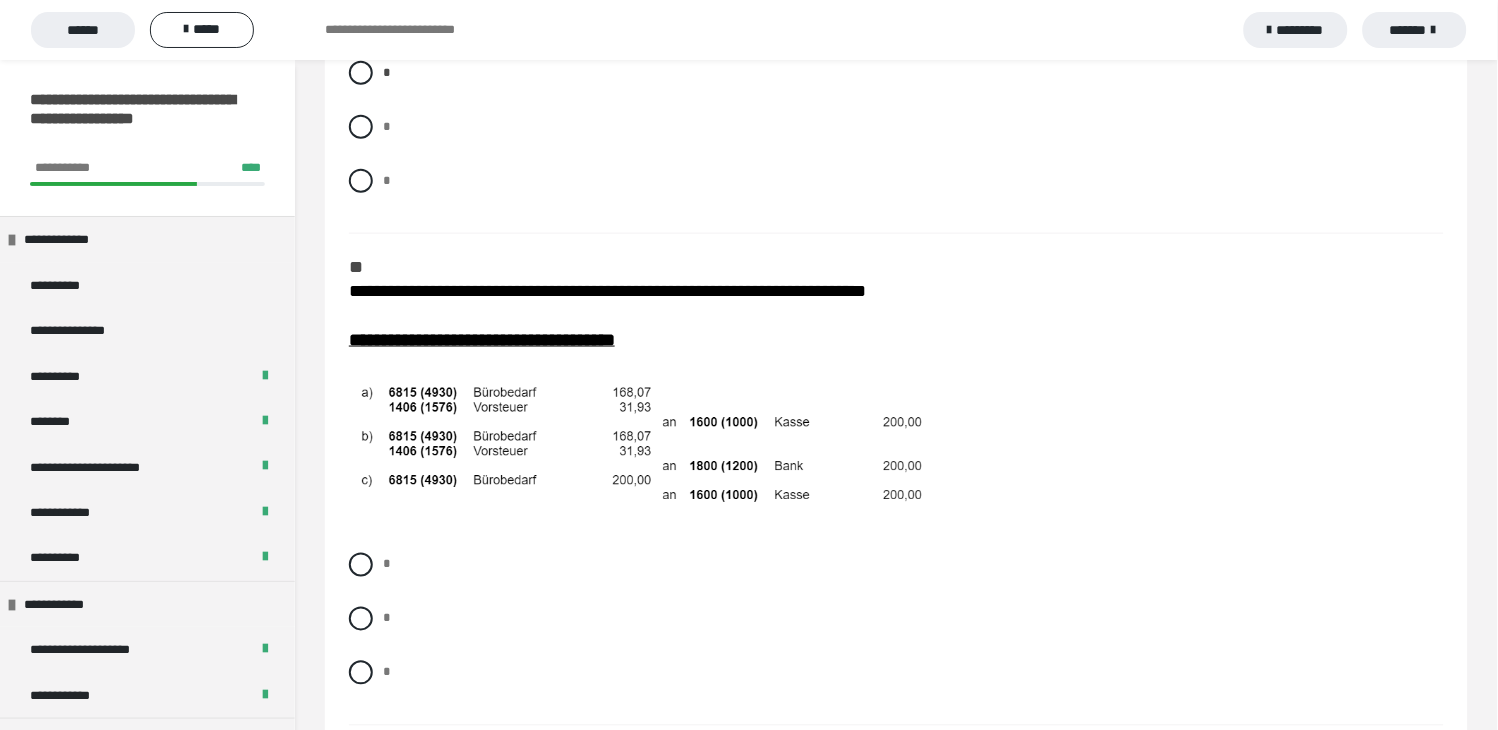 scroll, scrollTop: 2111, scrollLeft: 0, axis: vertical 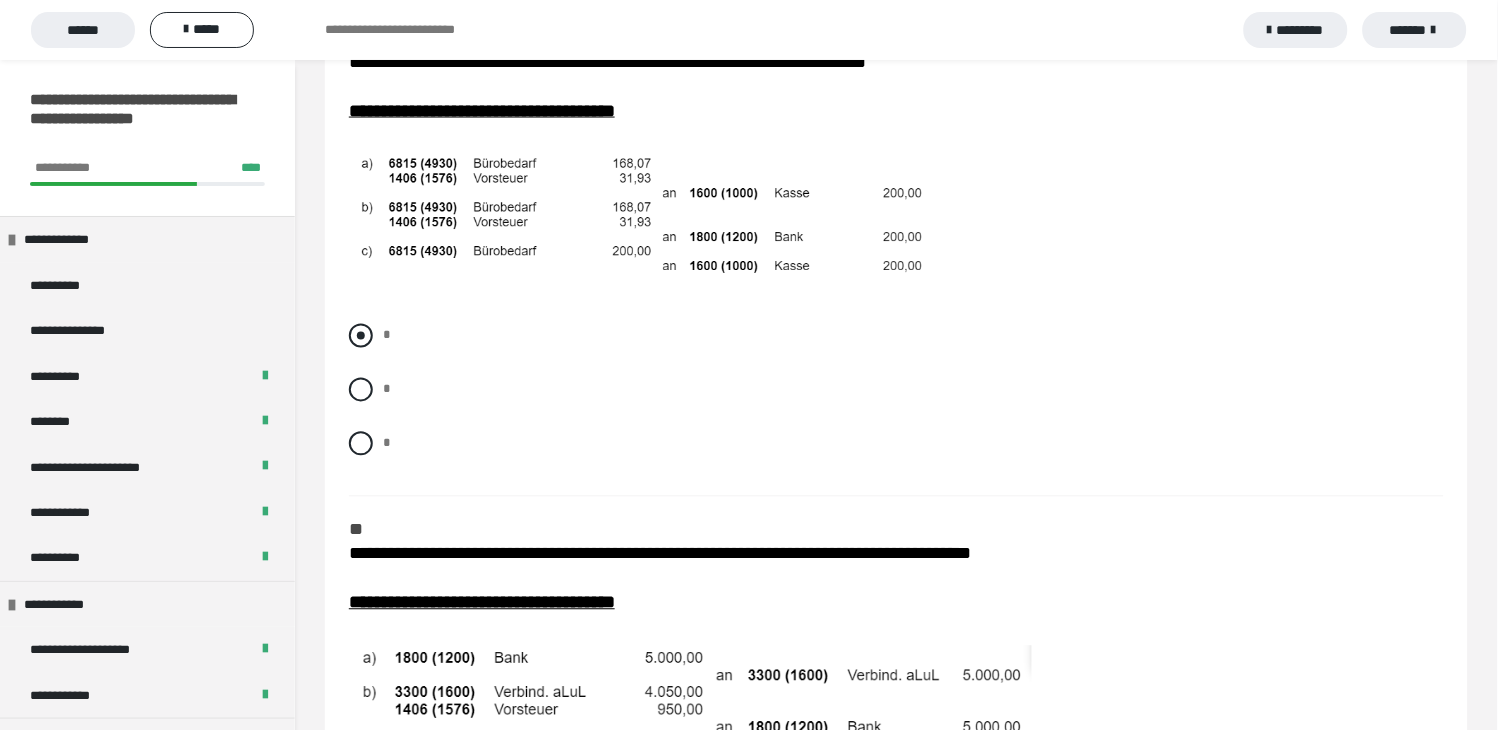 click at bounding box center [361, 336] 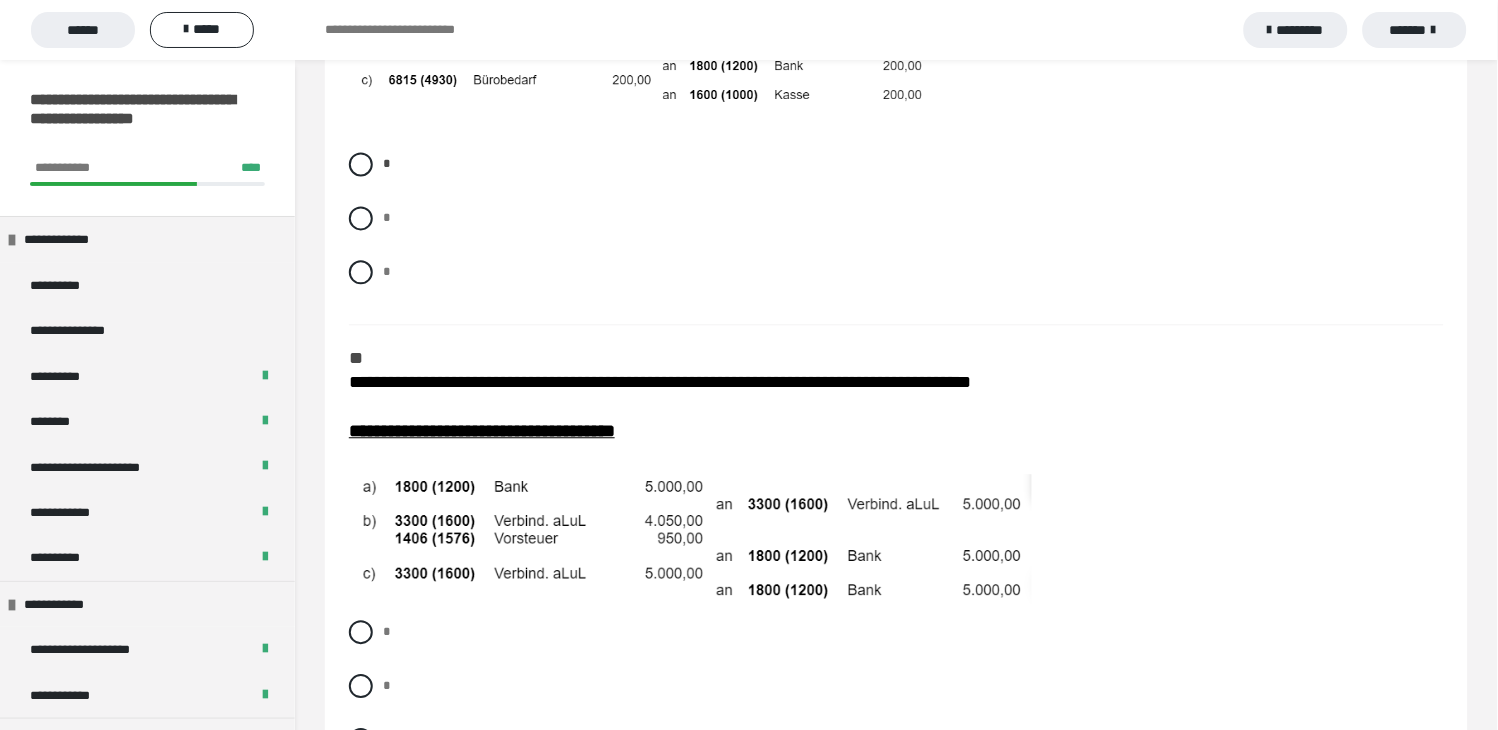 scroll, scrollTop: 2666, scrollLeft: 0, axis: vertical 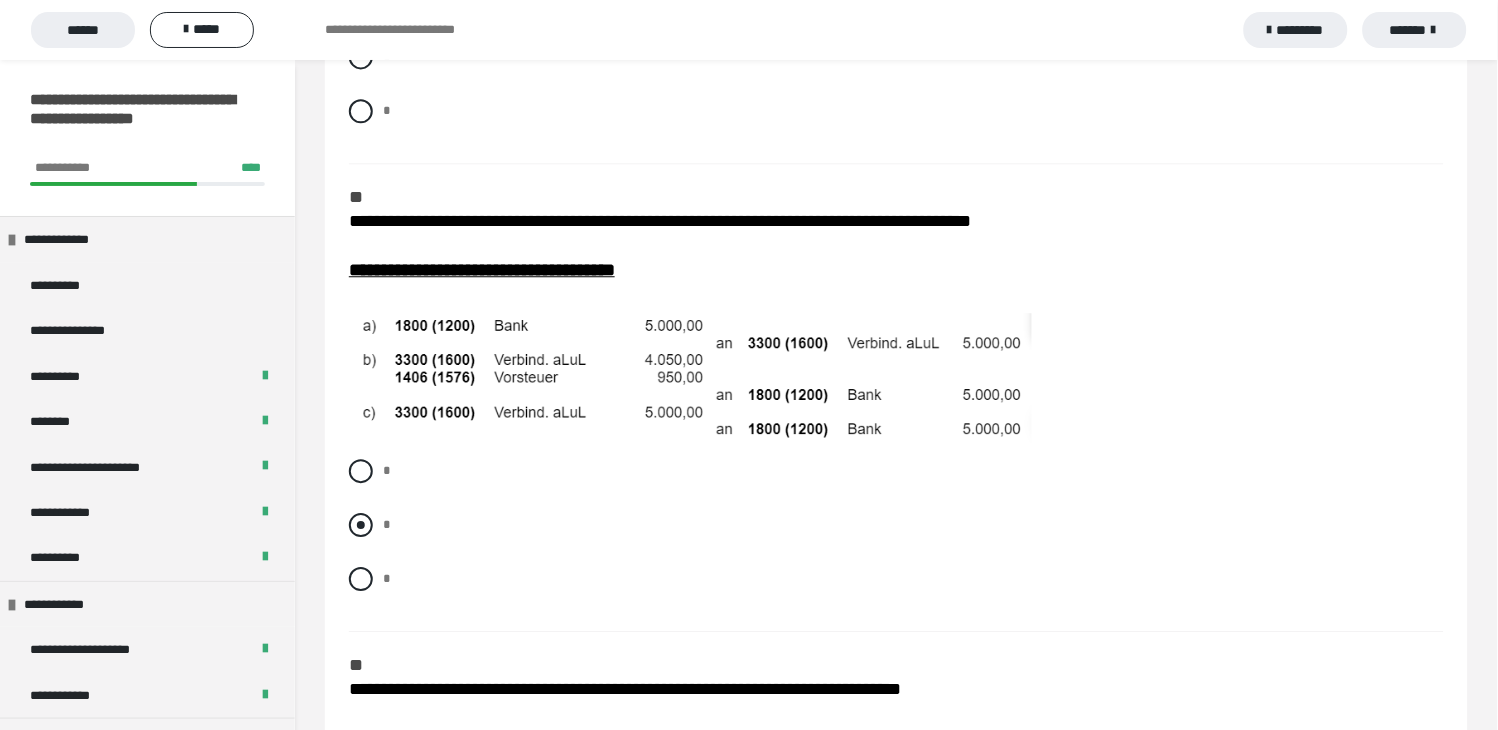 click on "*" at bounding box center (896, 579) 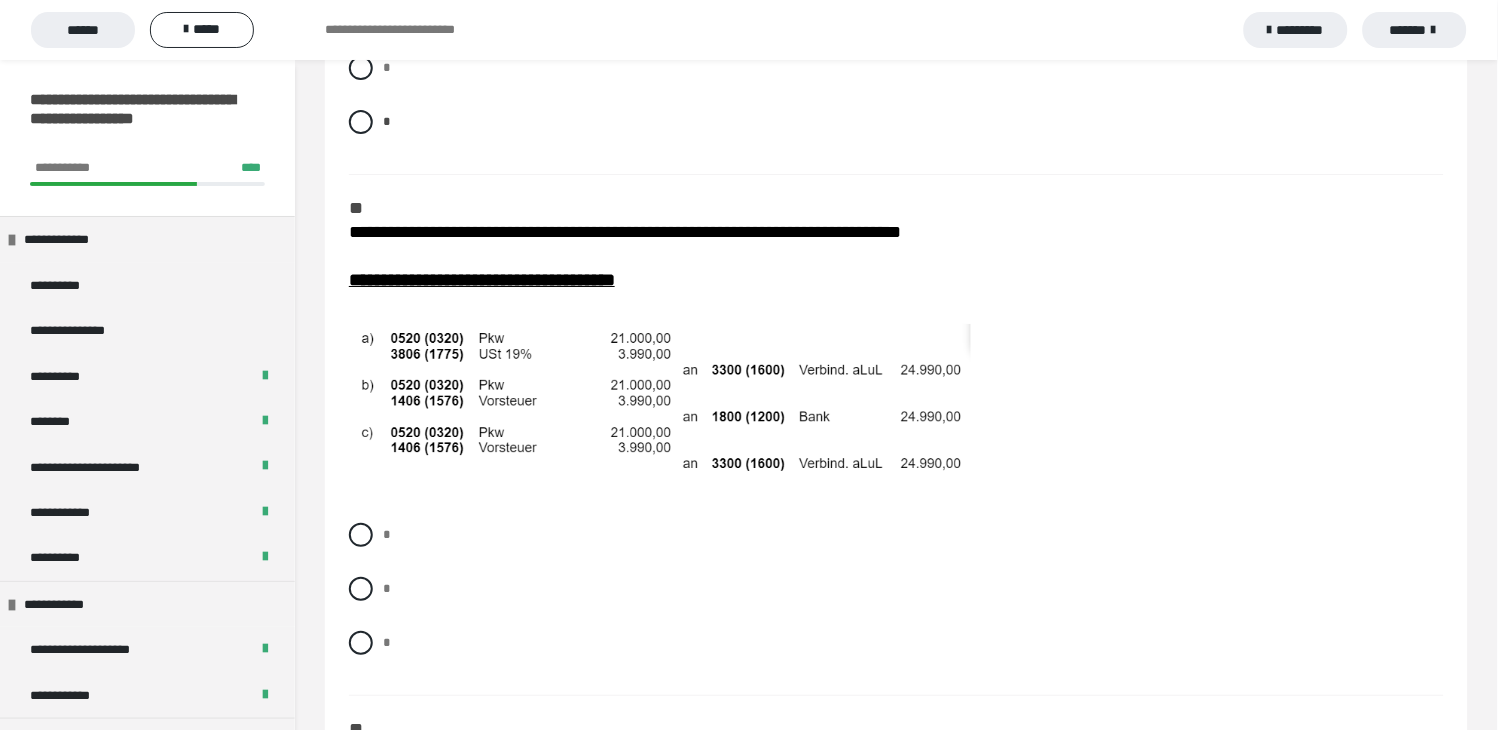 scroll, scrollTop: 3222, scrollLeft: 0, axis: vertical 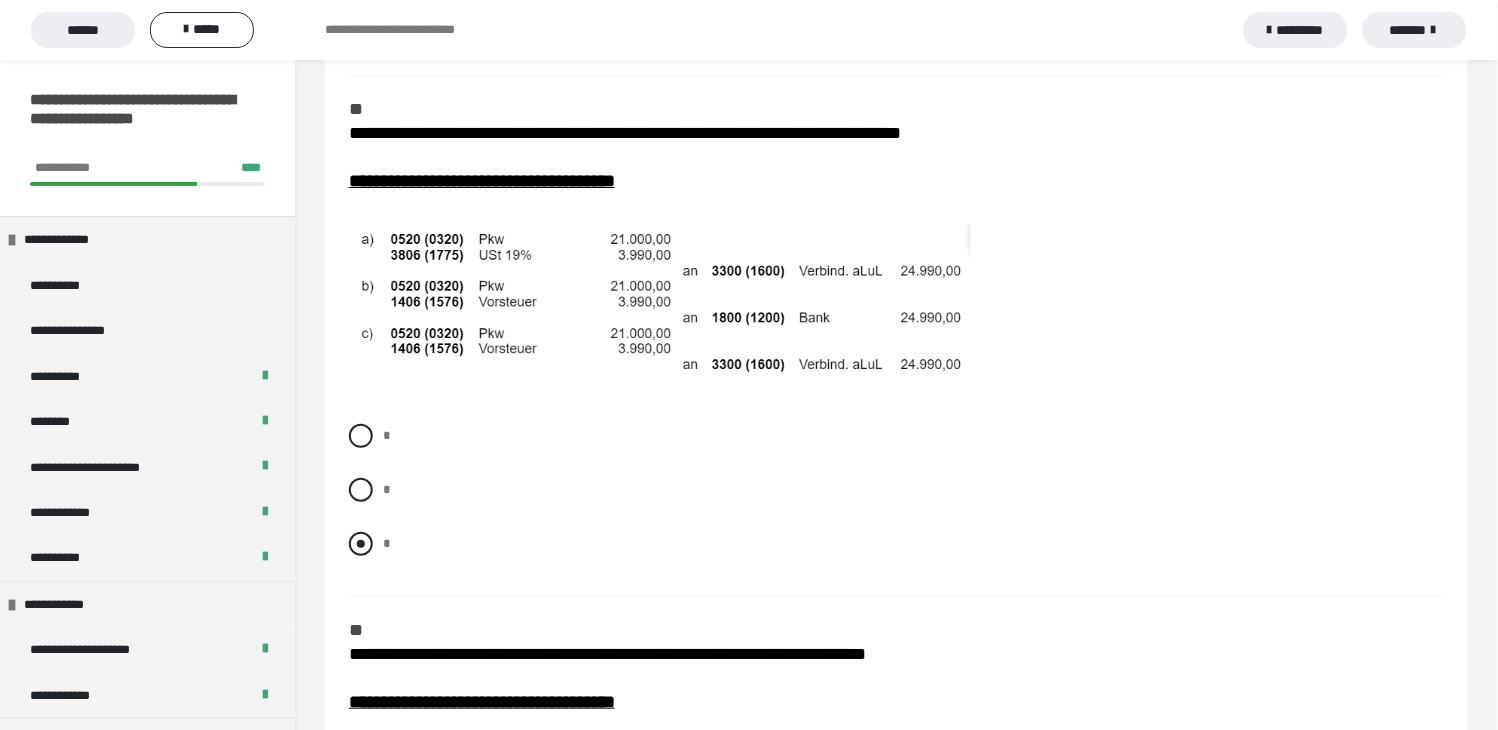 click at bounding box center (361, 544) 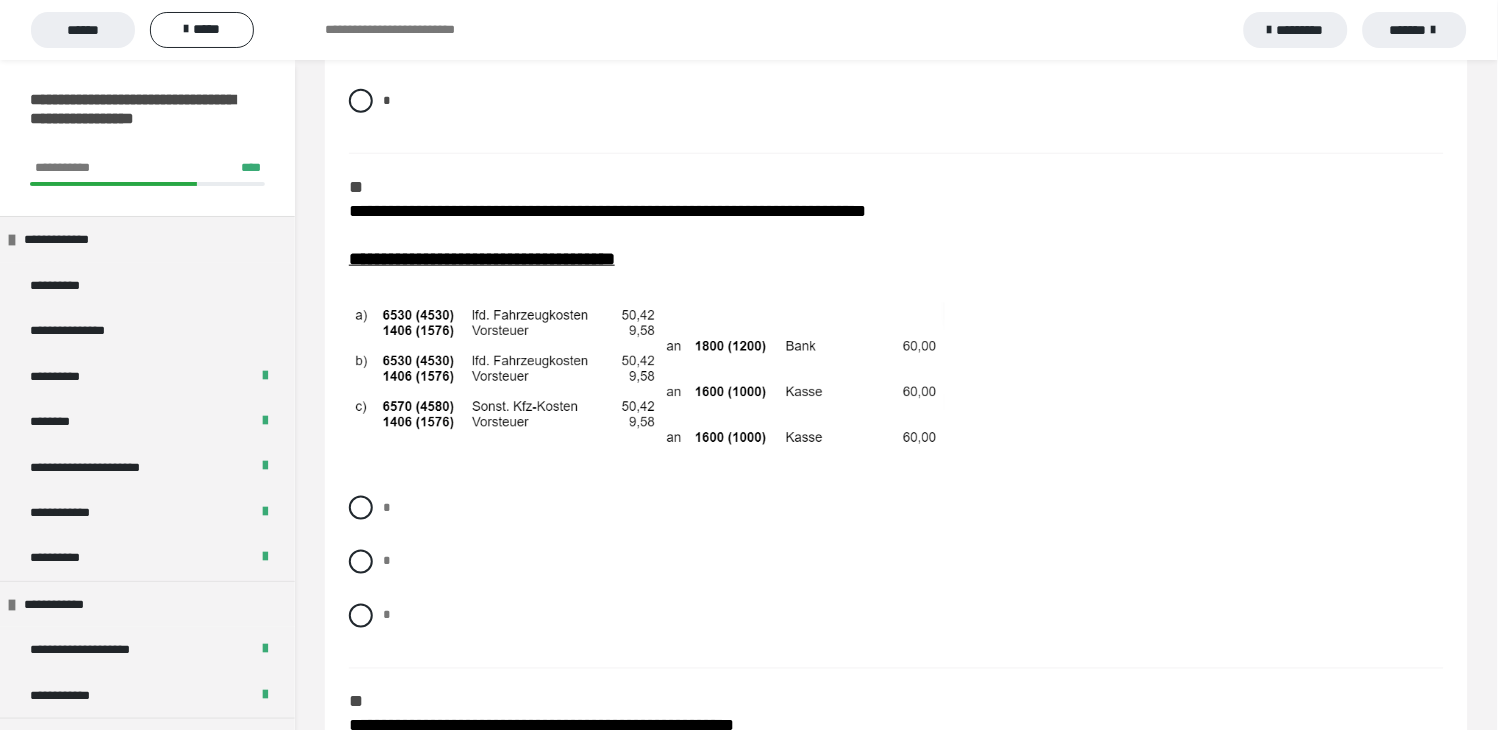 scroll, scrollTop: 3666, scrollLeft: 0, axis: vertical 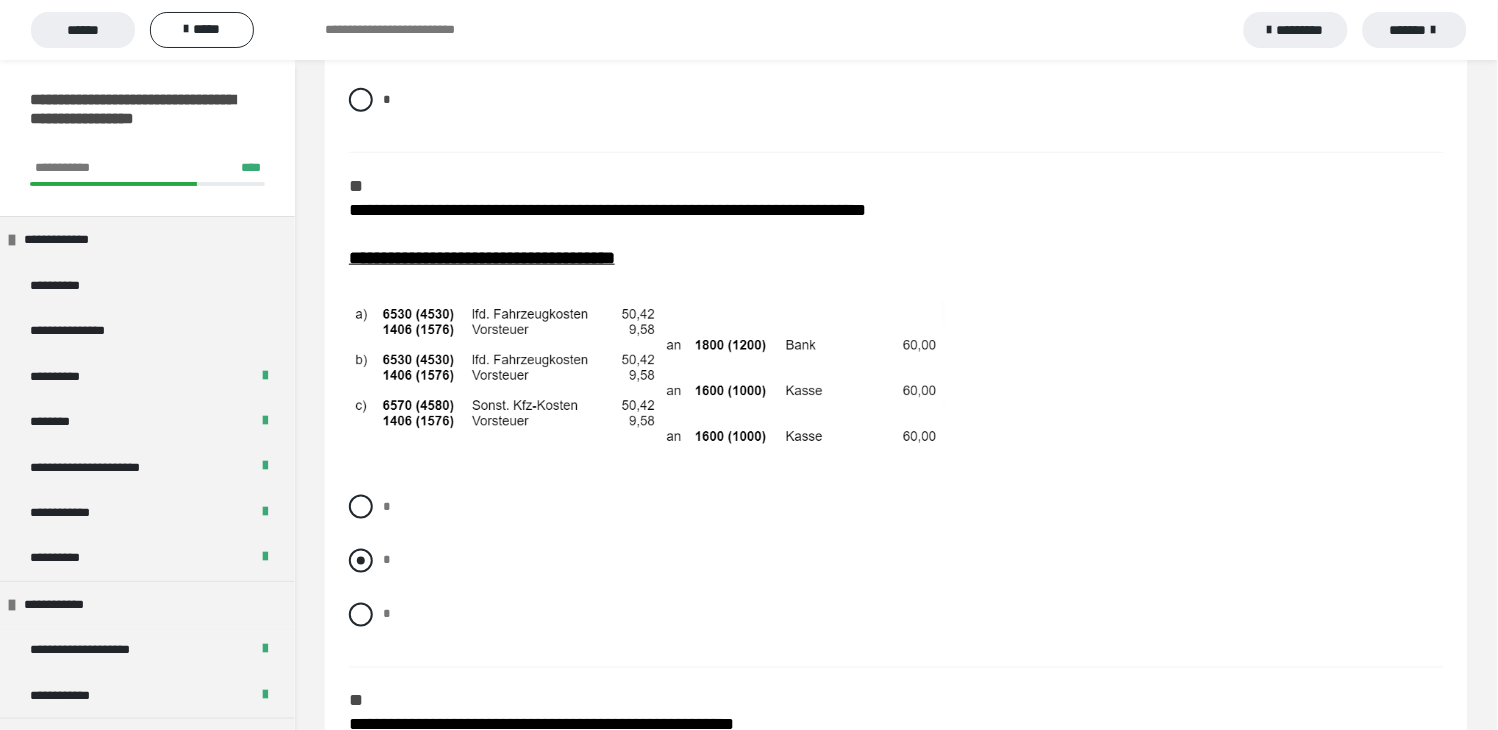click at bounding box center [361, 561] 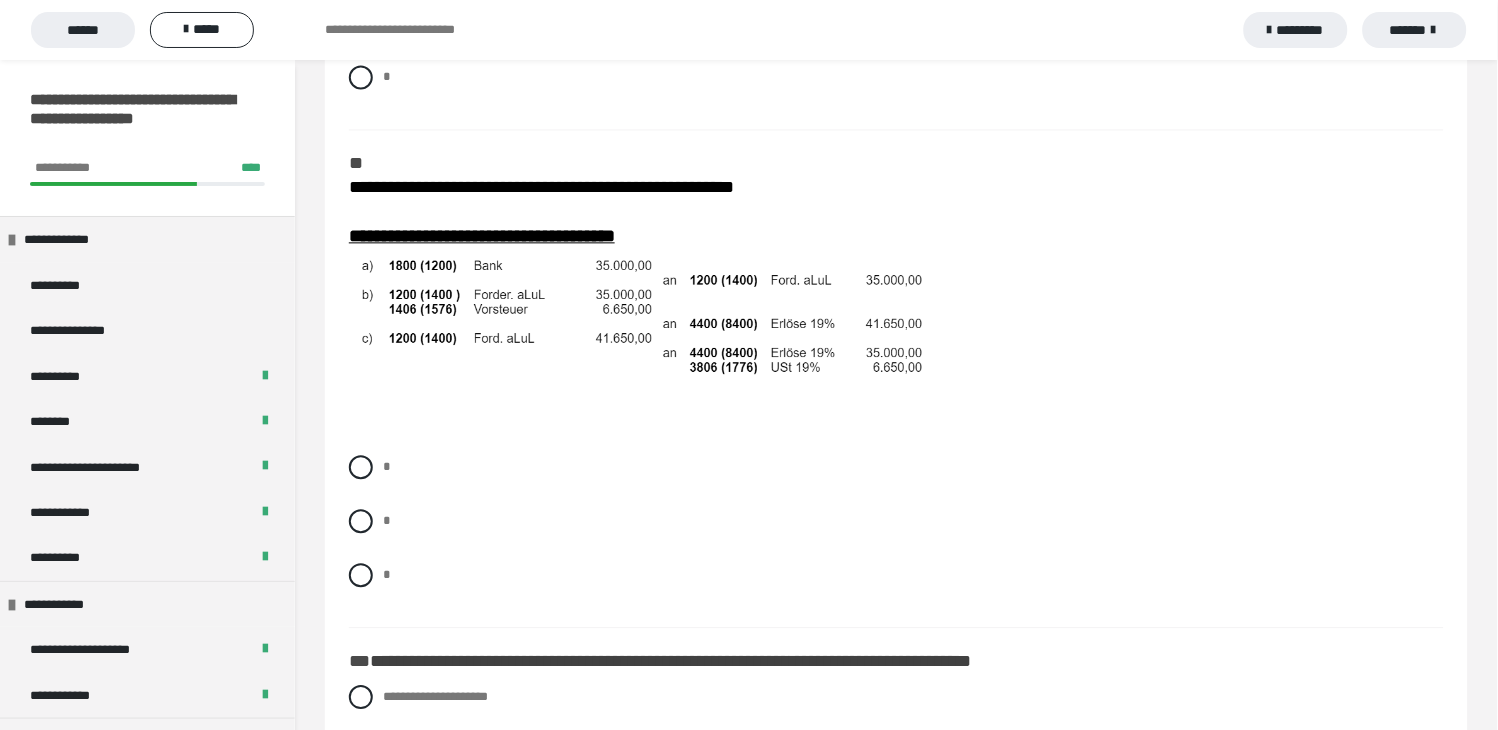 scroll, scrollTop: 4222, scrollLeft: 0, axis: vertical 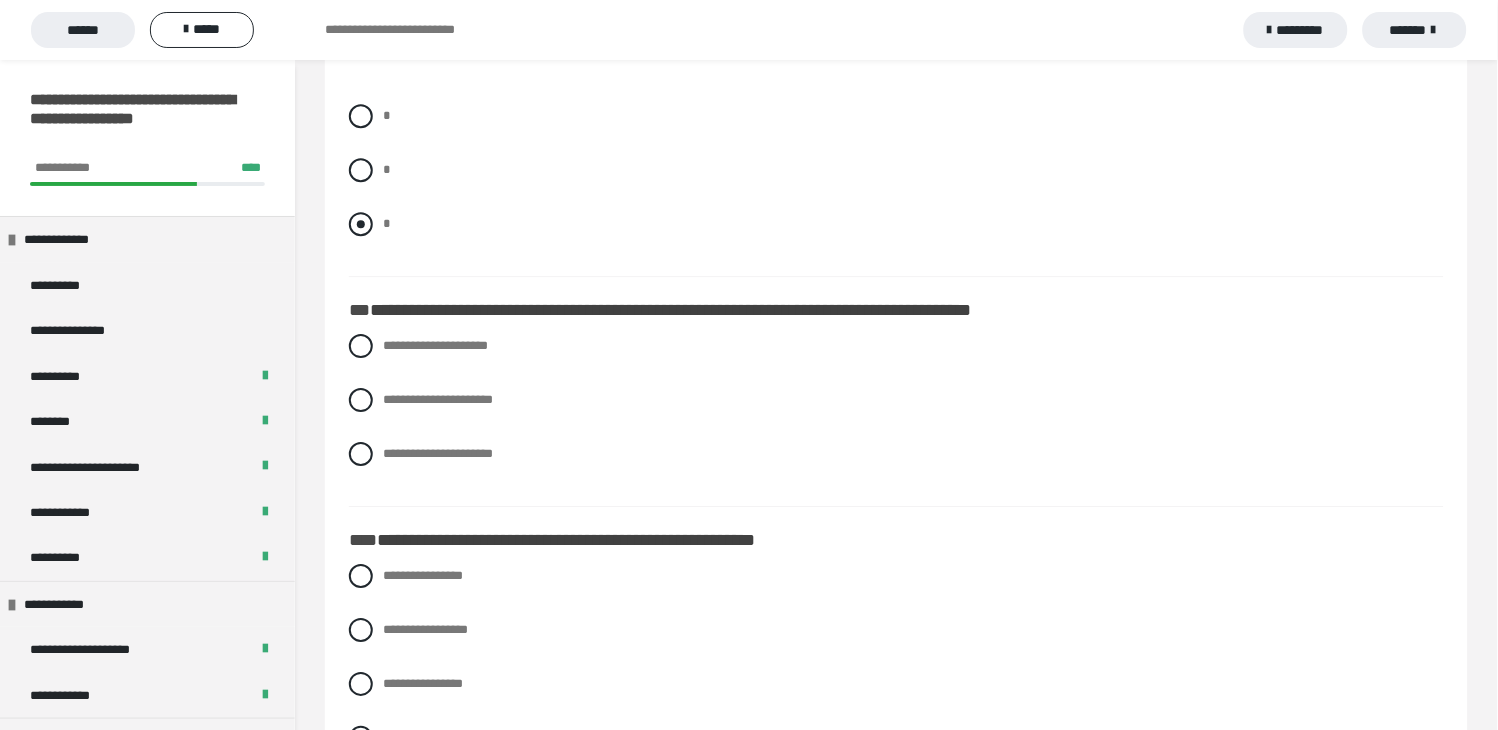 click at bounding box center [361, 224] 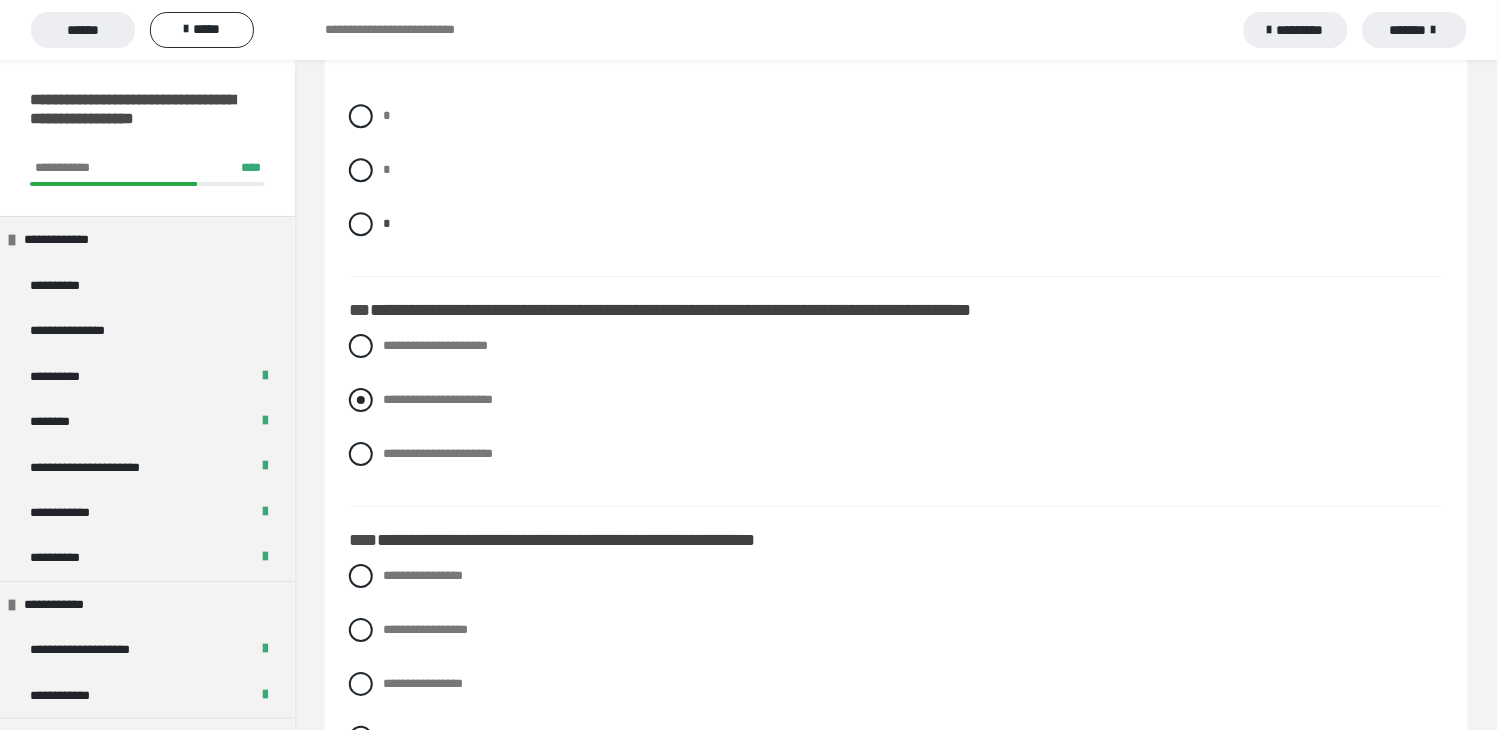click at bounding box center (361, 400) 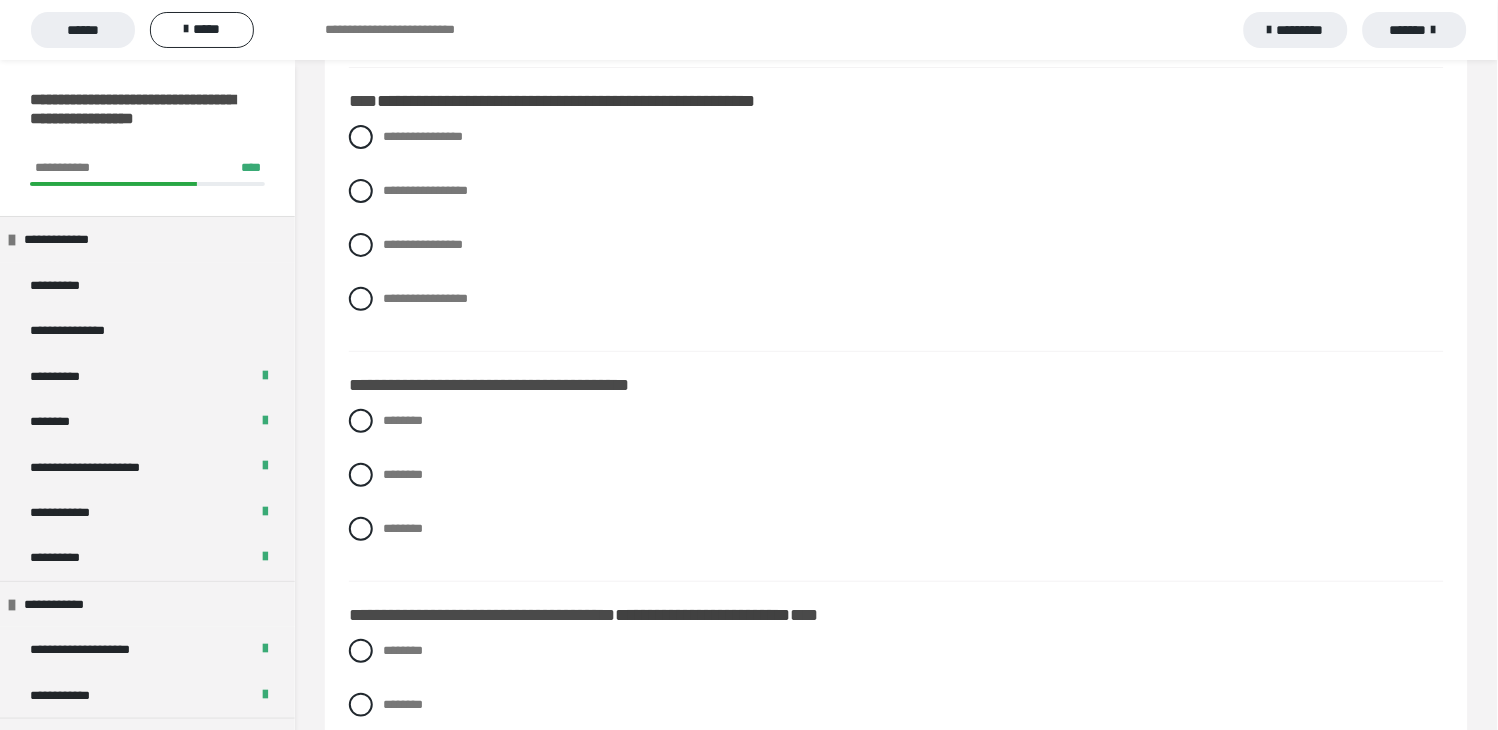 scroll, scrollTop: 5000, scrollLeft: 0, axis: vertical 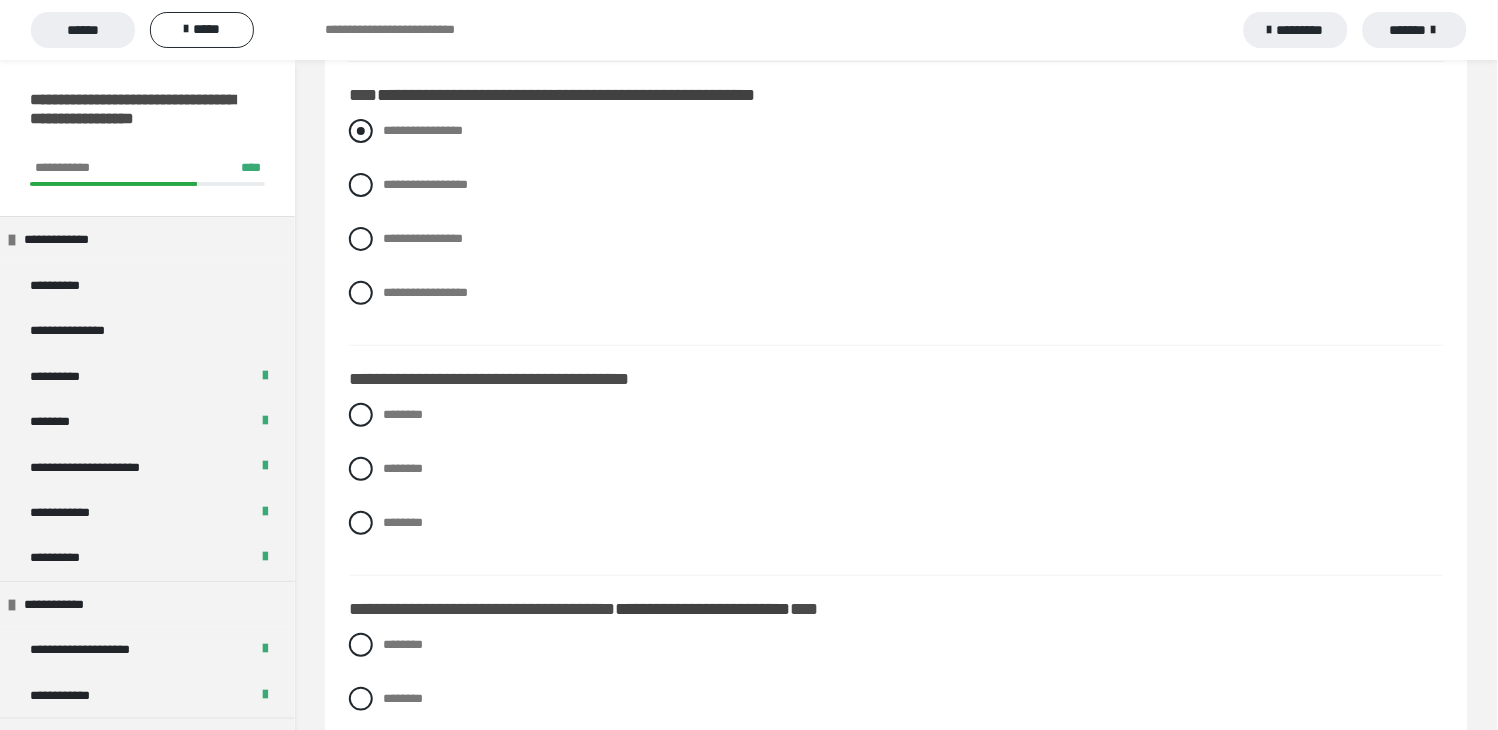 click at bounding box center [361, 131] 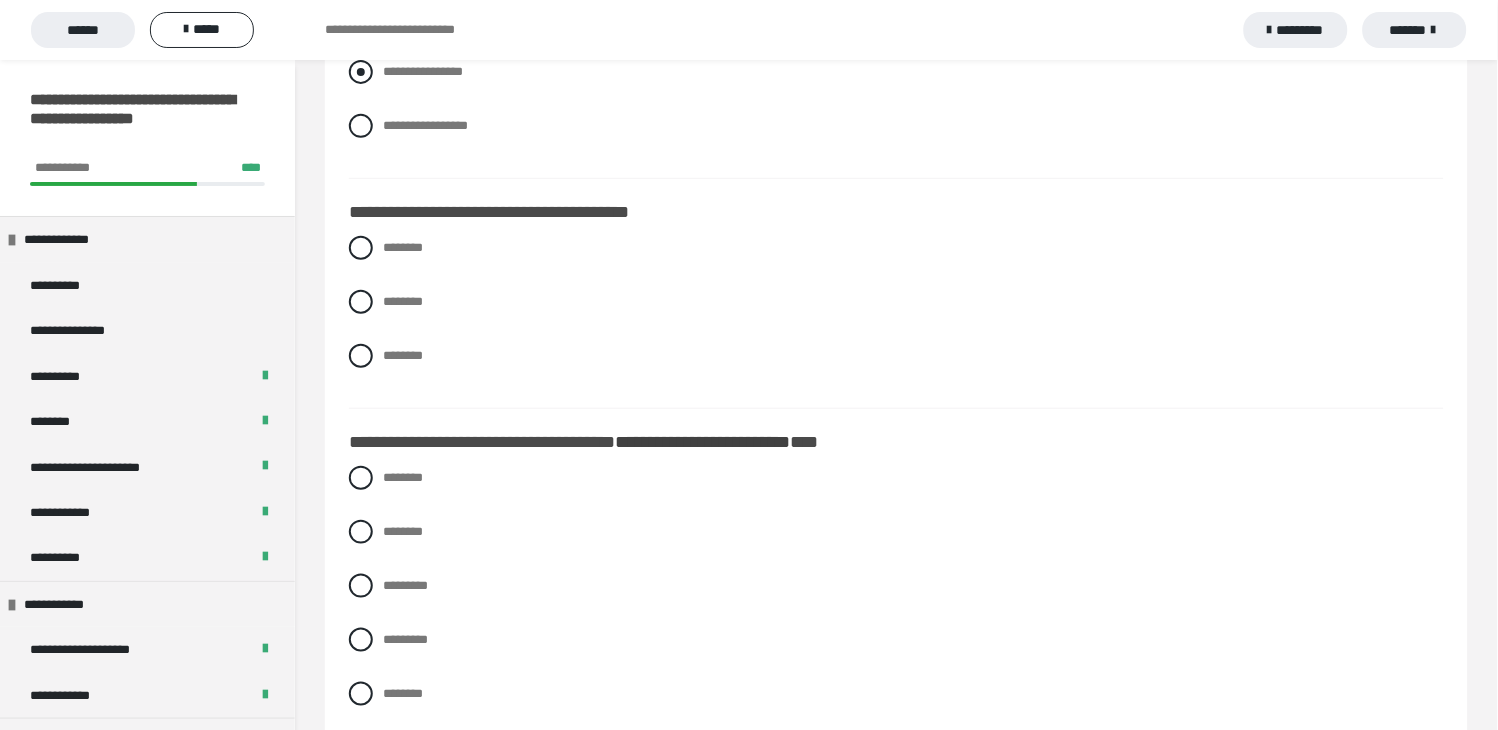 scroll, scrollTop: 5333, scrollLeft: 0, axis: vertical 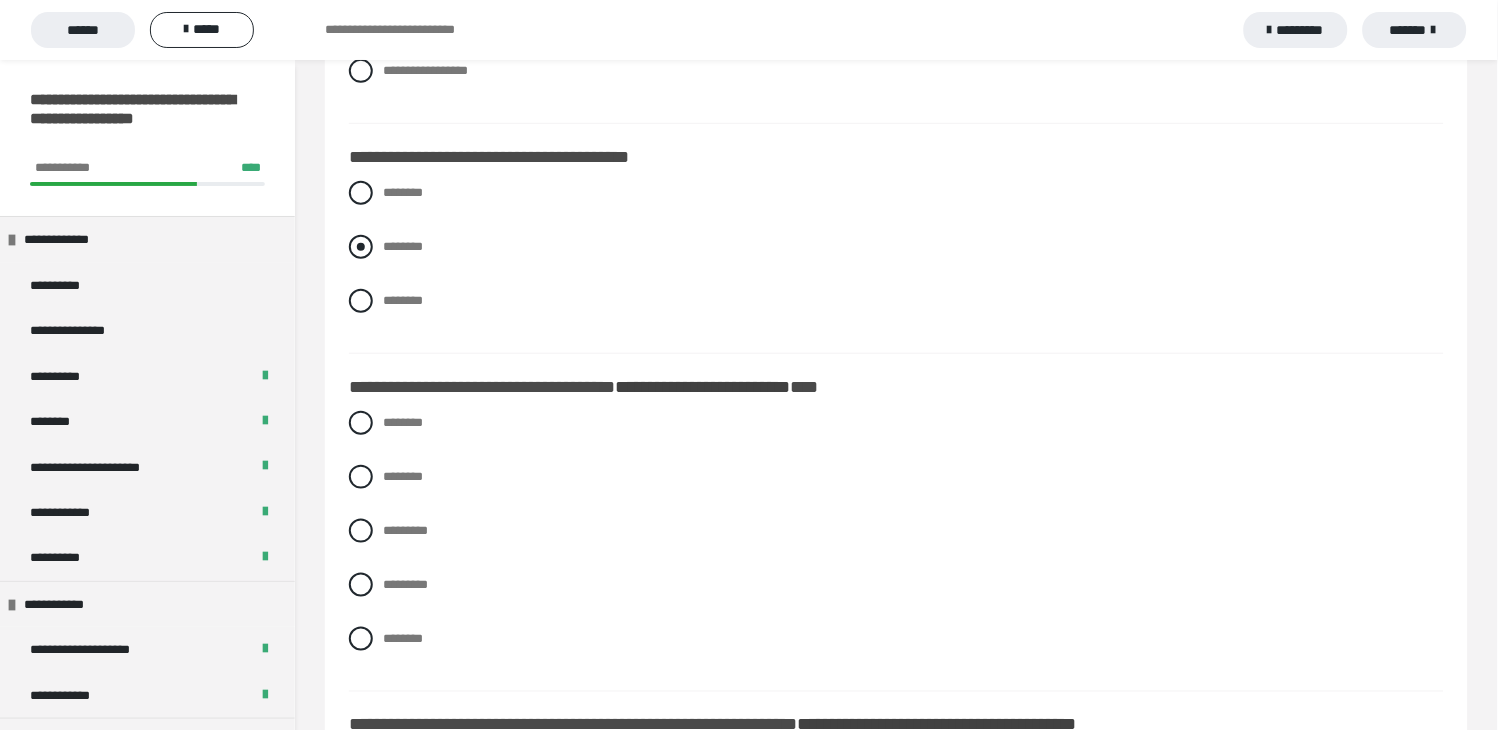 click at bounding box center [361, 247] 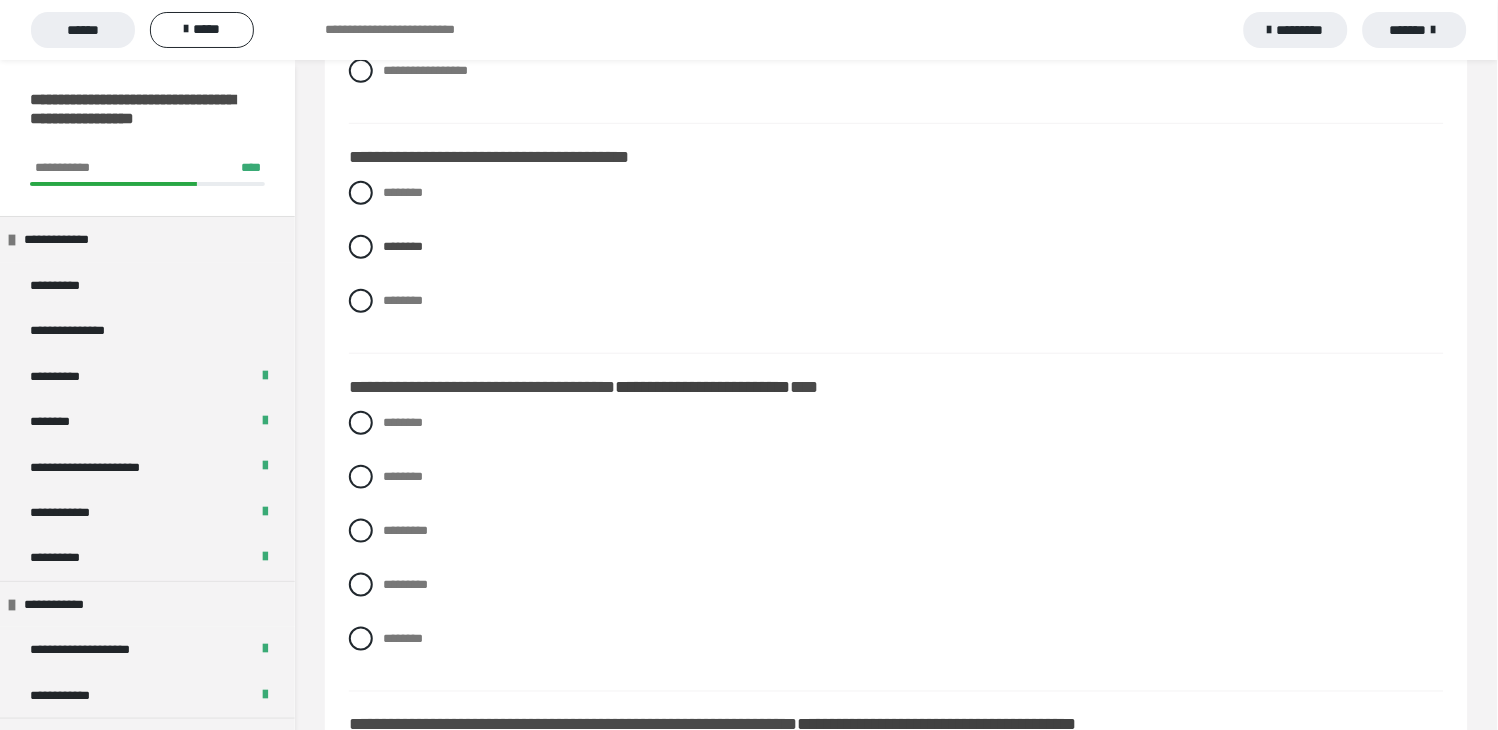 click on "******** ******** ********* ********* ********" at bounding box center [896, 546] 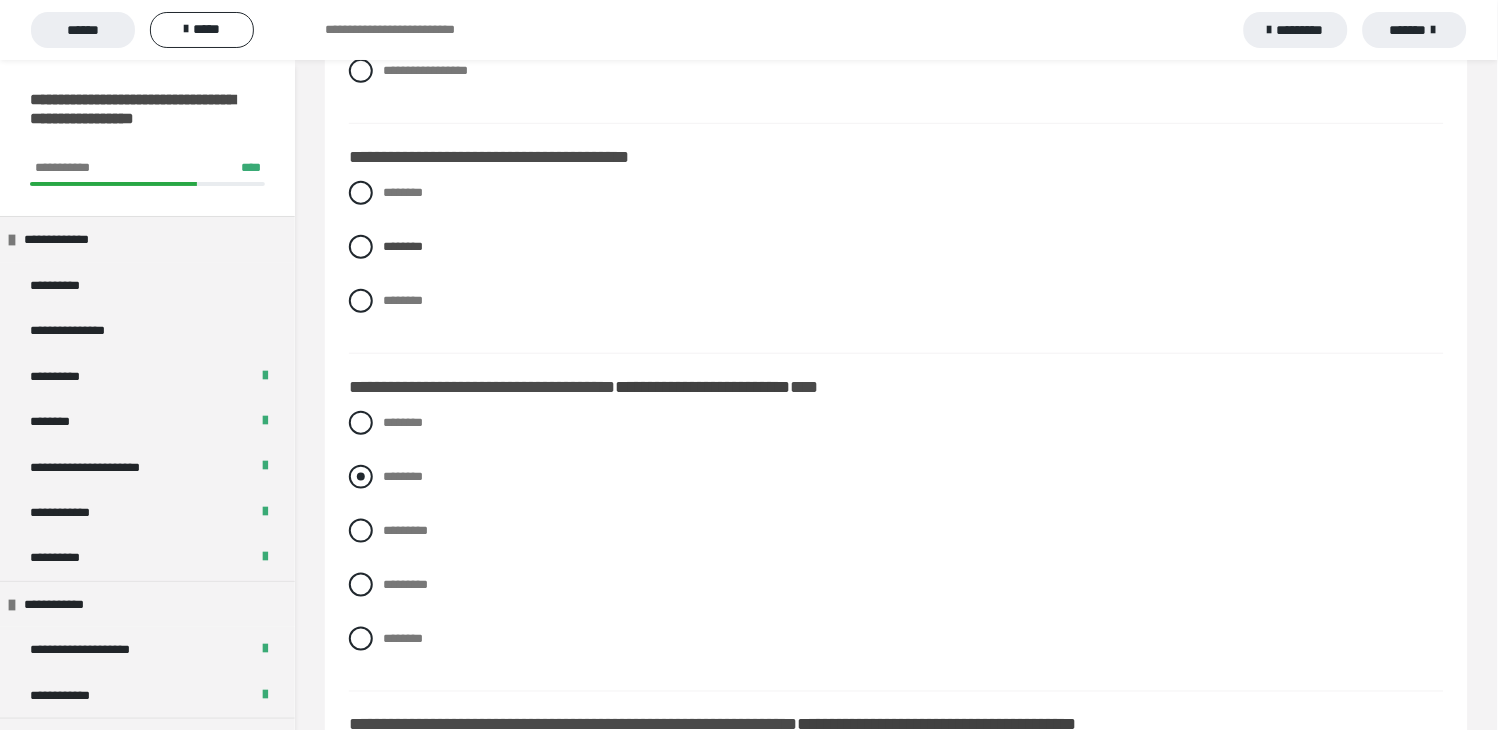 click at bounding box center (361, 477) 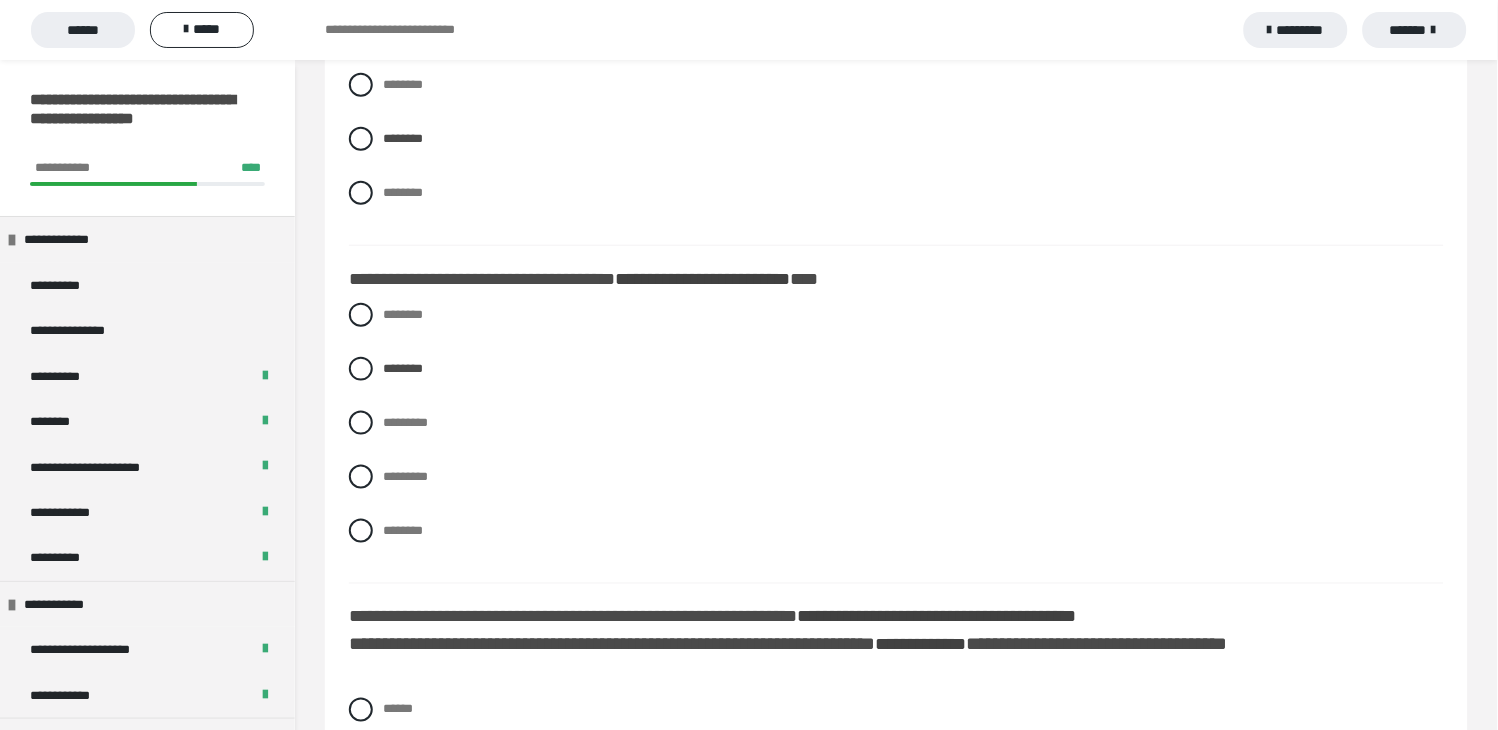 scroll, scrollTop: 5444, scrollLeft: 0, axis: vertical 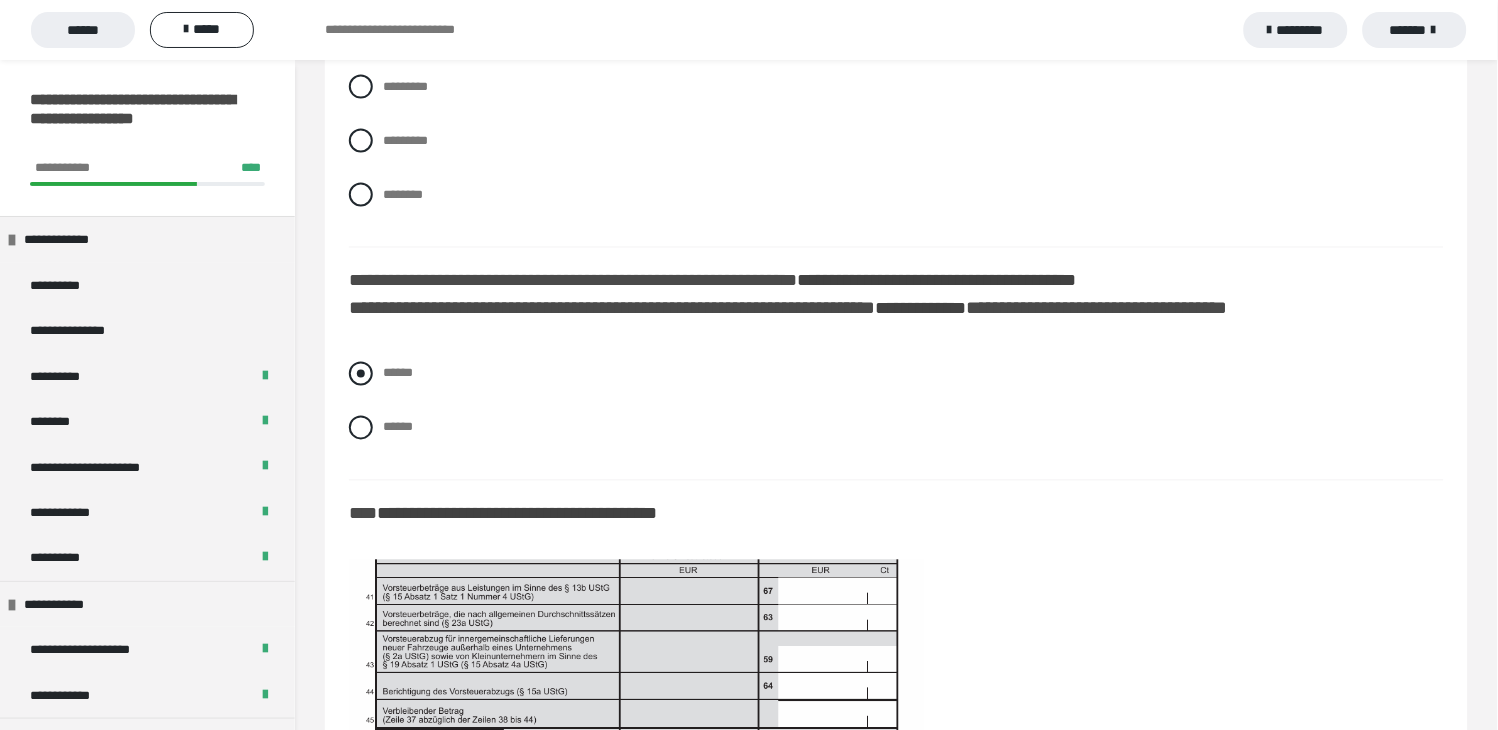 click at bounding box center (361, 374) 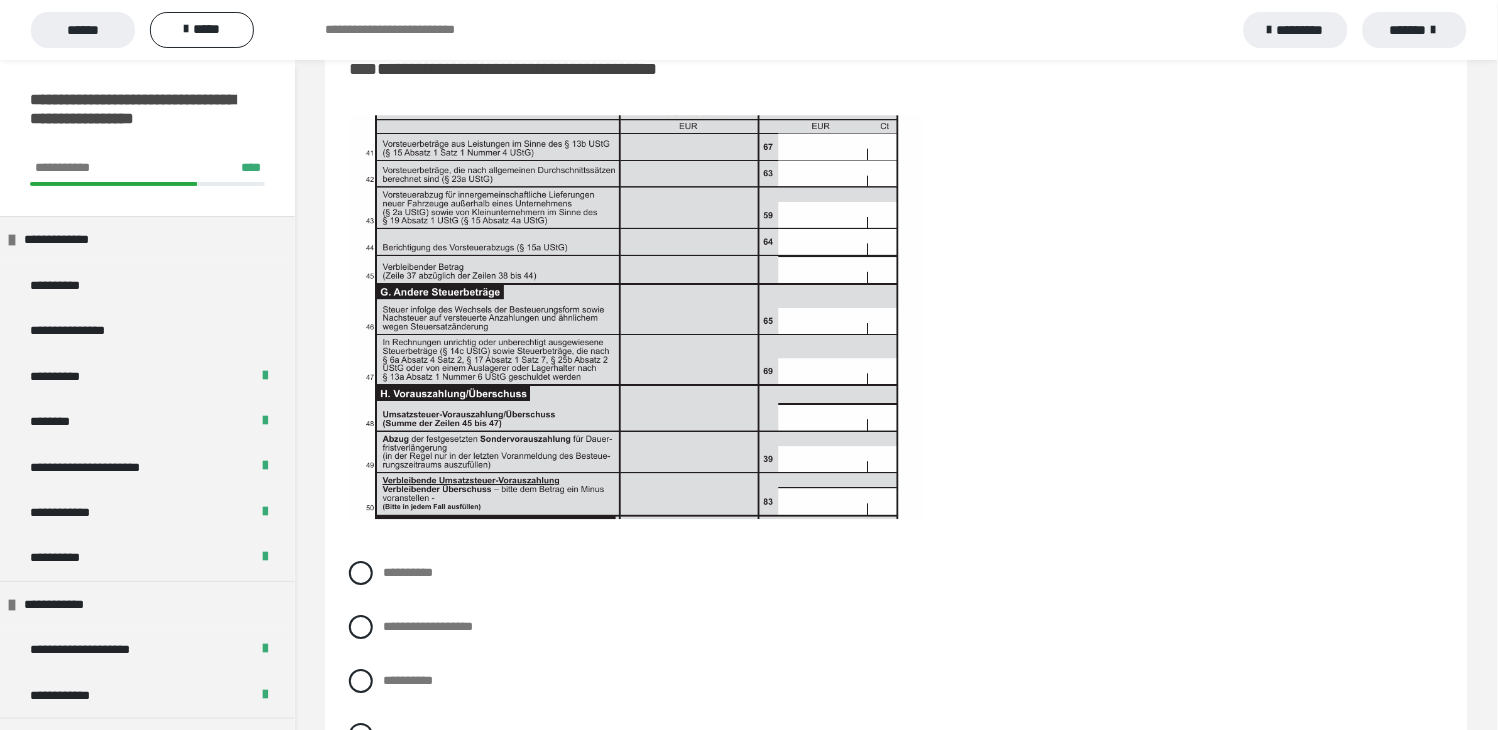 scroll, scrollTop: 6318, scrollLeft: 0, axis: vertical 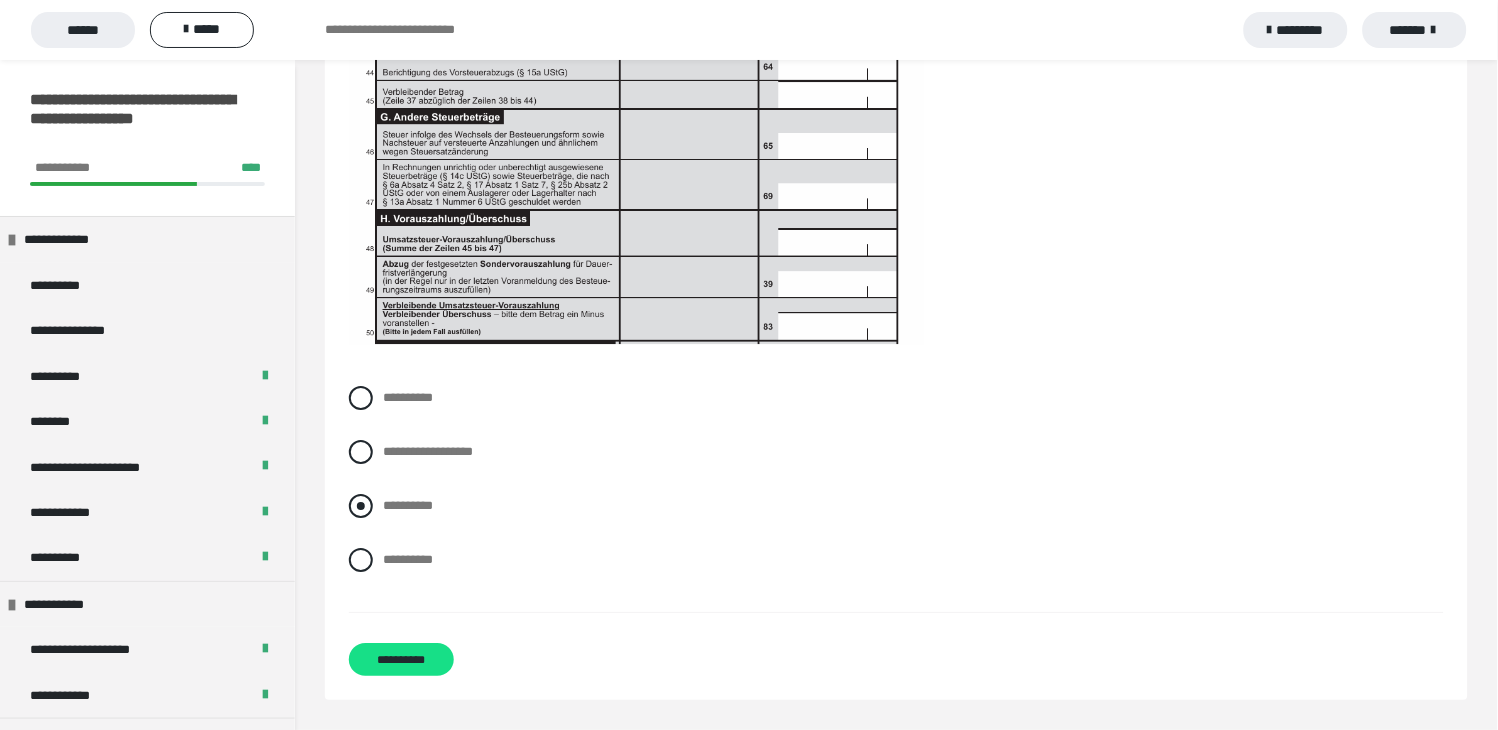 click at bounding box center (361, 506) 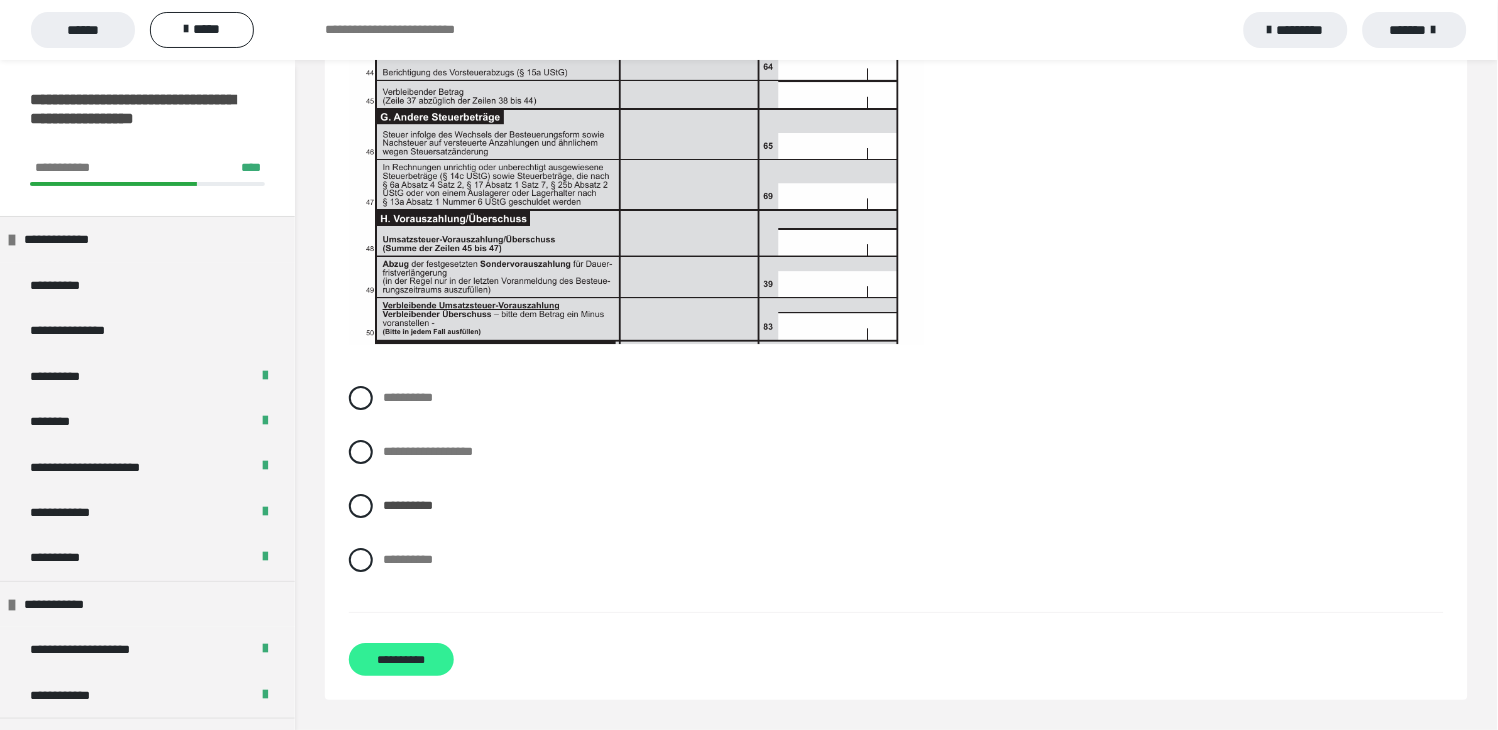click on "**********" at bounding box center [401, 659] 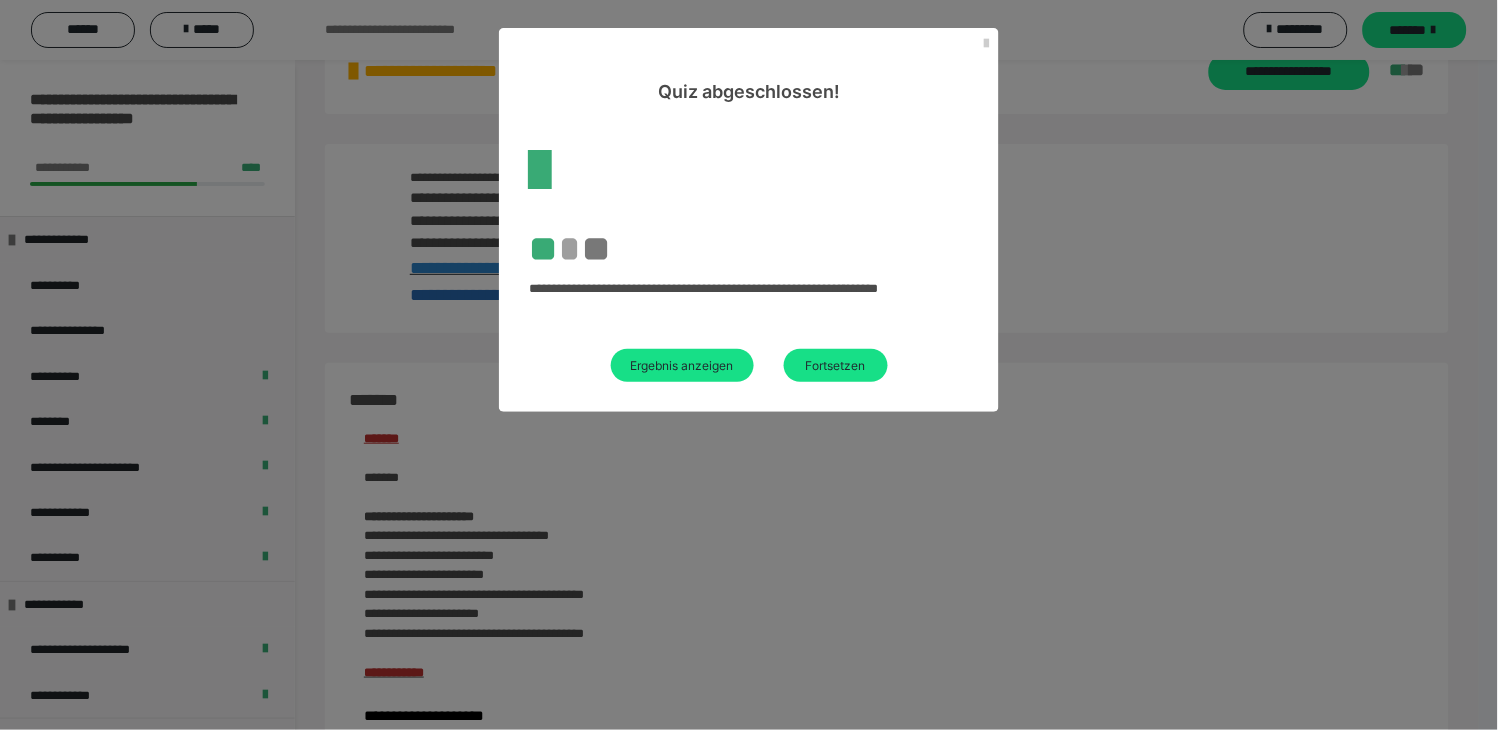 scroll, scrollTop: 2427, scrollLeft: 0, axis: vertical 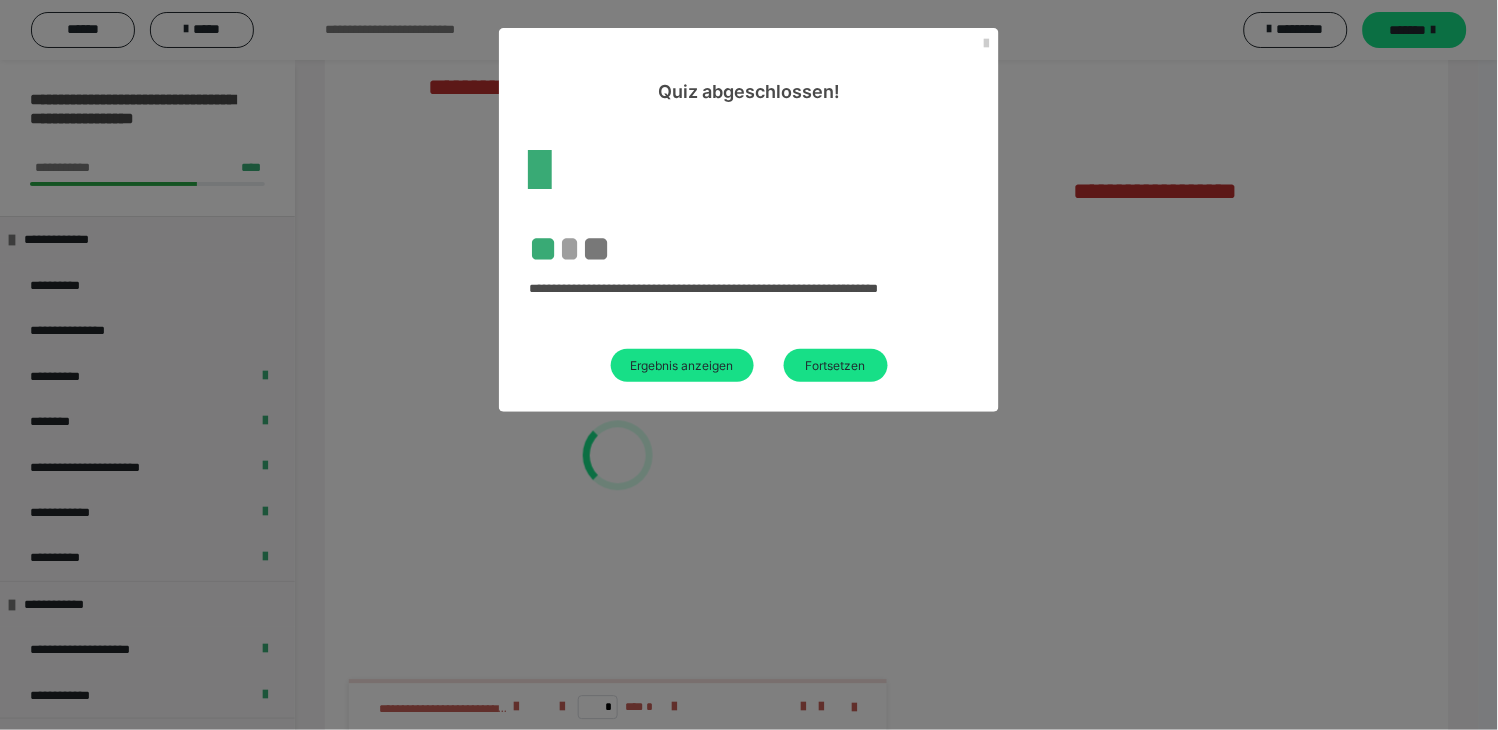 click on "Fortsetzen" at bounding box center [836, 365] 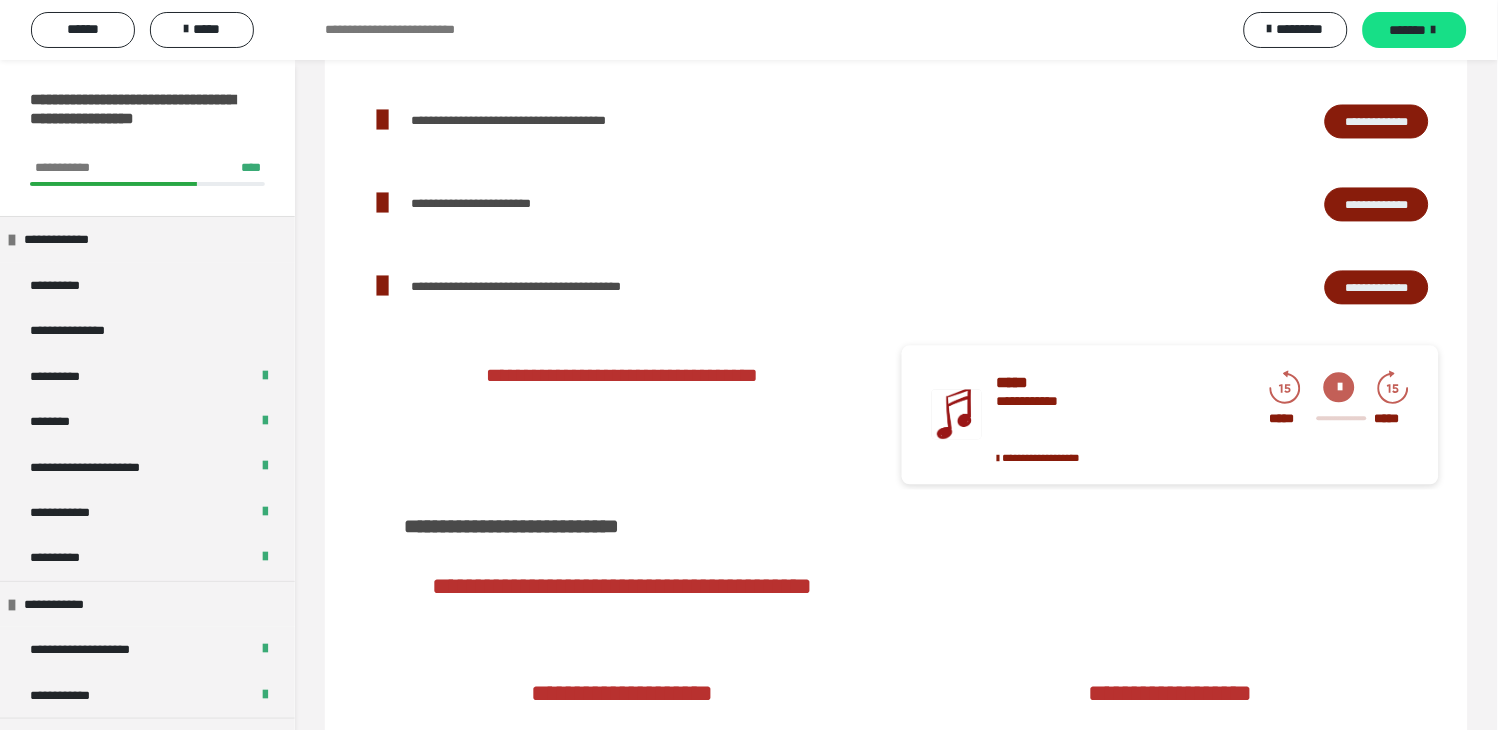 scroll, scrollTop: 0, scrollLeft: 0, axis: both 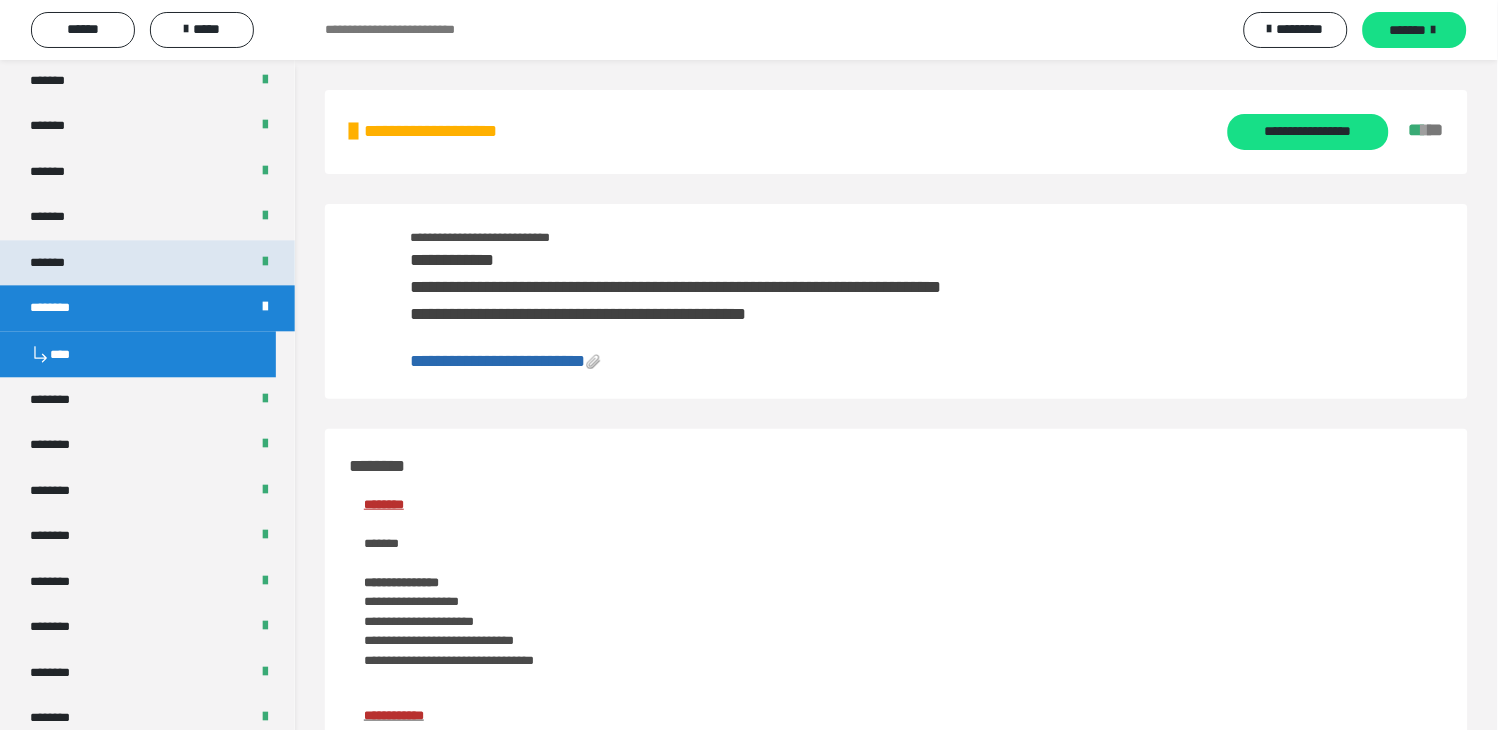 click on "*******" at bounding box center [58, 263] 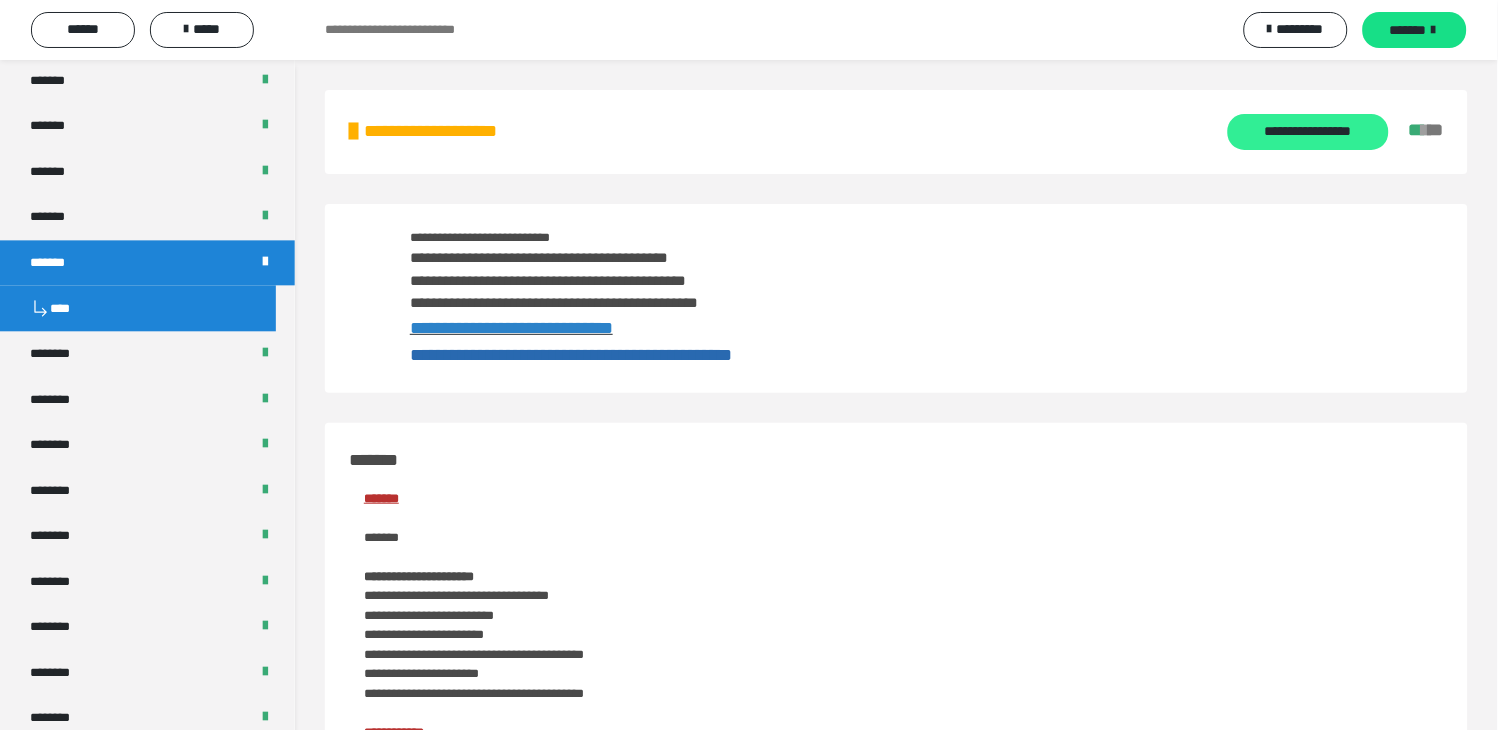 click on "**********" at bounding box center [1308, 132] 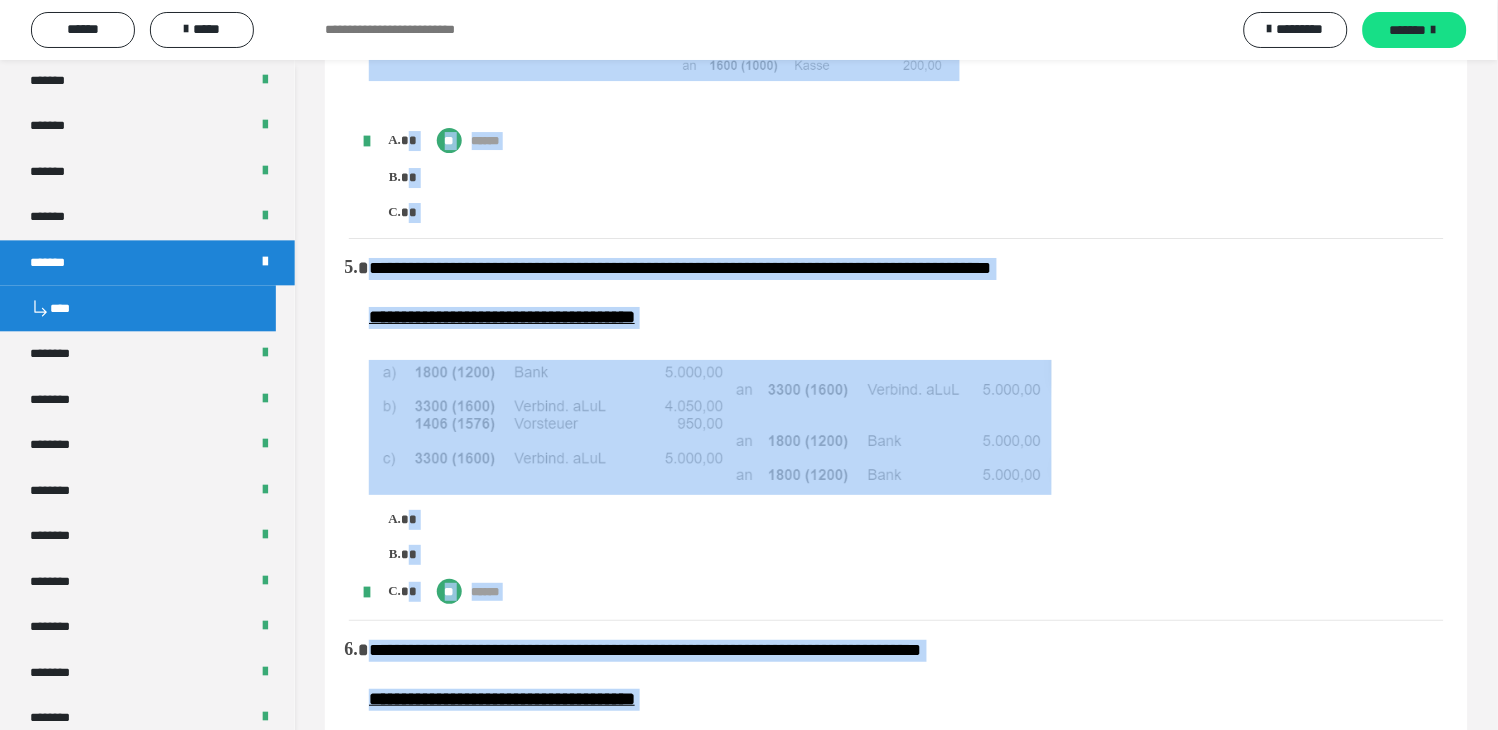 scroll, scrollTop: 4333, scrollLeft: 0, axis: vertical 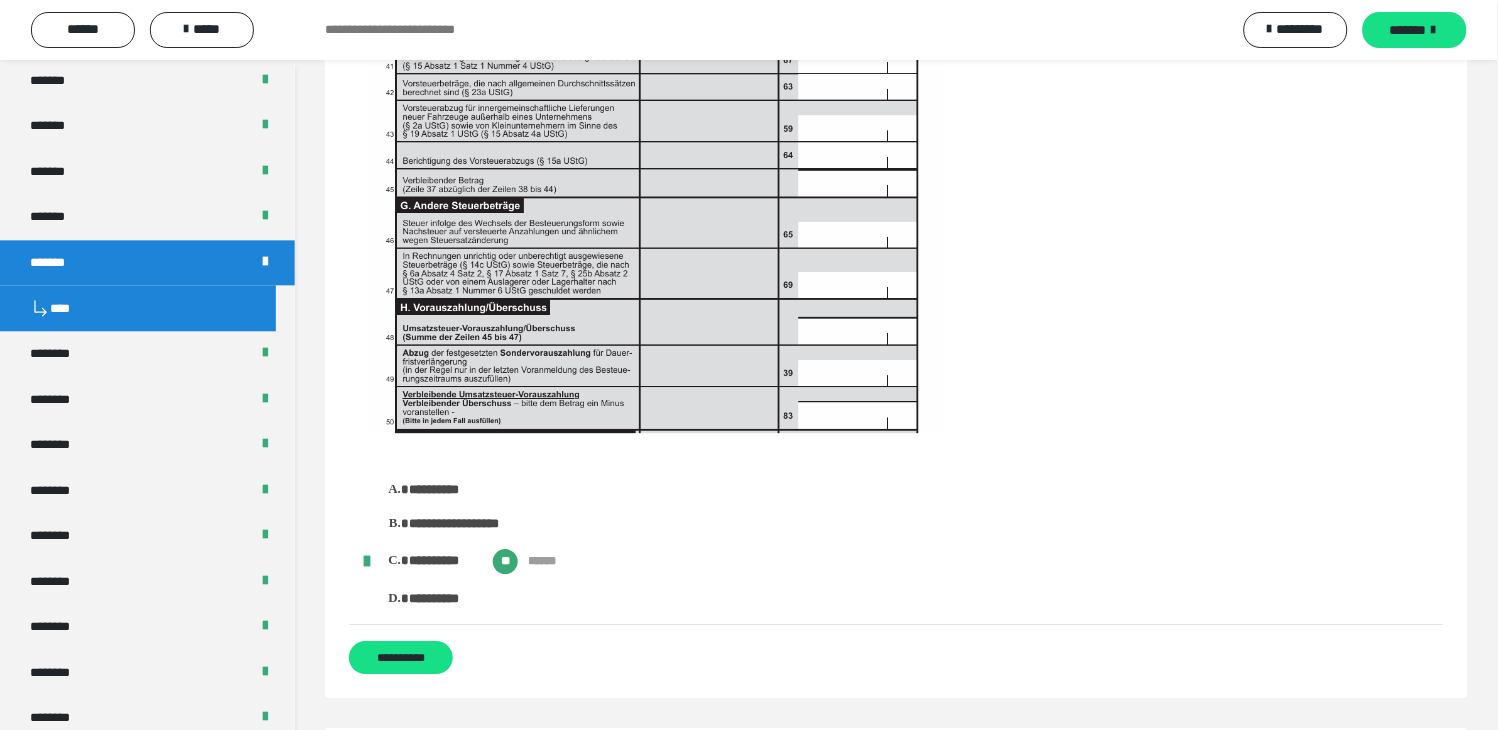 drag, startPoint x: 346, startPoint y: 116, endPoint x: 373, endPoint y: 245, distance: 131.7953 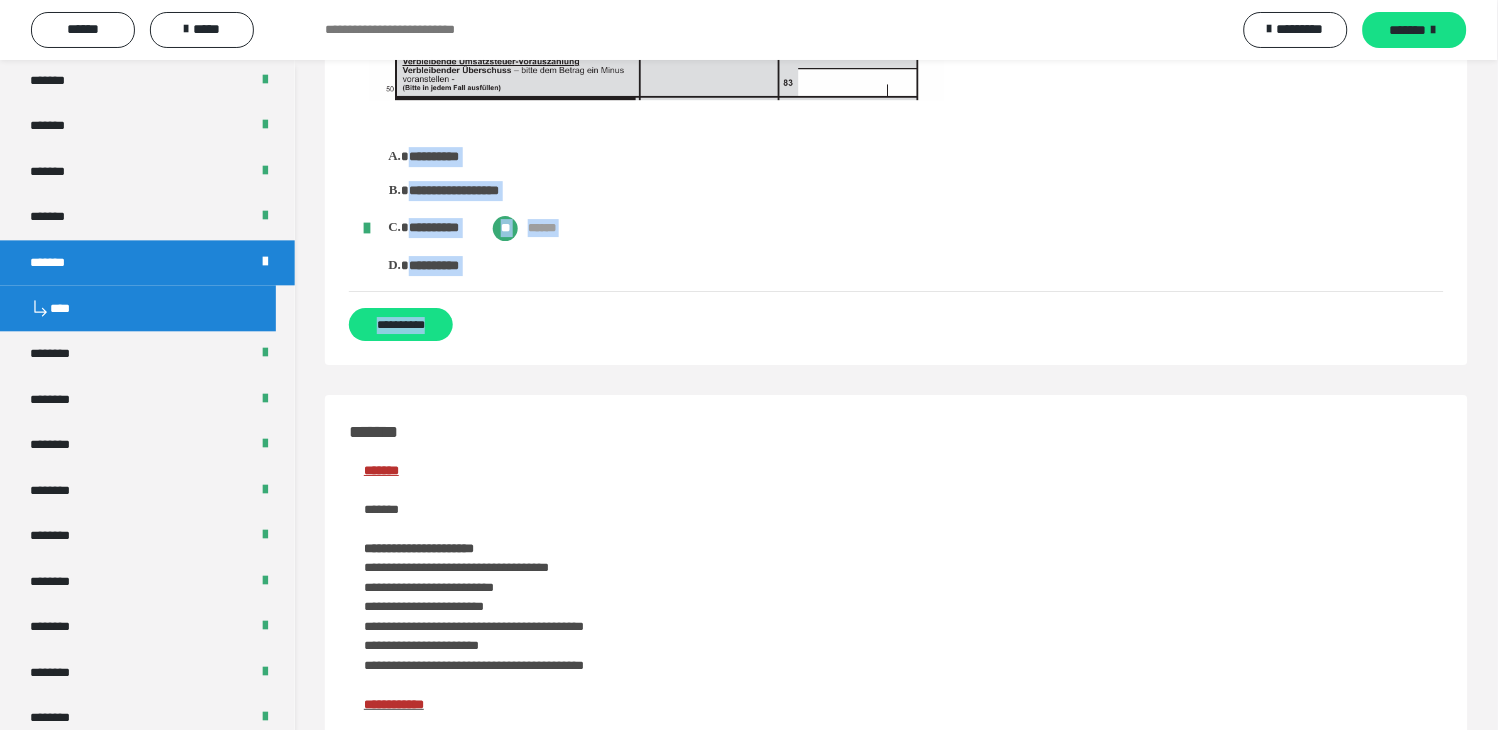 copy on "**********" 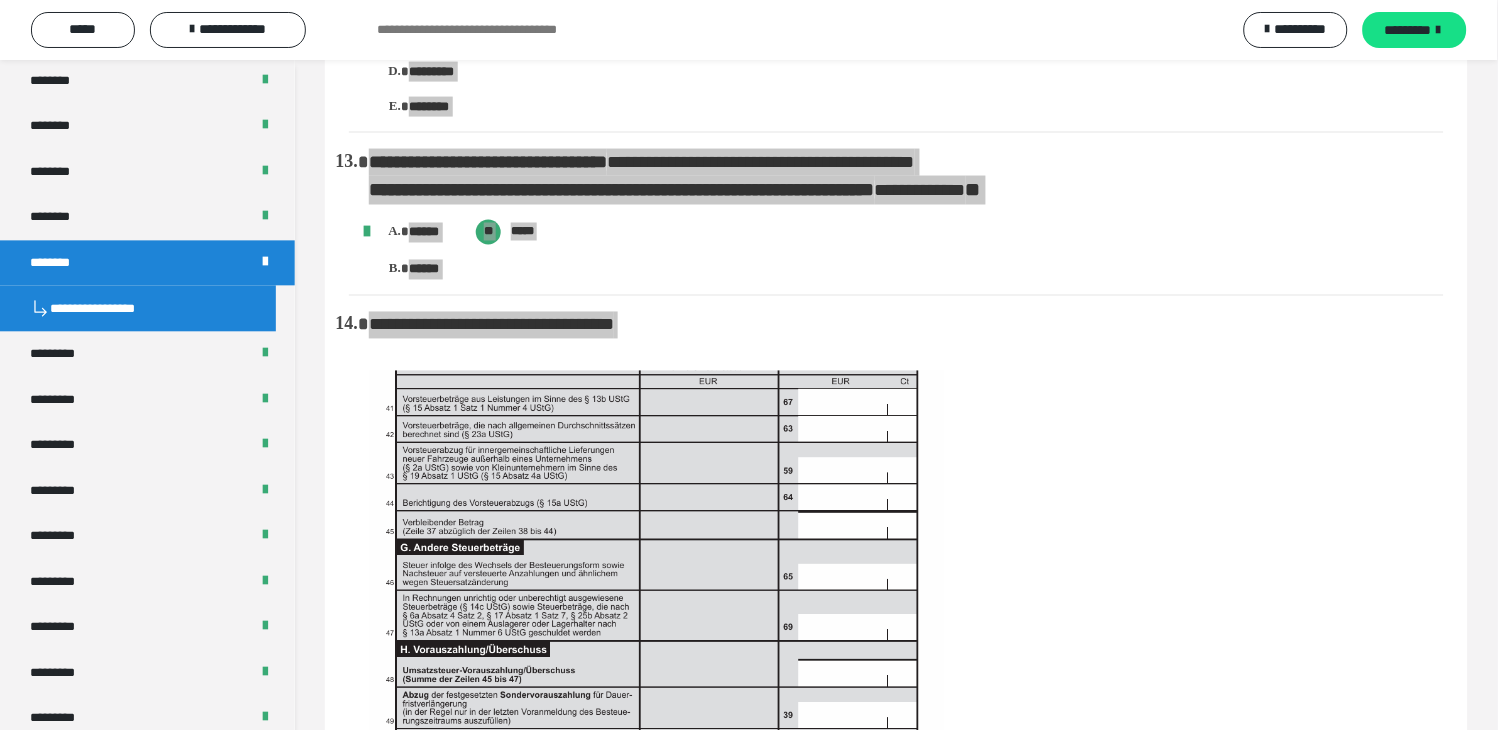 scroll, scrollTop: 3972, scrollLeft: 0, axis: vertical 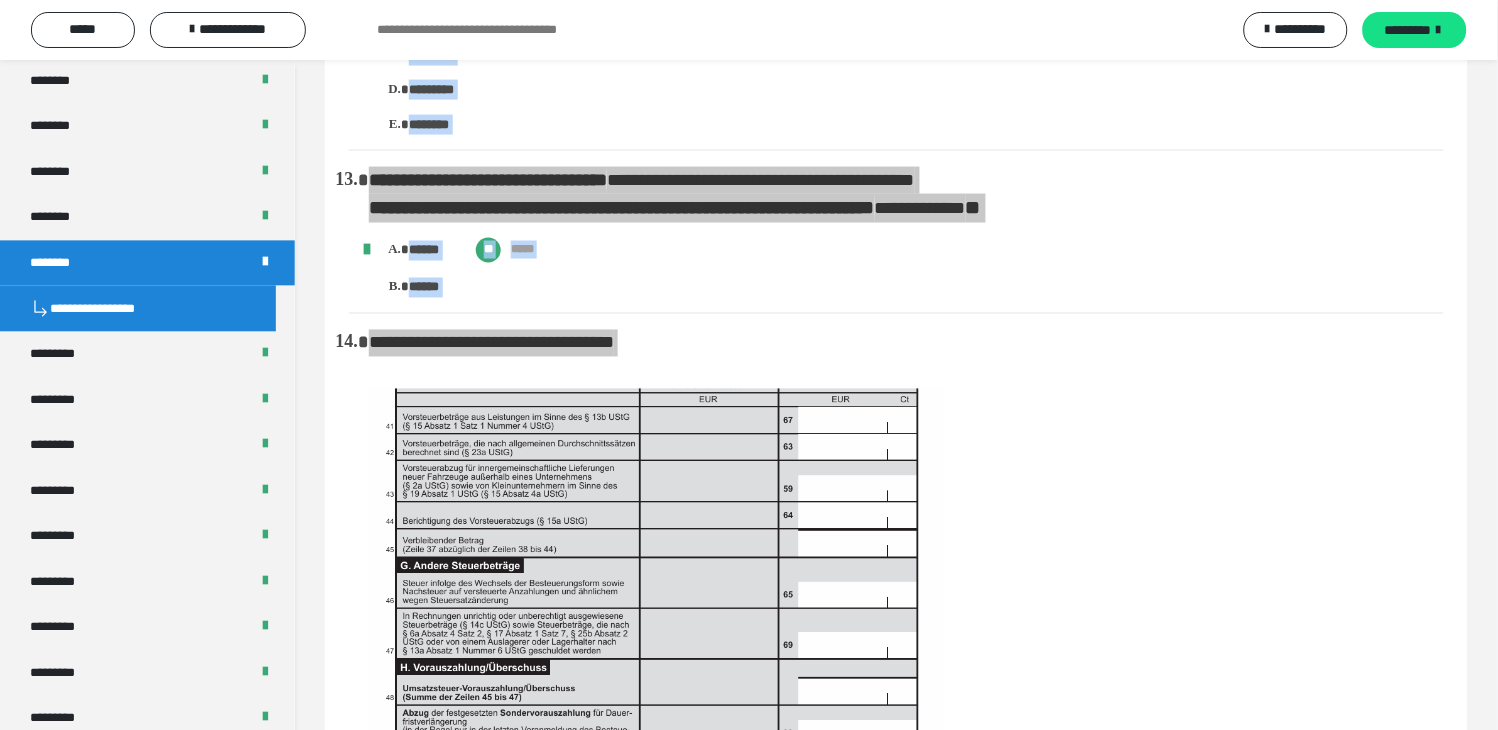 copy on "**********" 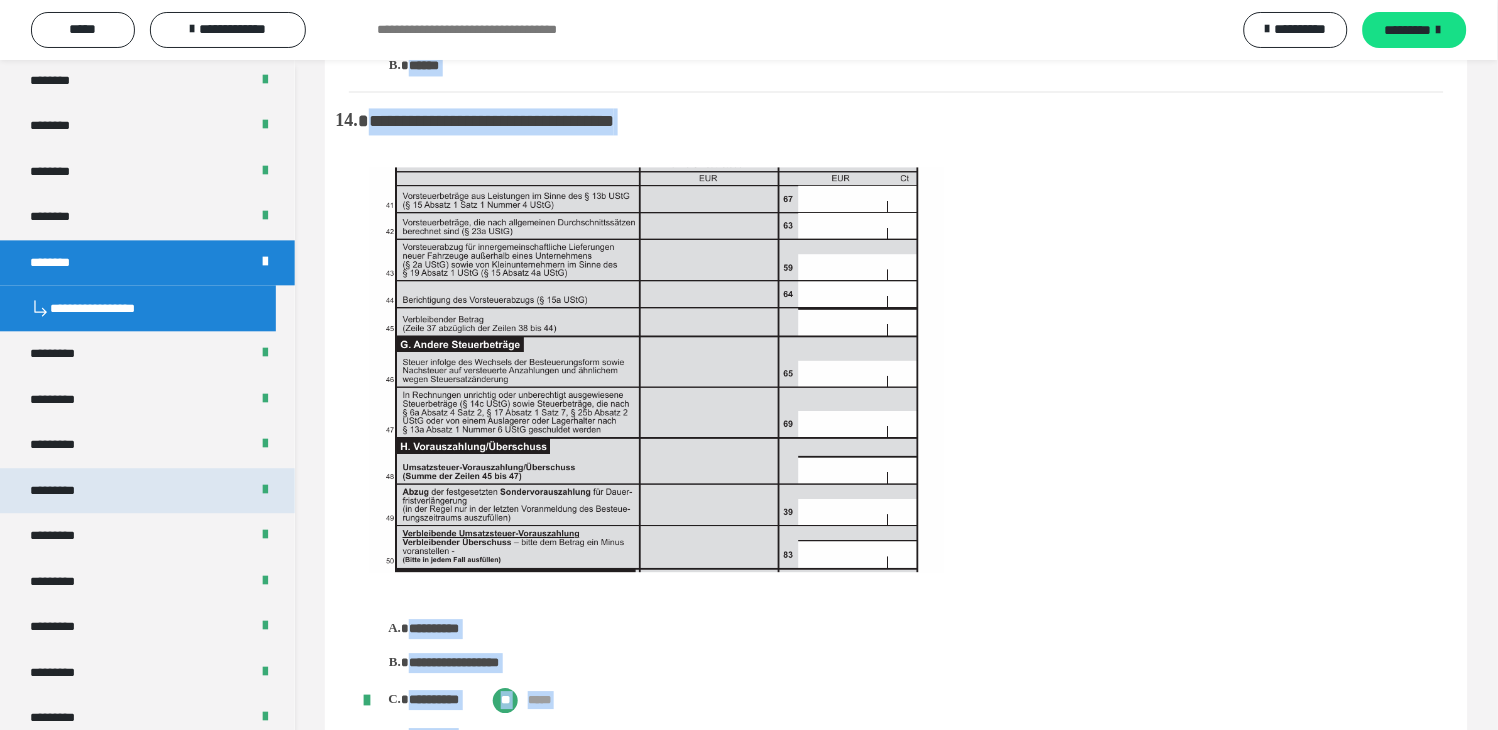 scroll, scrollTop: 4194, scrollLeft: 0, axis: vertical 